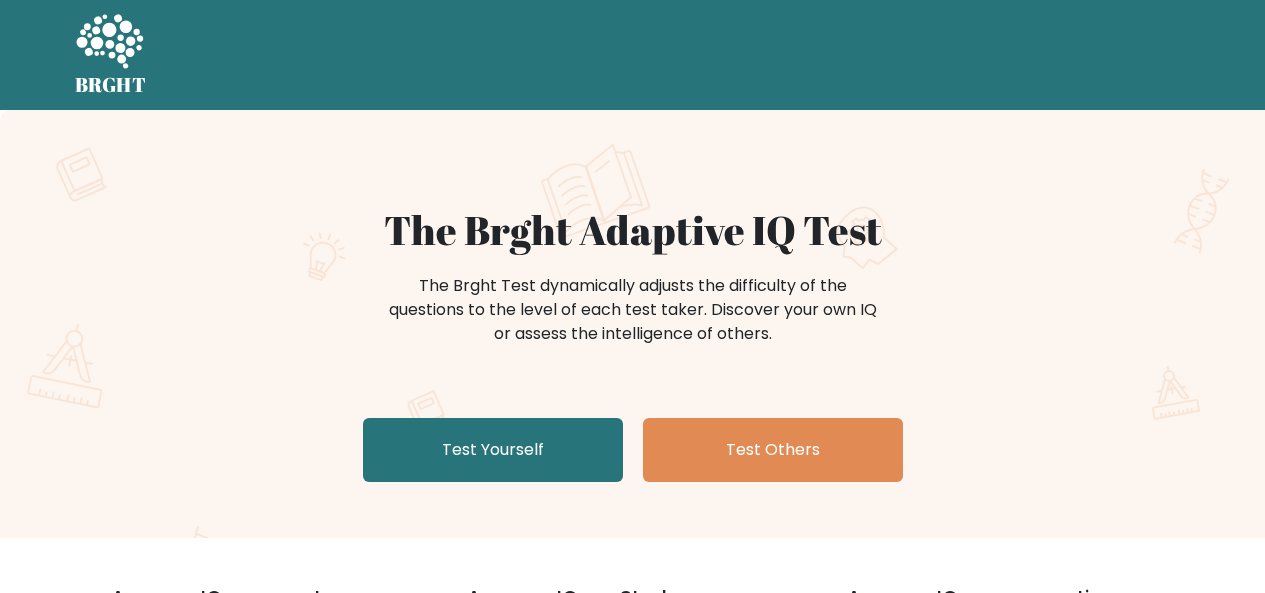 scroll, scrollTop: 0, scrollLeft: 0, axis: both 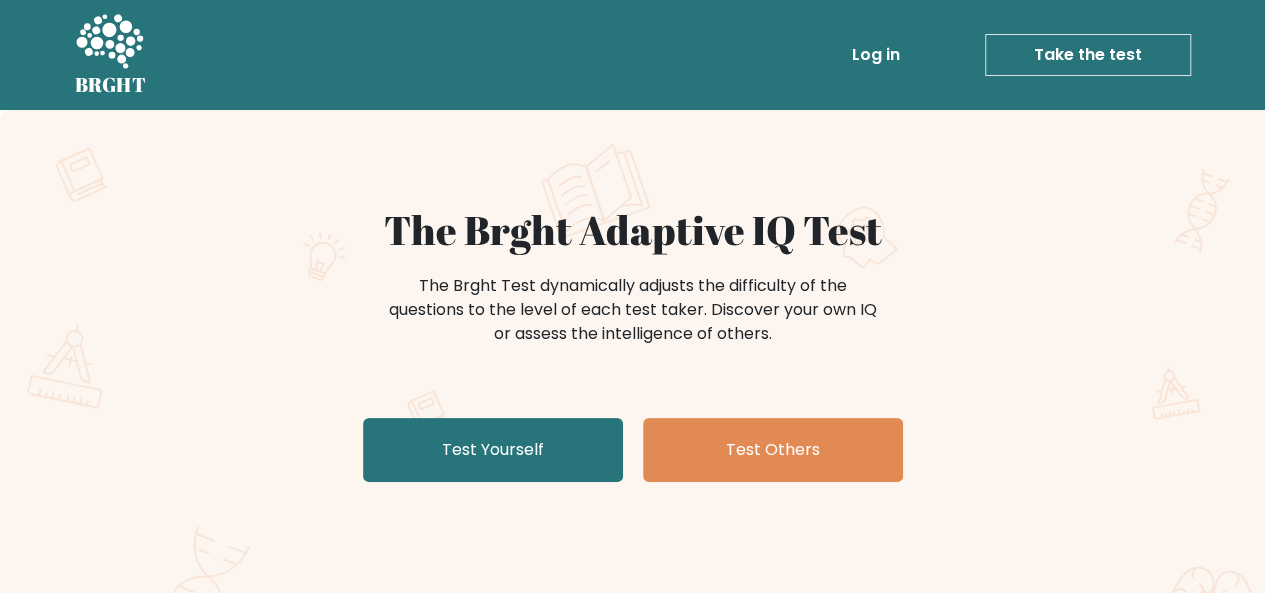 click on "Test Yourself" at bounding box center (493, 450) 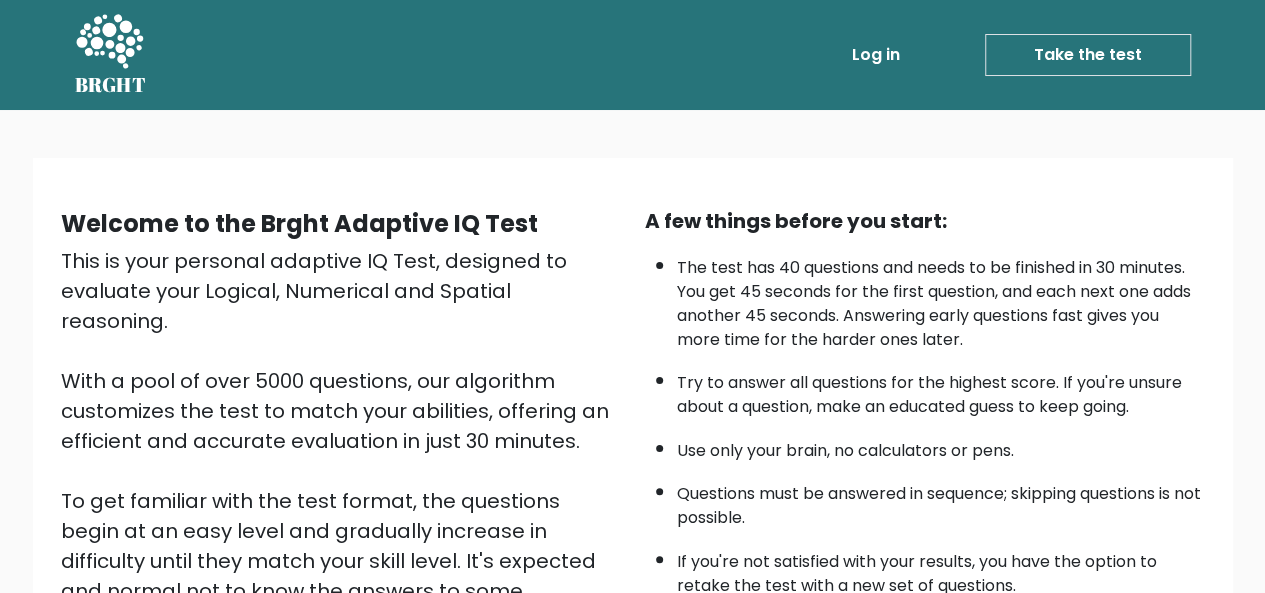 scroll, scrollTop: 154, scrollLeft: 0, axis: vertical 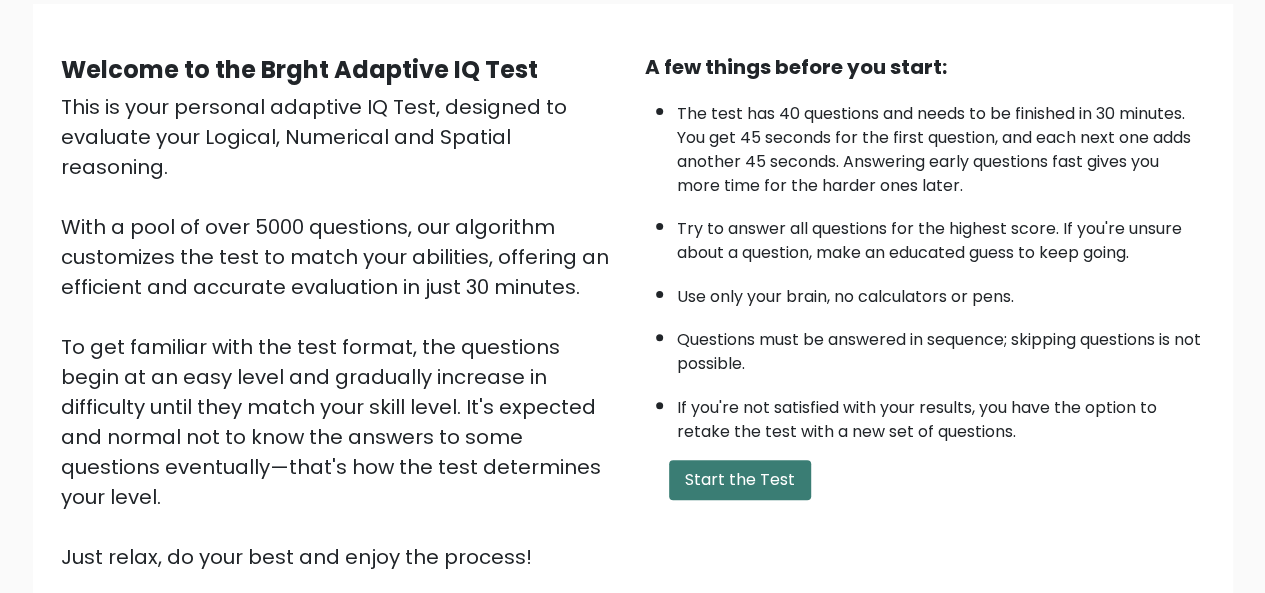 click on "Start the Test" at bounding box center (740, 480) 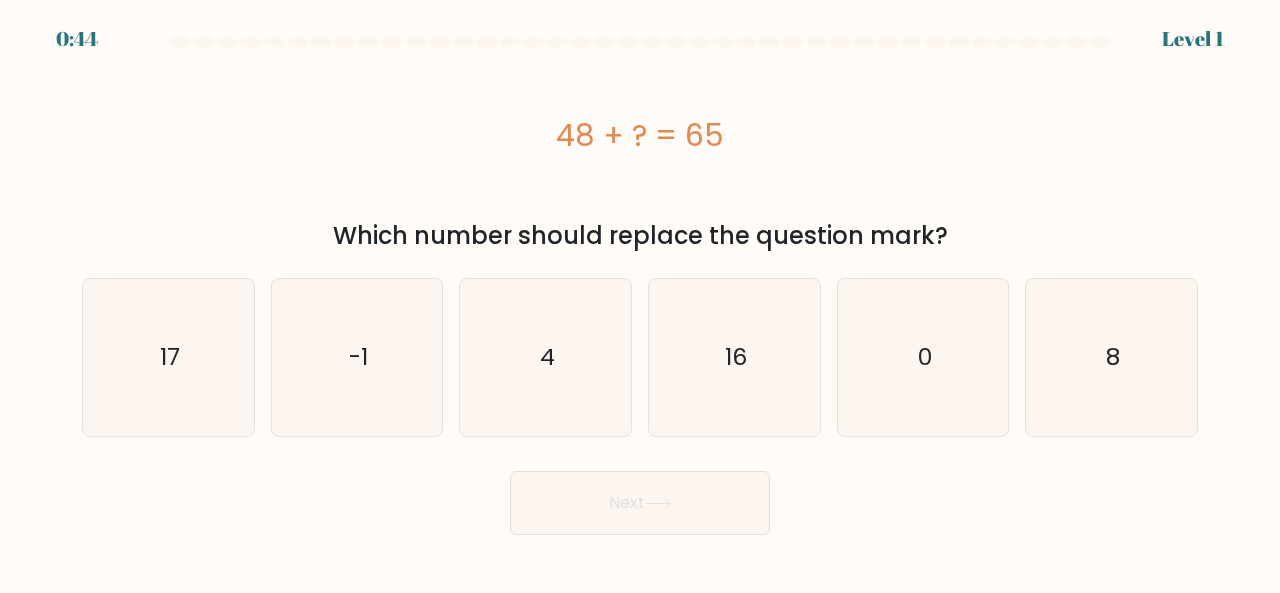 scroll, scrollTop: 0, scrollLeft: 0, axis: both 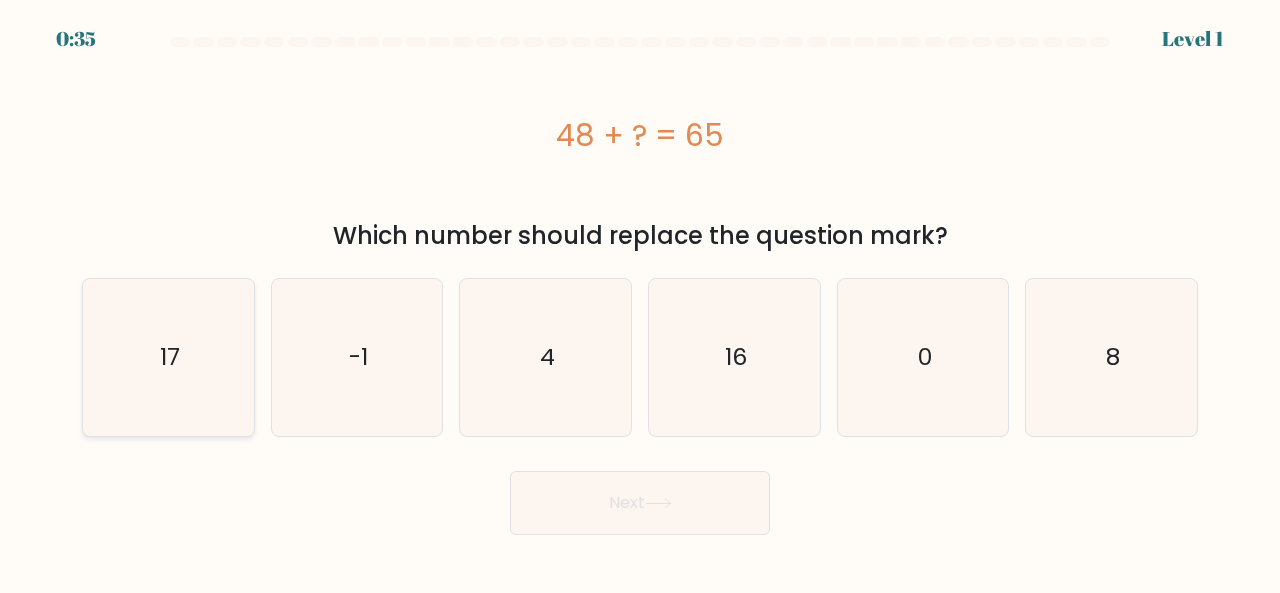 click on "17" 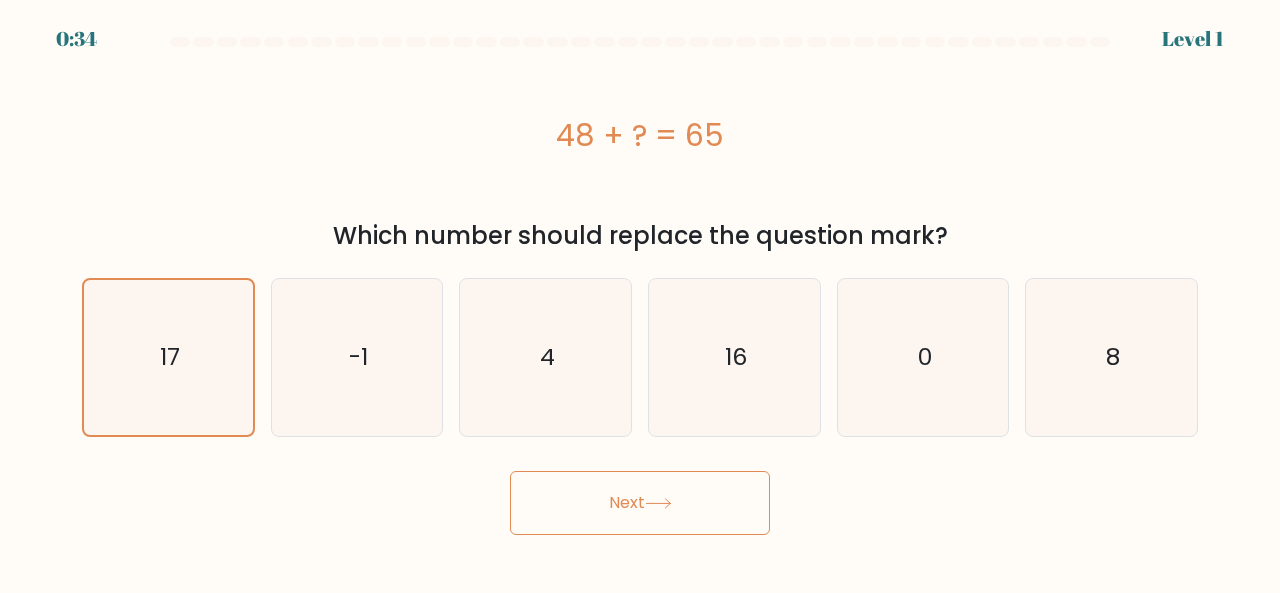click on "Next" at bounding box center [640, 503] 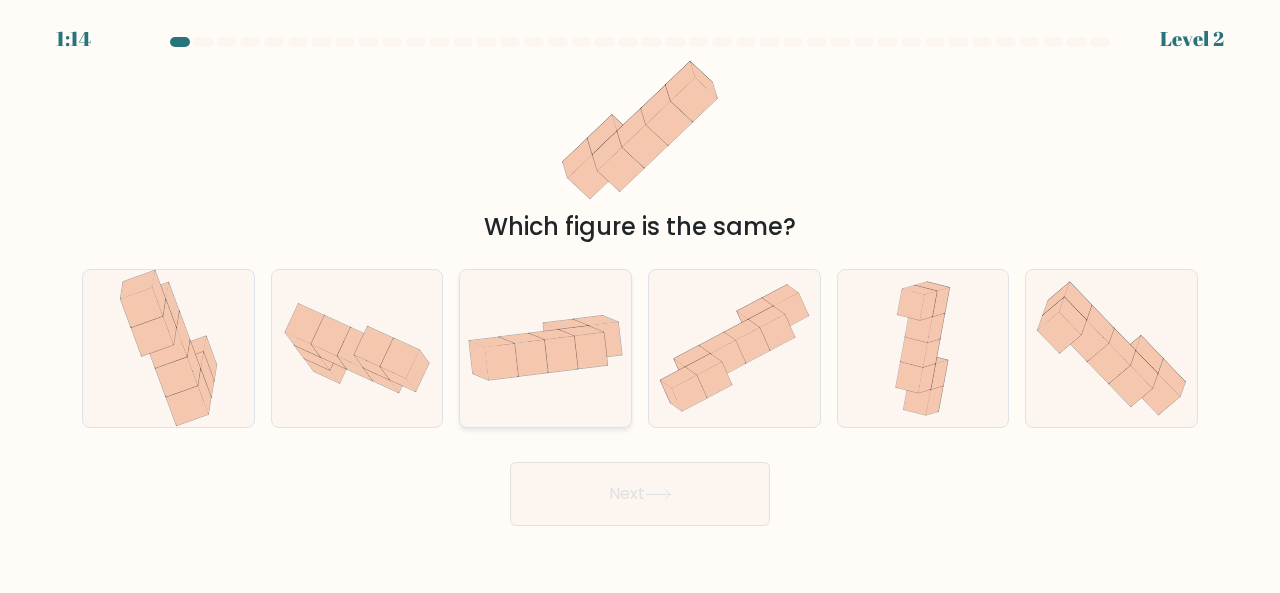 click 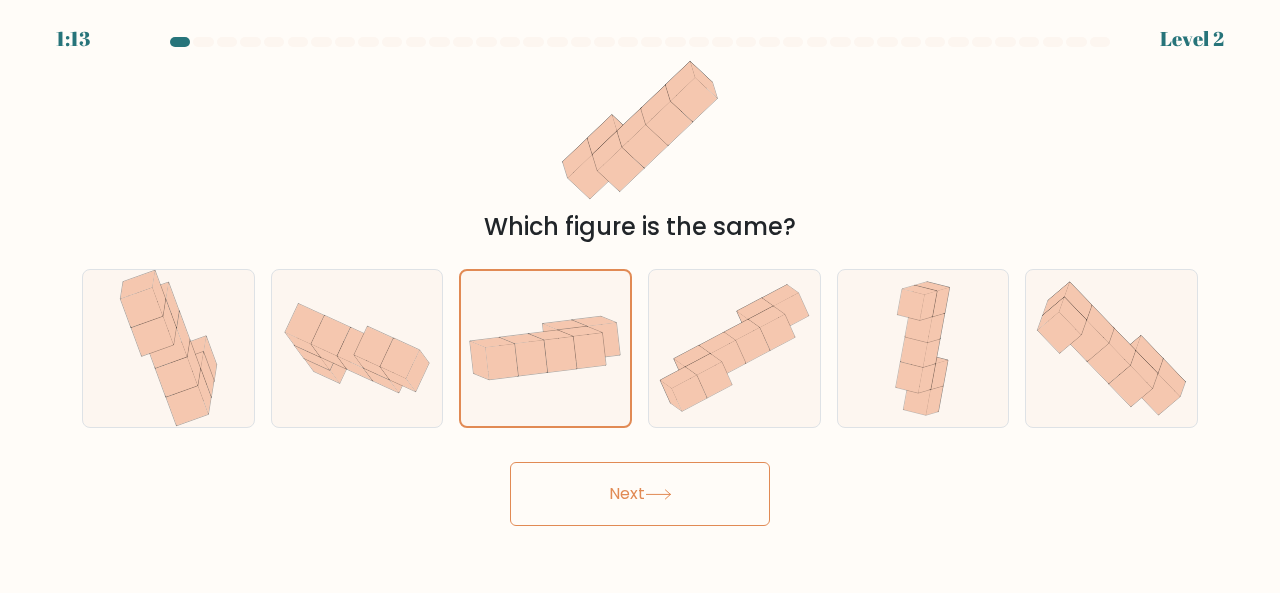 click on "Next" at bounding box center (640, 494) 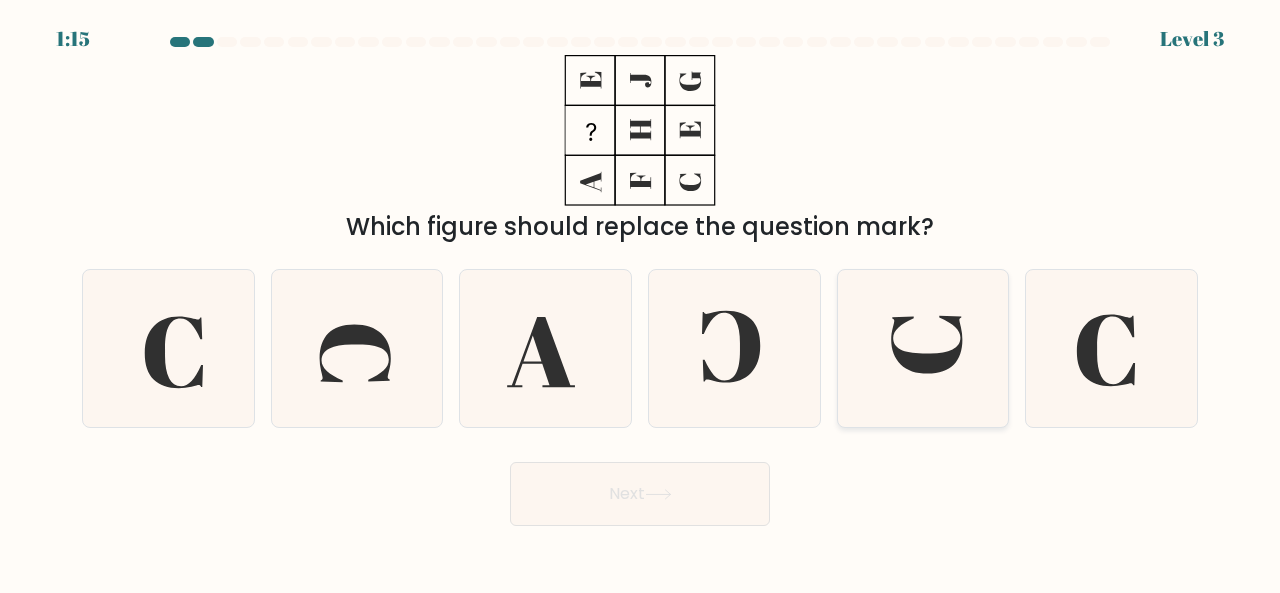 click 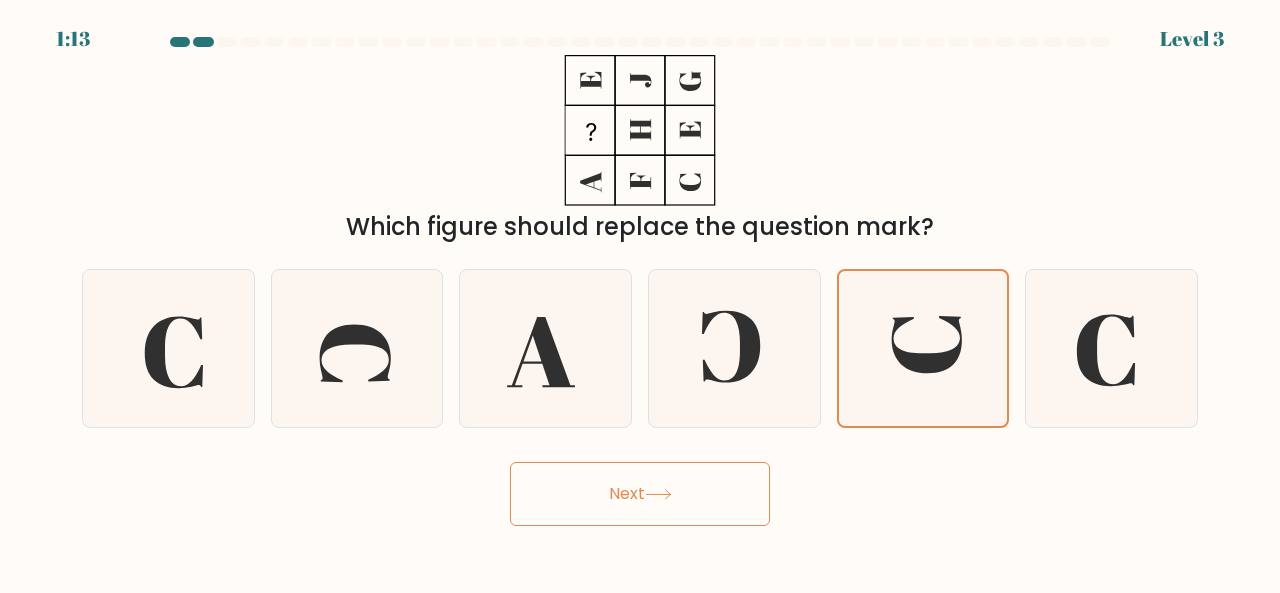 click on "Next" at bounding box center [640, 494] 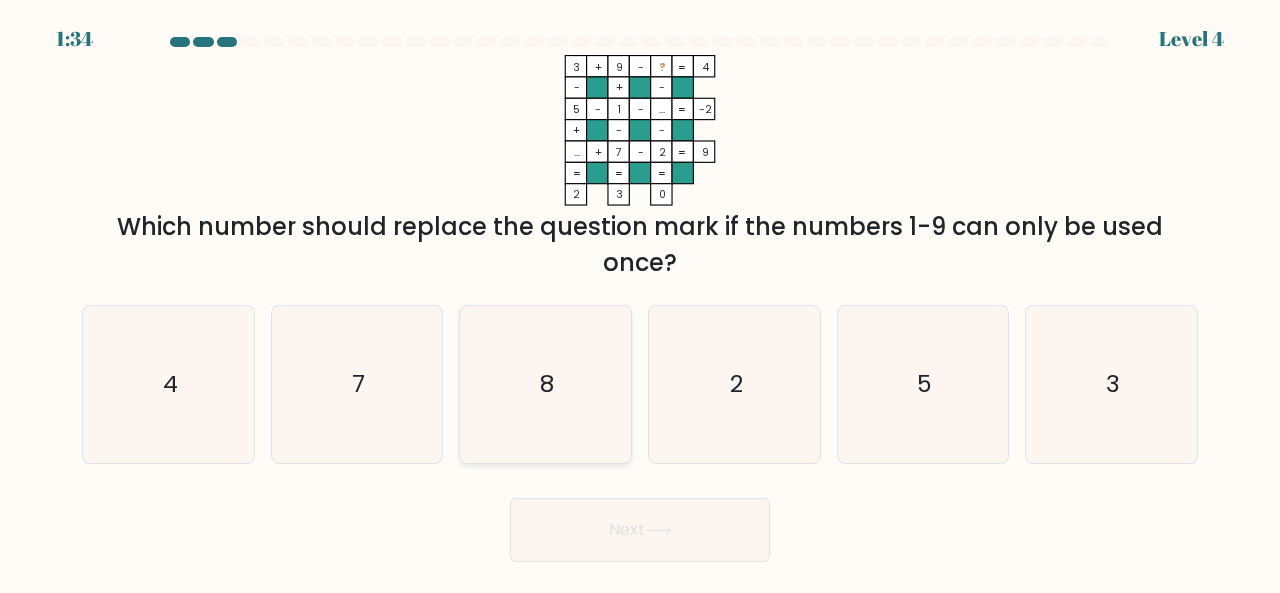 click on "8" 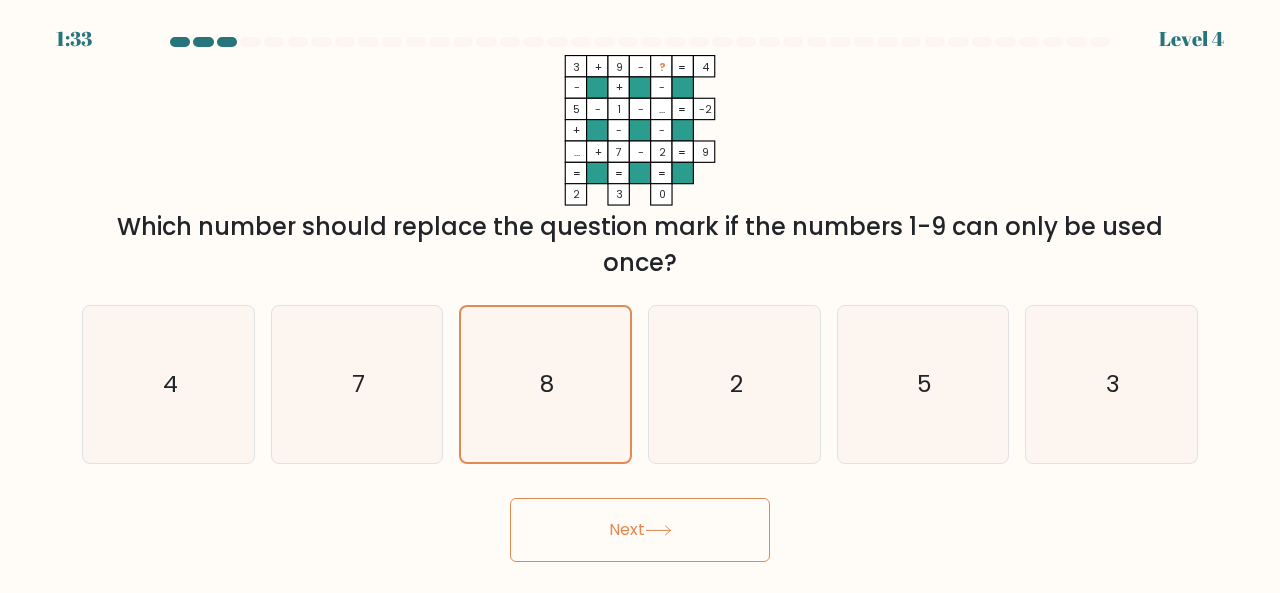 click on "Next" at bounding box center (640, 530) 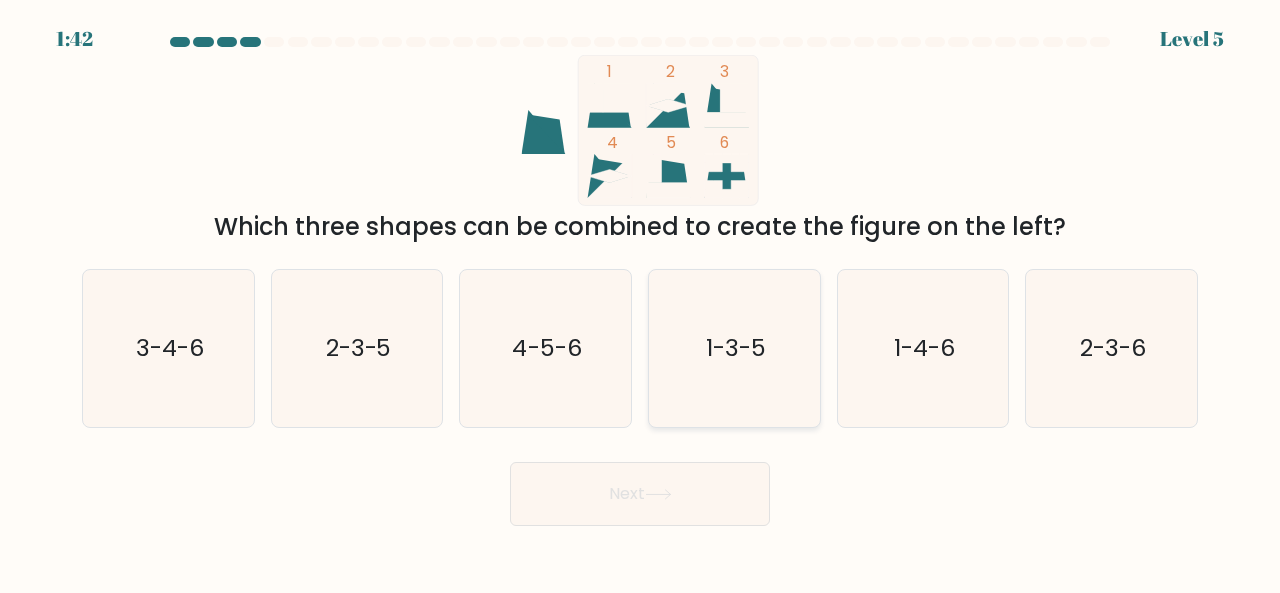 click on "1-3-5" 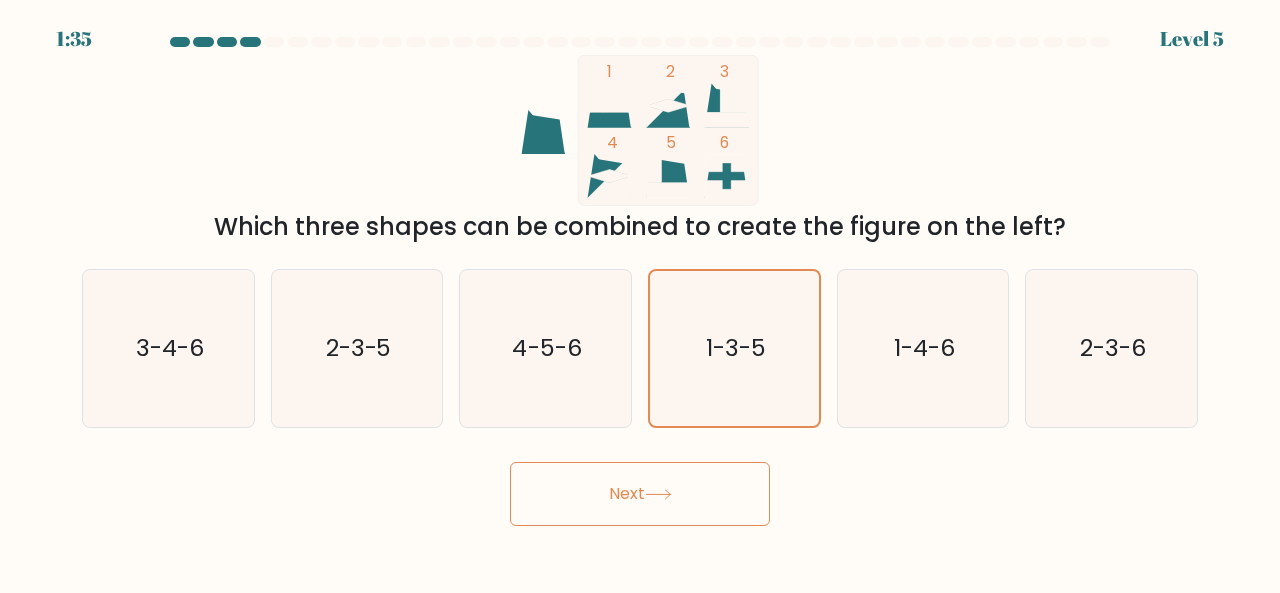 click on "Next" at bounding box center [640, 494] 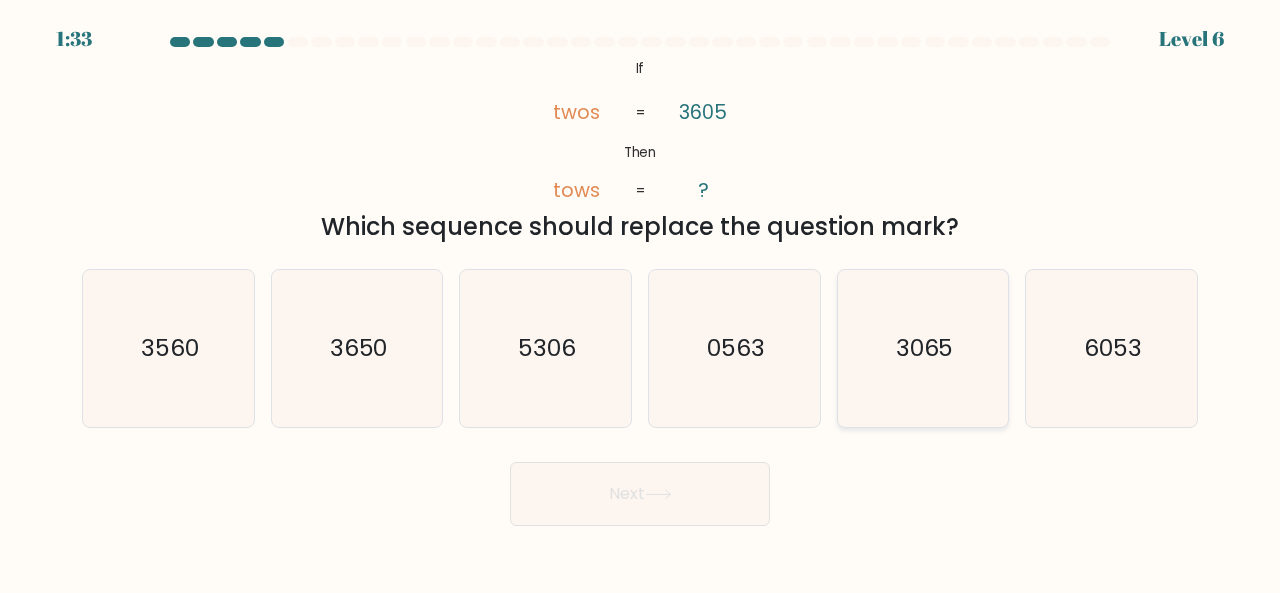 click on "3065" 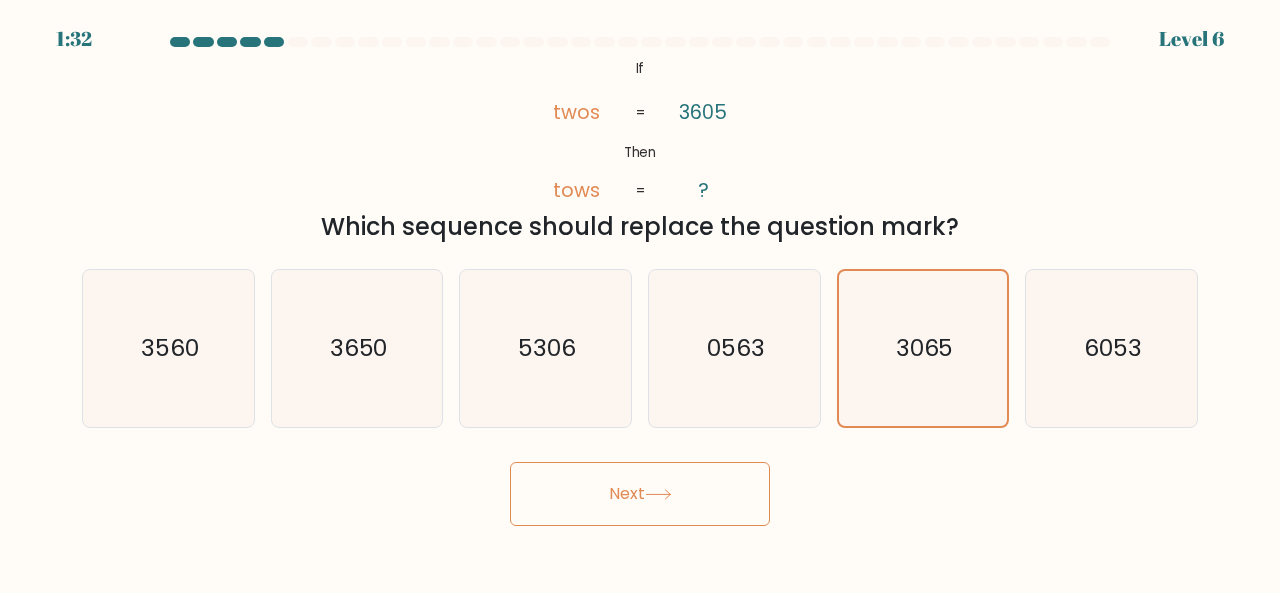 click on "Next" at bounding box center [640, 494] 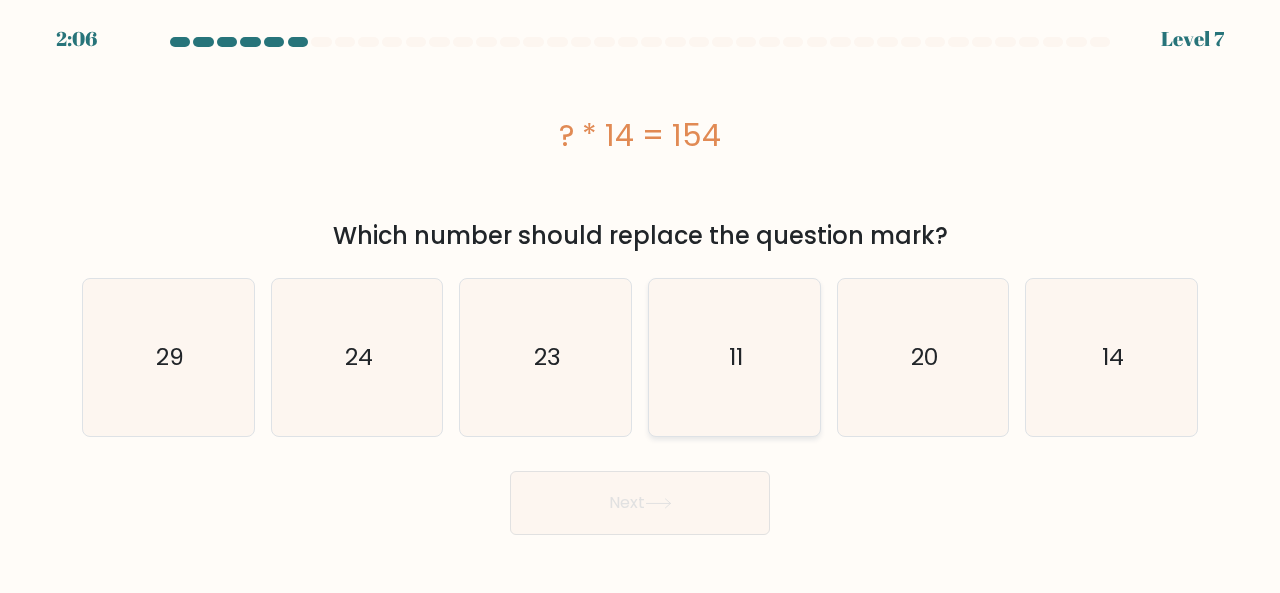 click on "11" 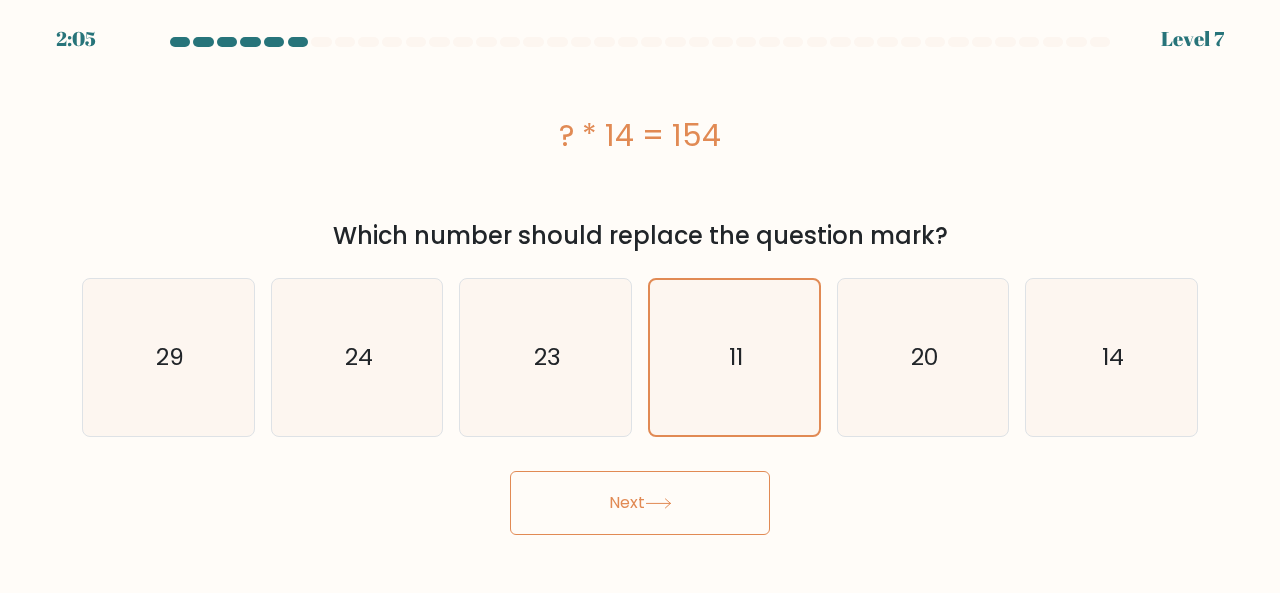 click on "Next" at bounding box center [640, 503] 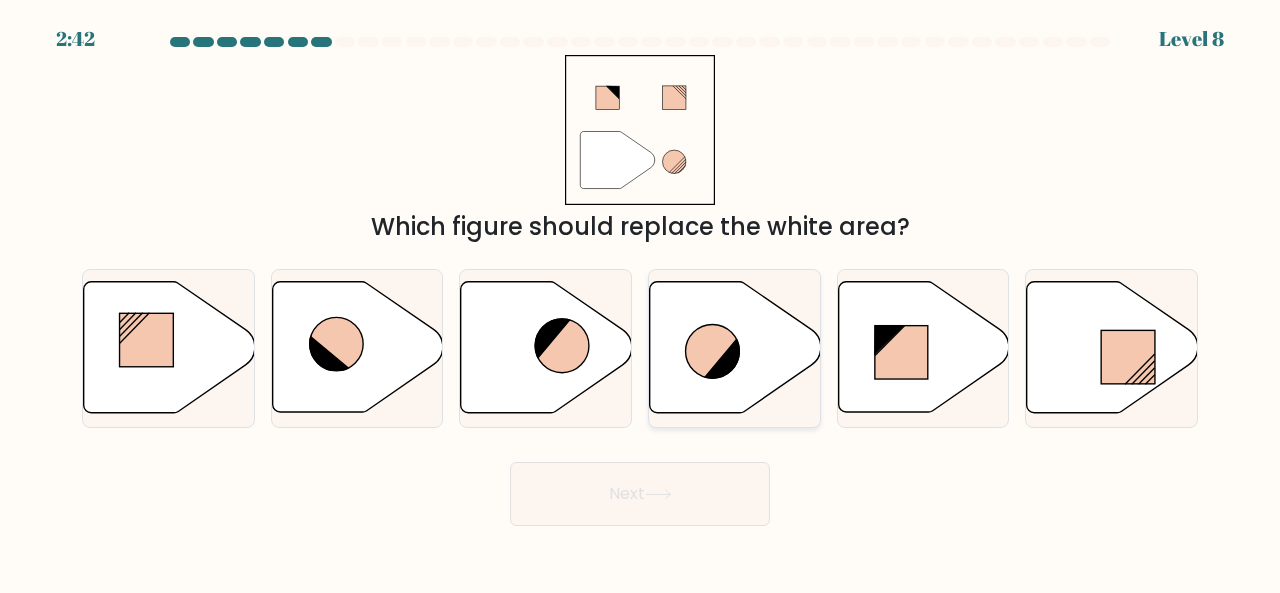 click 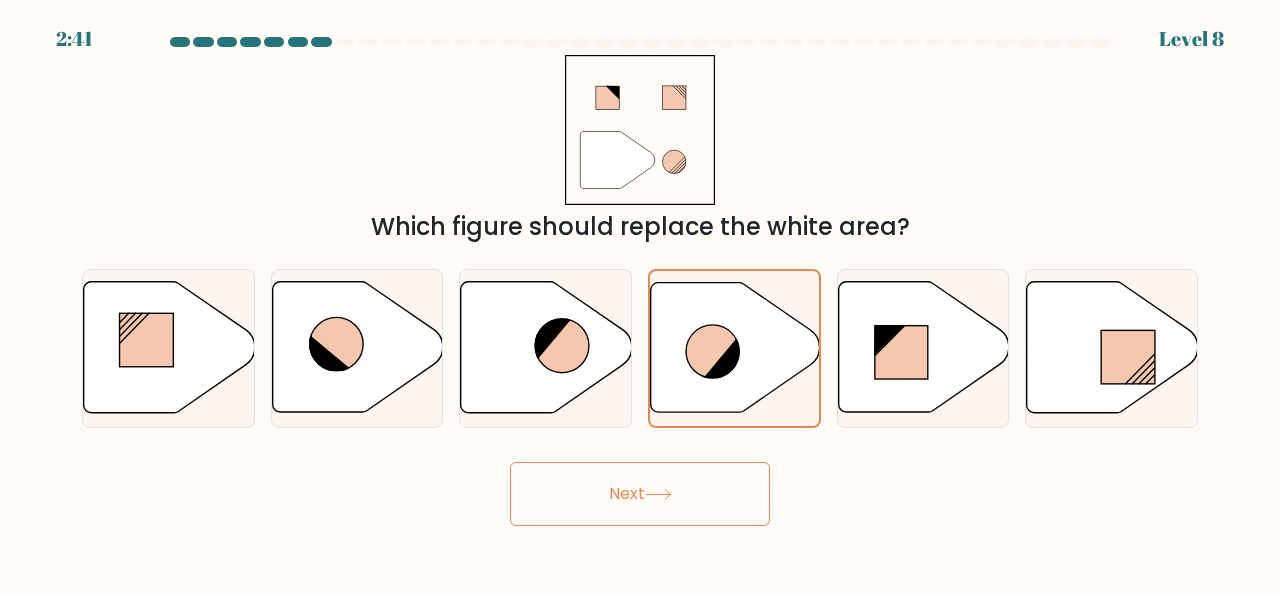 click on "Next" at bounding box center [640, 494] 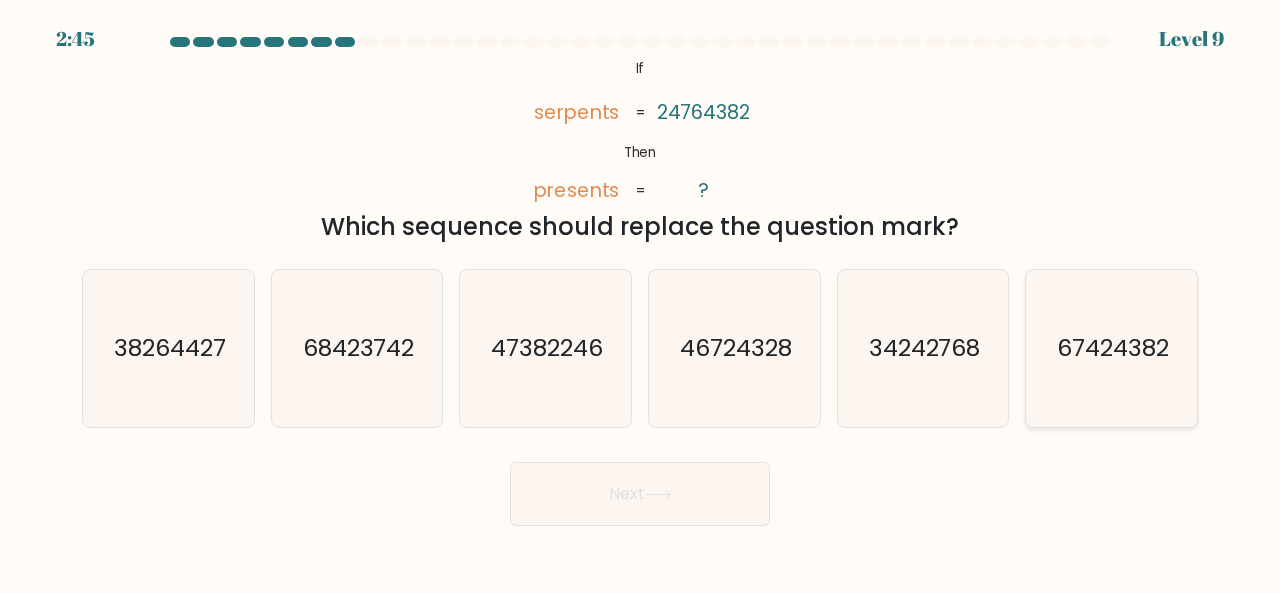 click on "67424382" 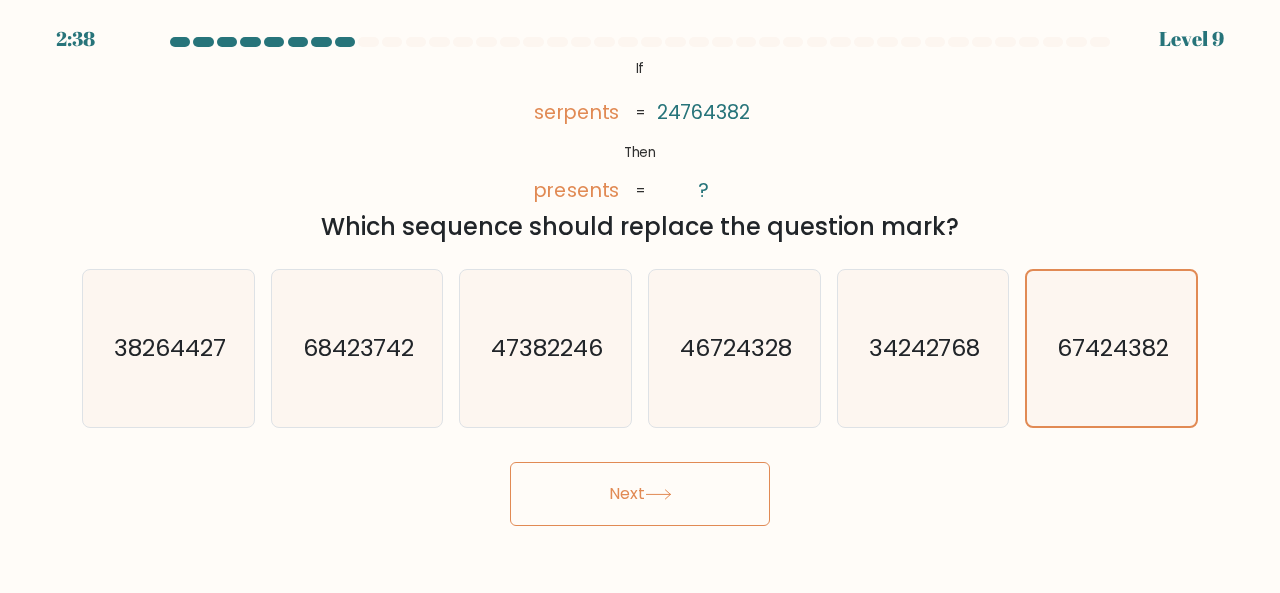 click on "Next" at bounding box center [640, 494] 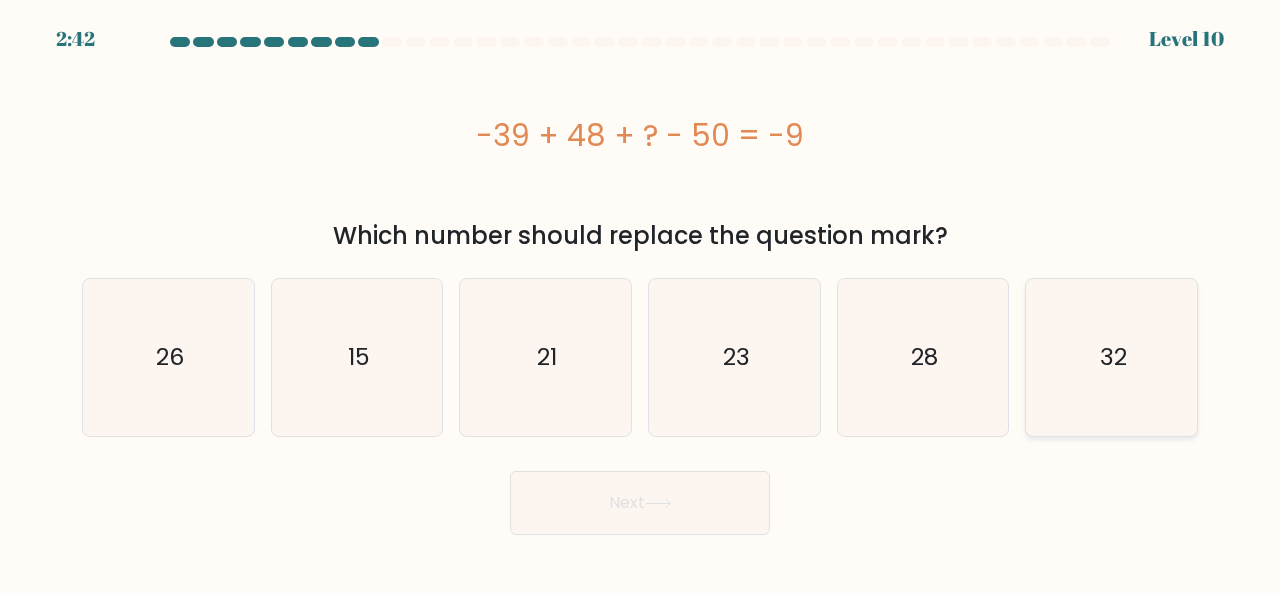 click on "32" 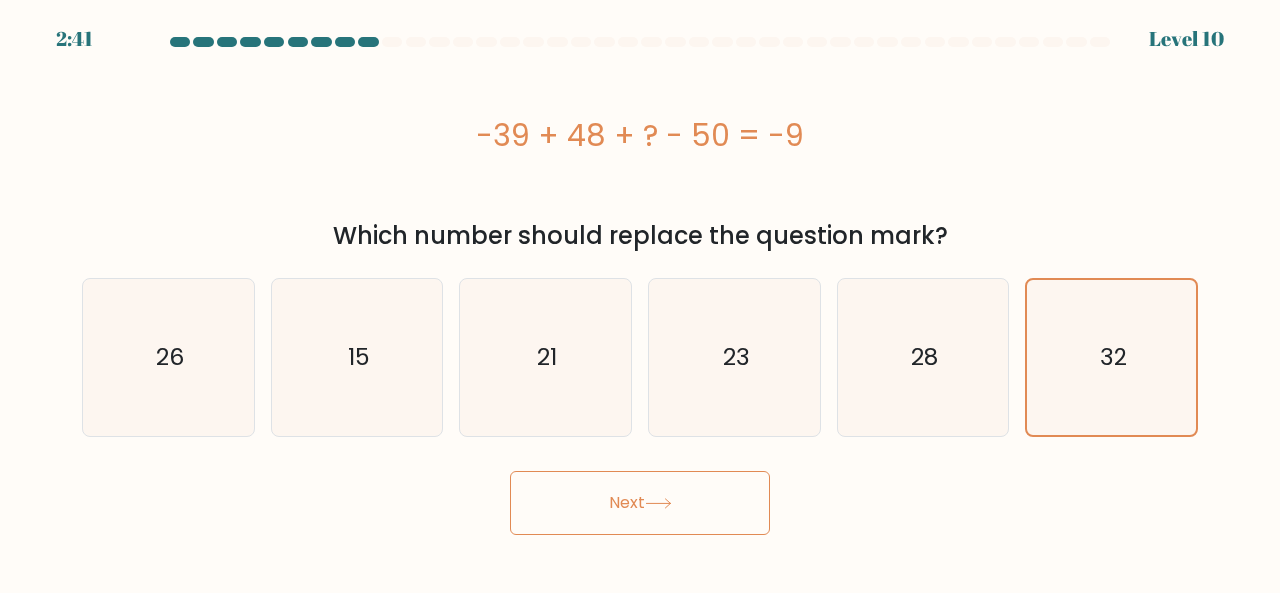 click on "Next" at bounding box center (640, 503) 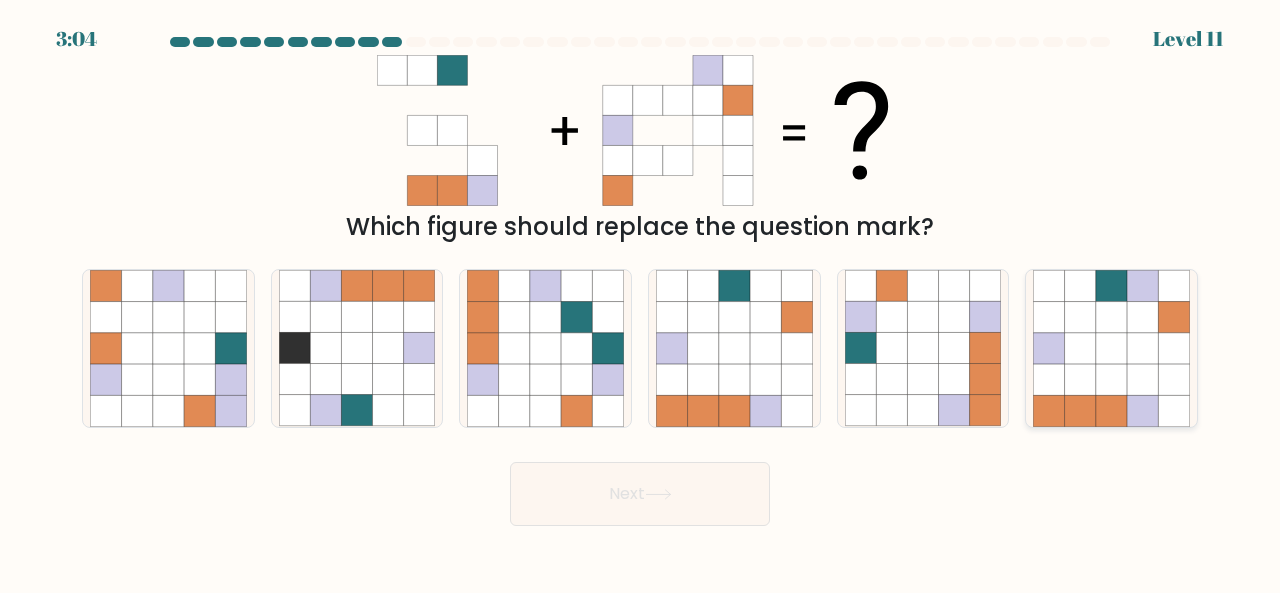 click 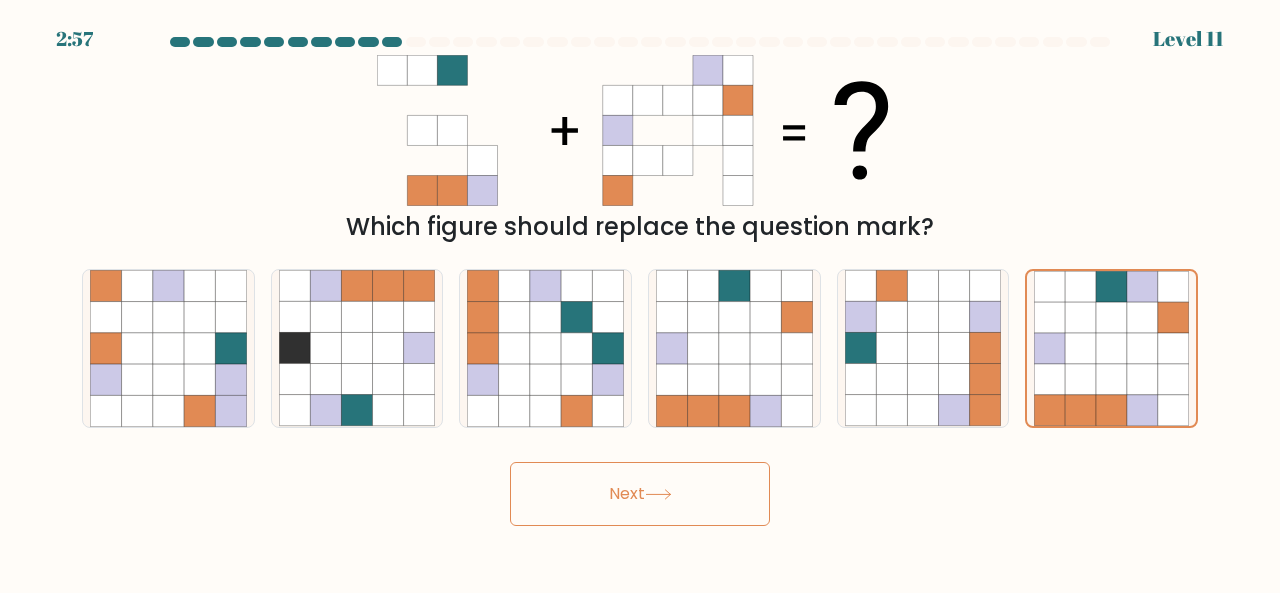 click on "Next" at bounding box center [640, 494] 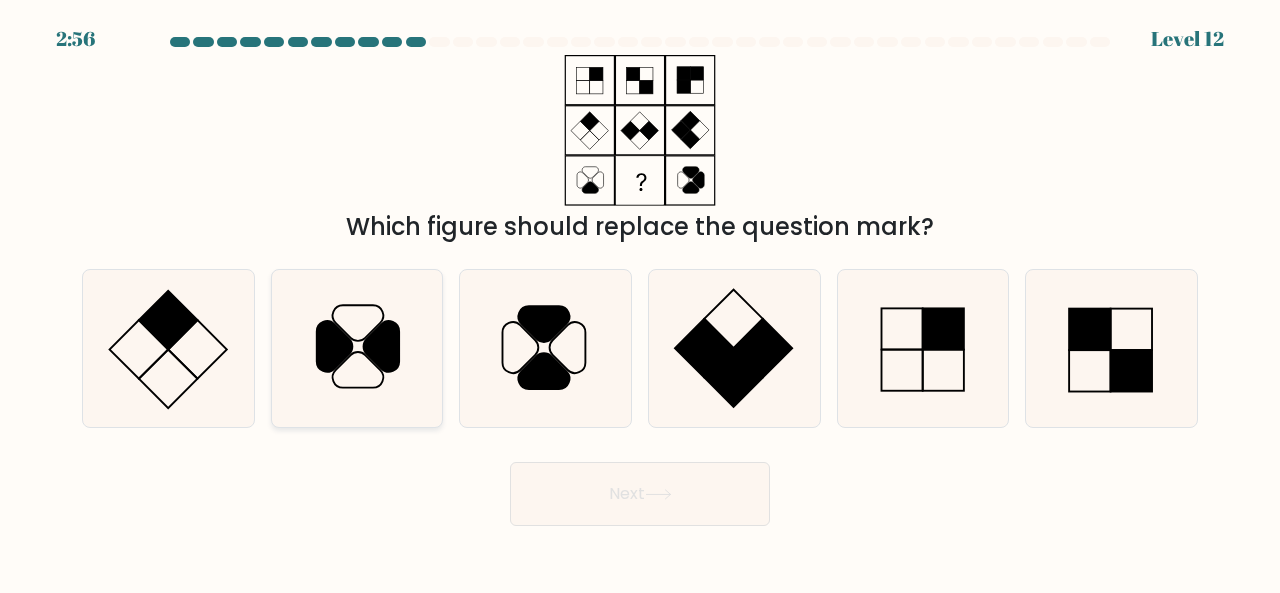 click 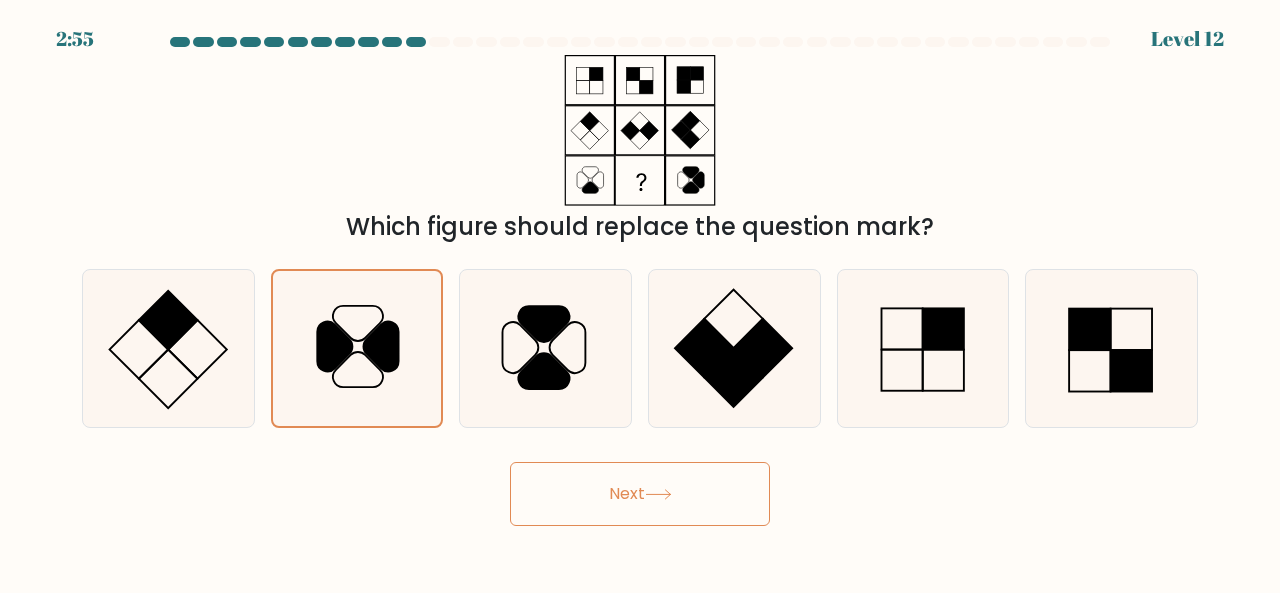 click on "Next" at bounding box center (640, 494) 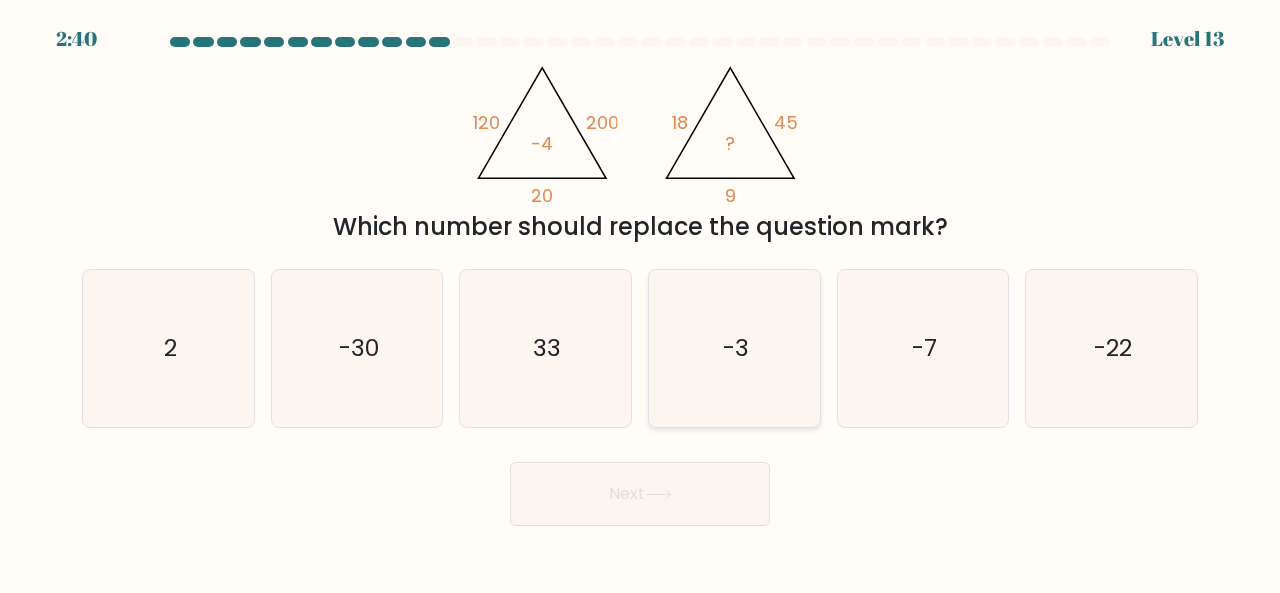 click on "-3" 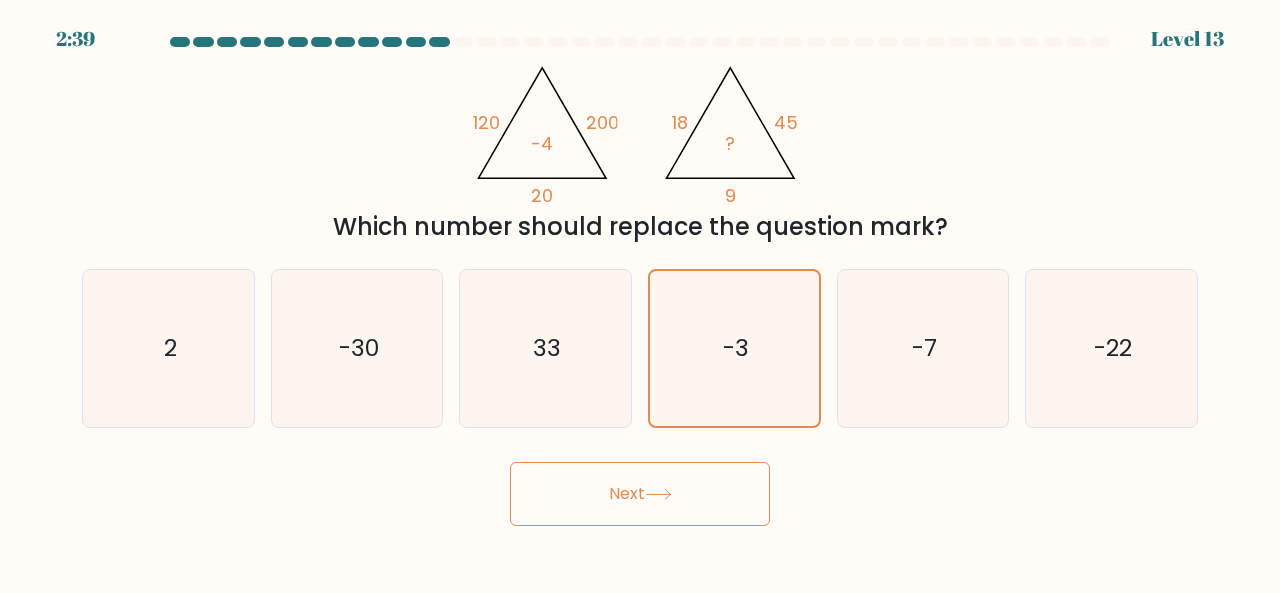 click on "Next" at bounding box center [640, 494] 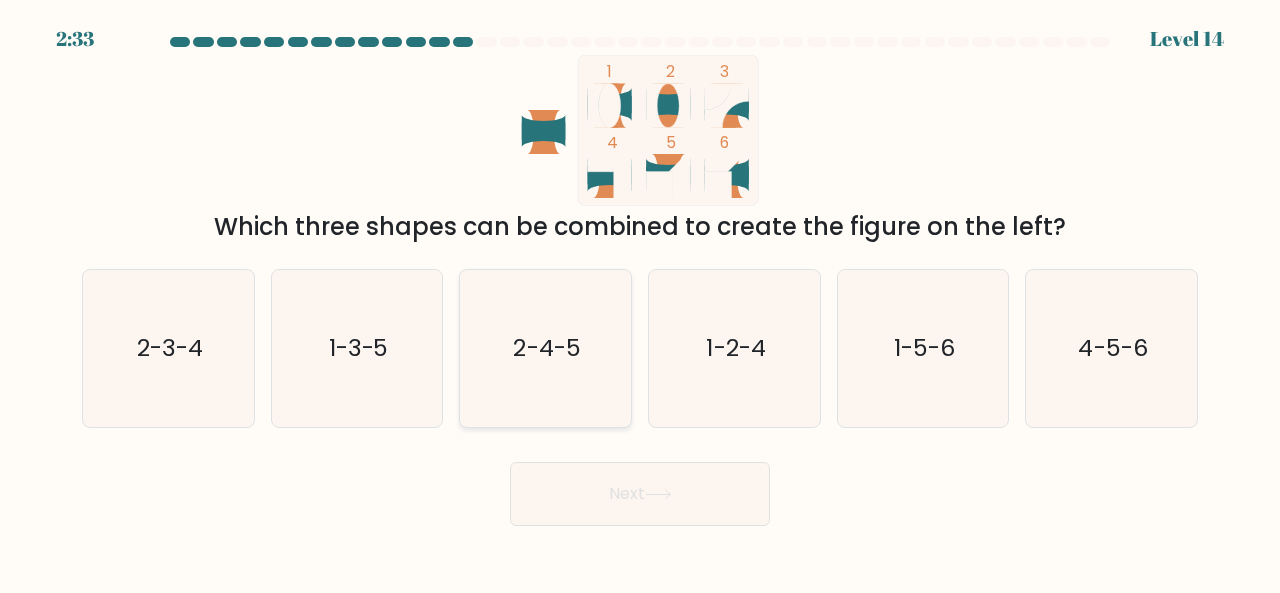 click on "2-4-5" 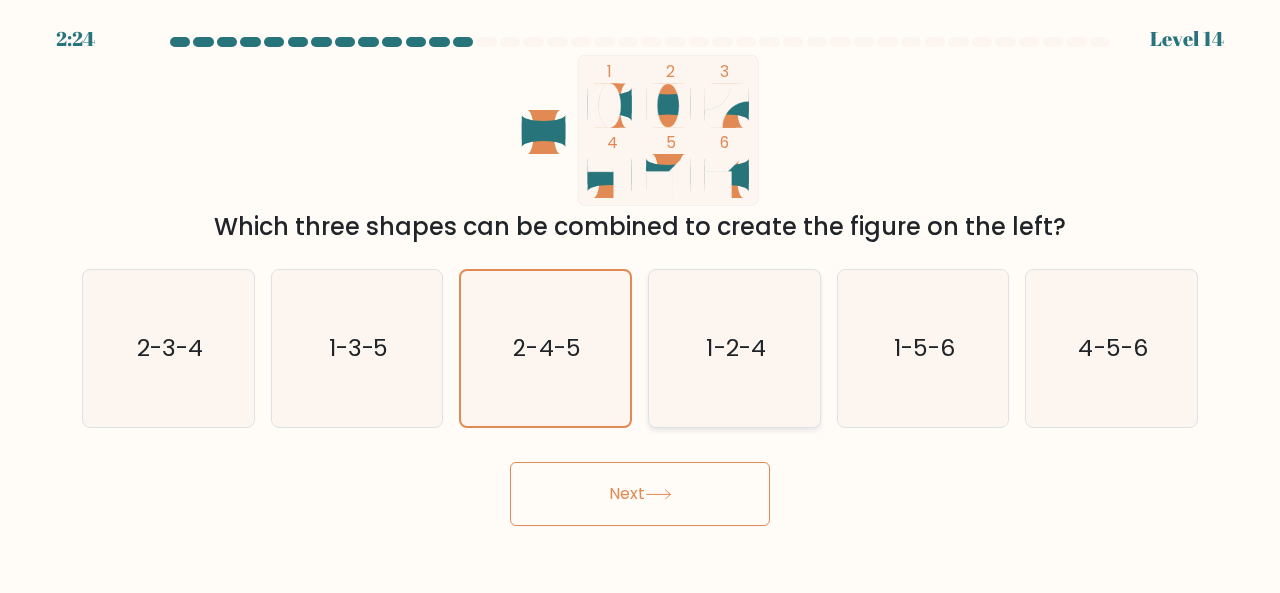 click on "1-2-4" 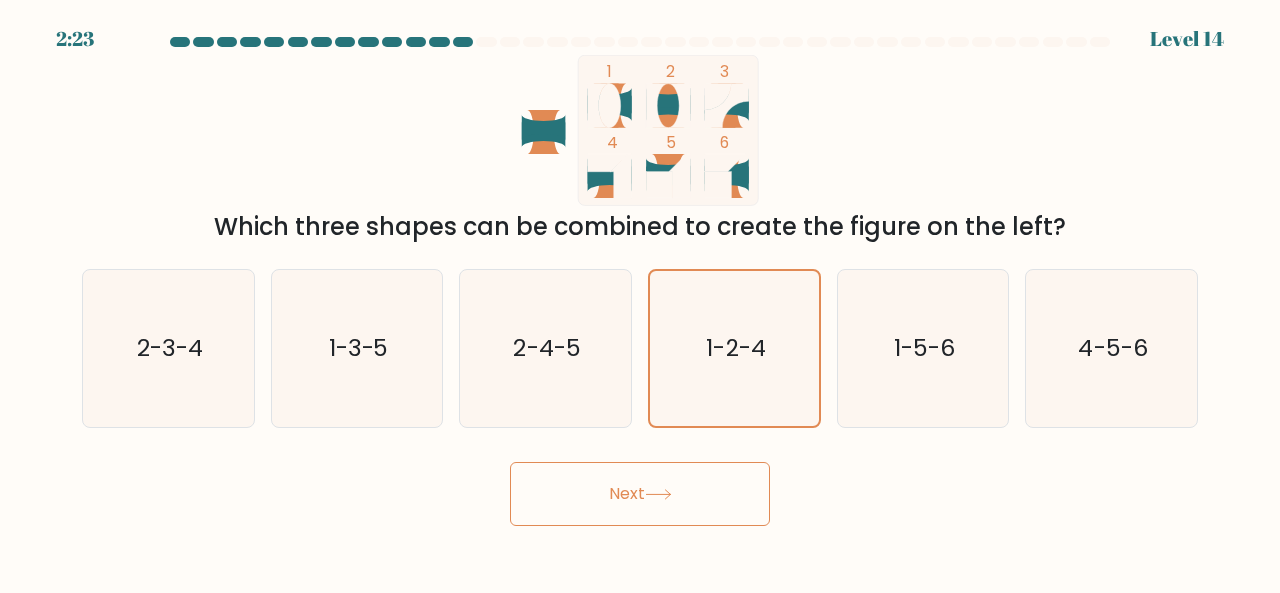 click on "Next" at bounding box center [640, 494] 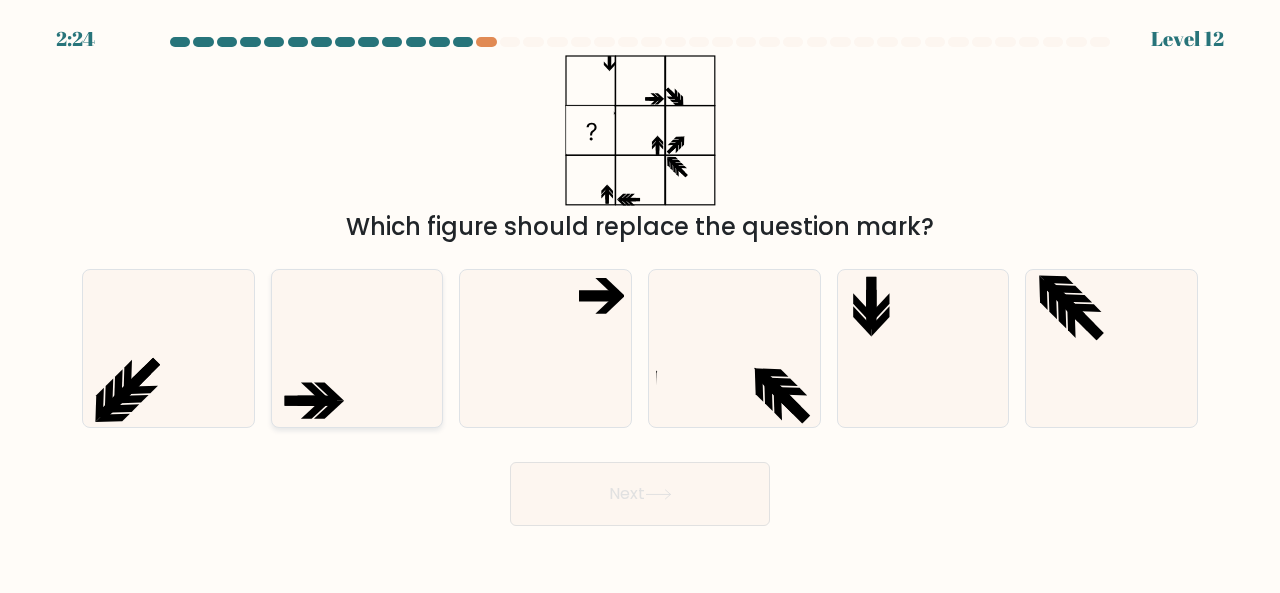 click 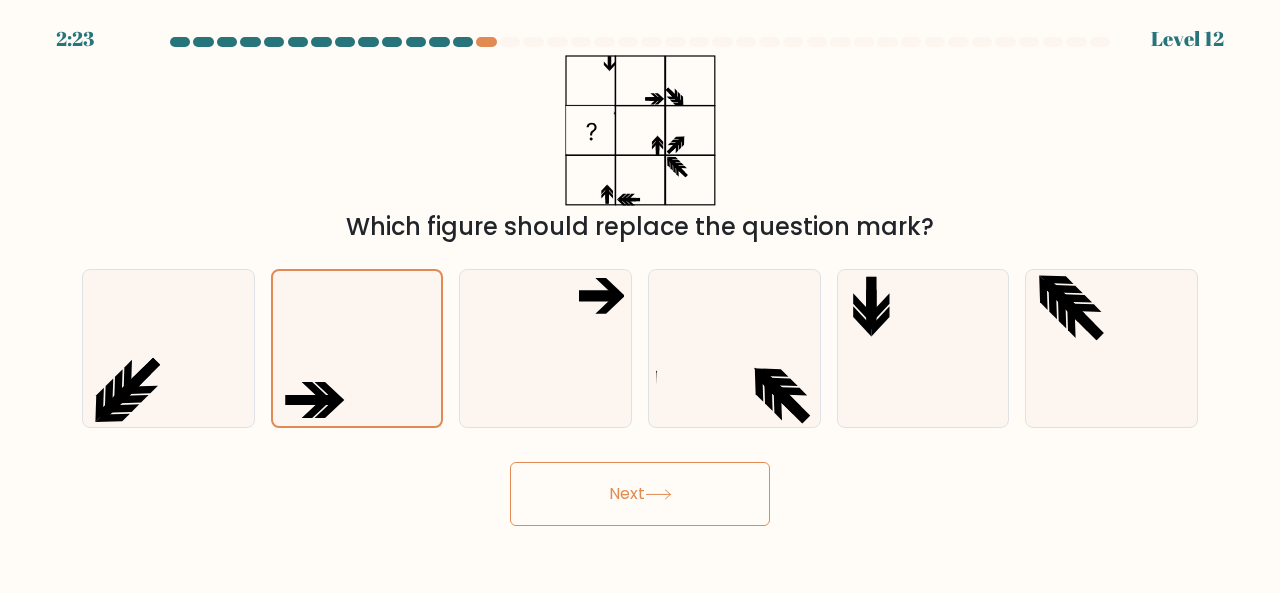 click on "Next" at bounding box center (640, 494) 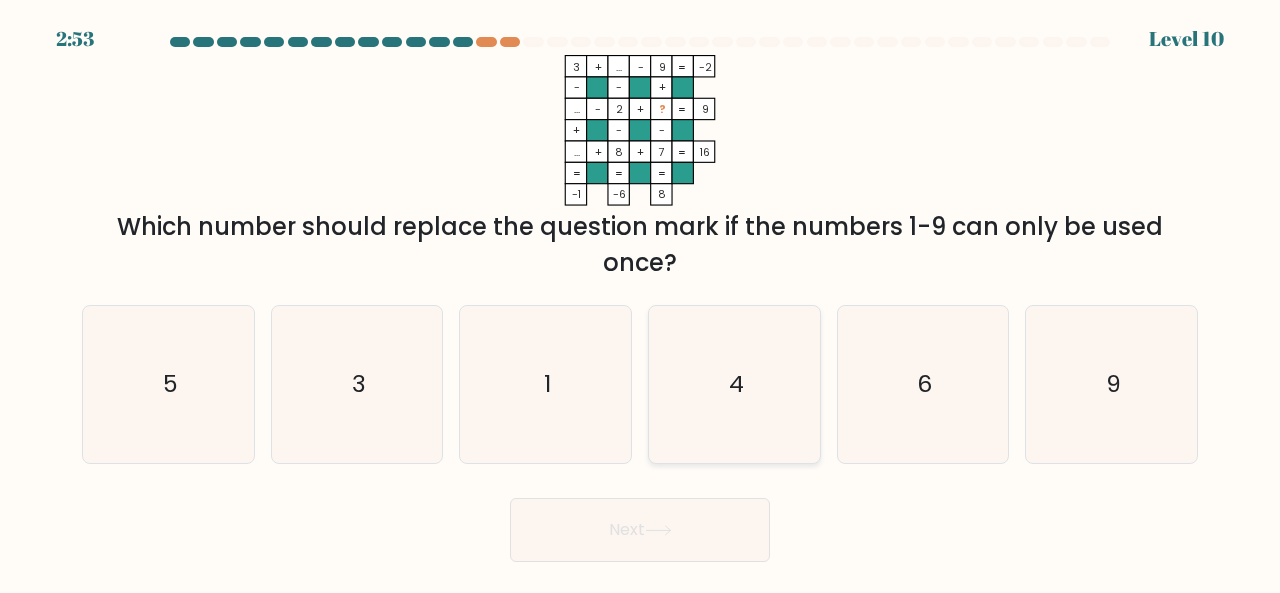 click on "4" 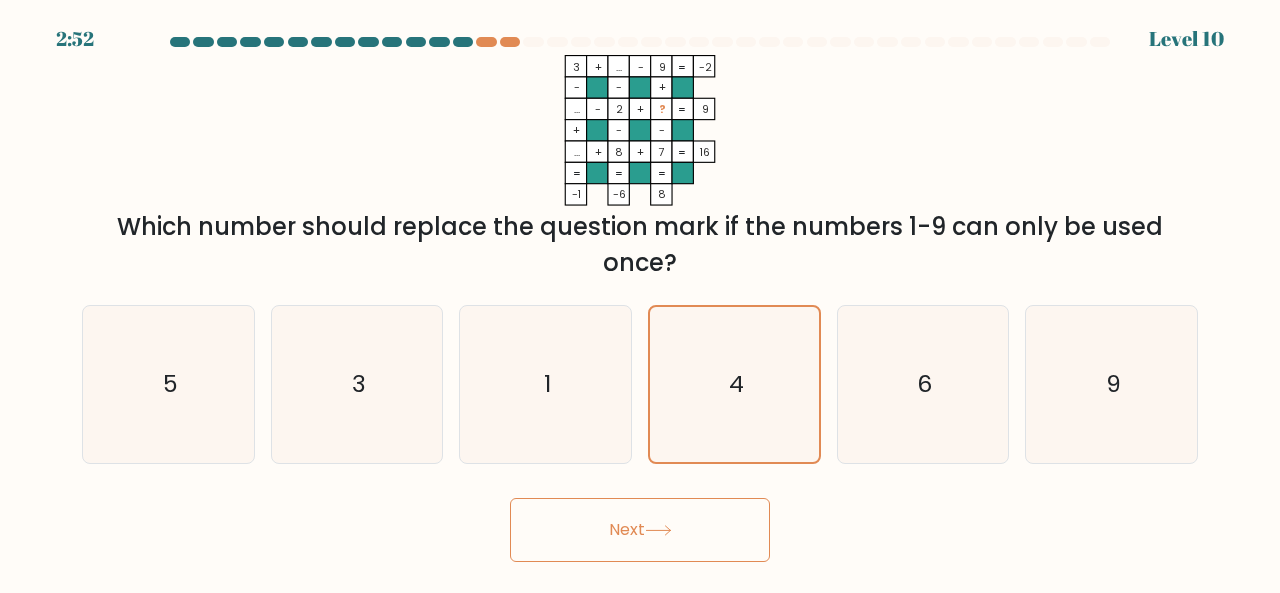 click on "Next" at bounding box center [640, 530] 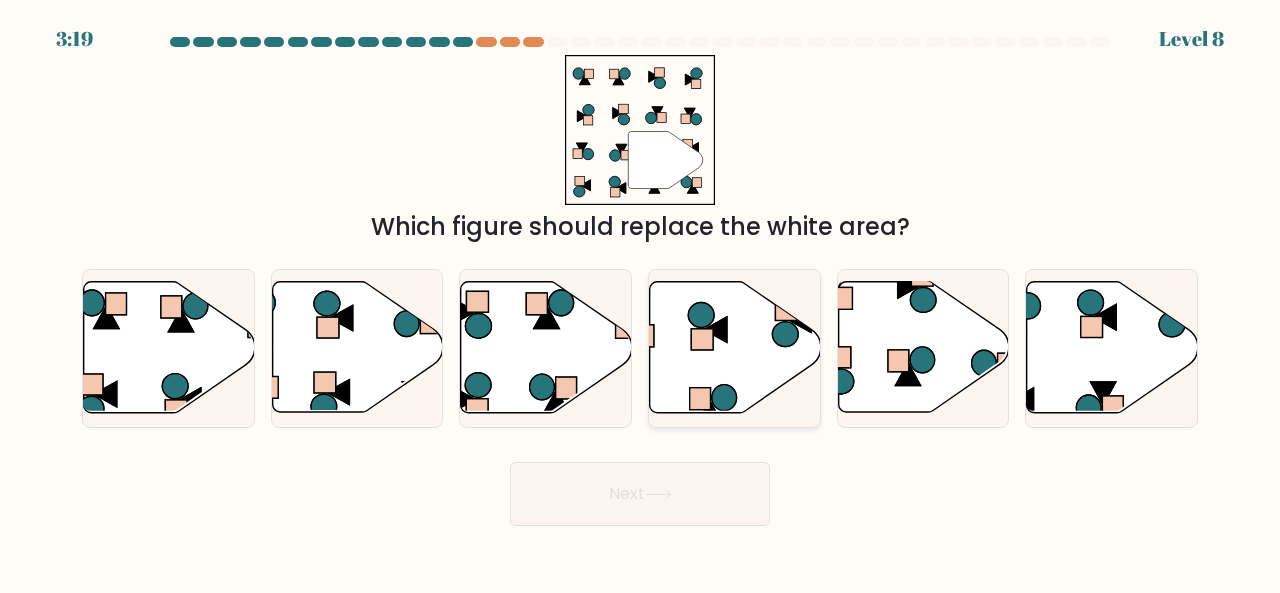 click 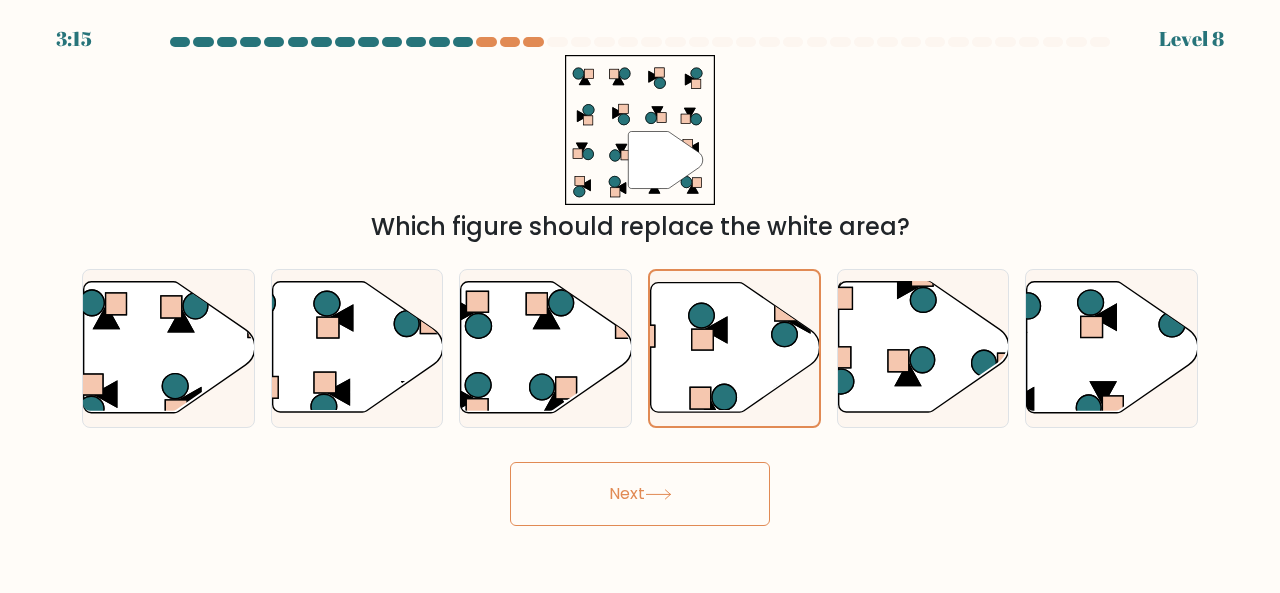 click on "Next" at bounding box center (640, 494) 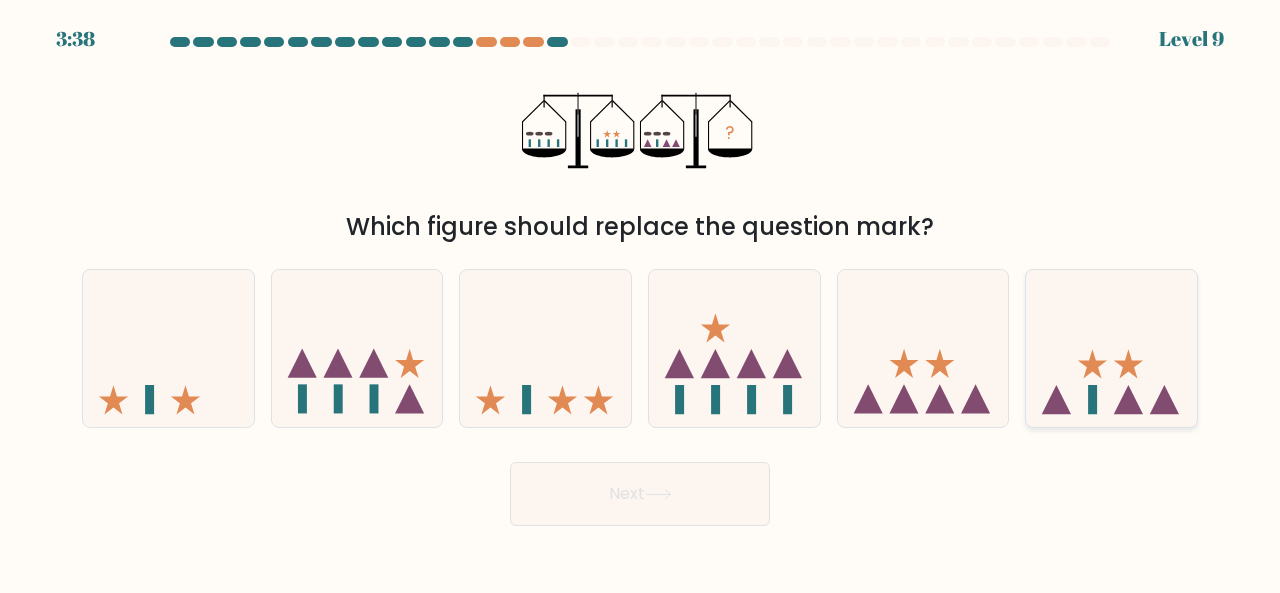 click 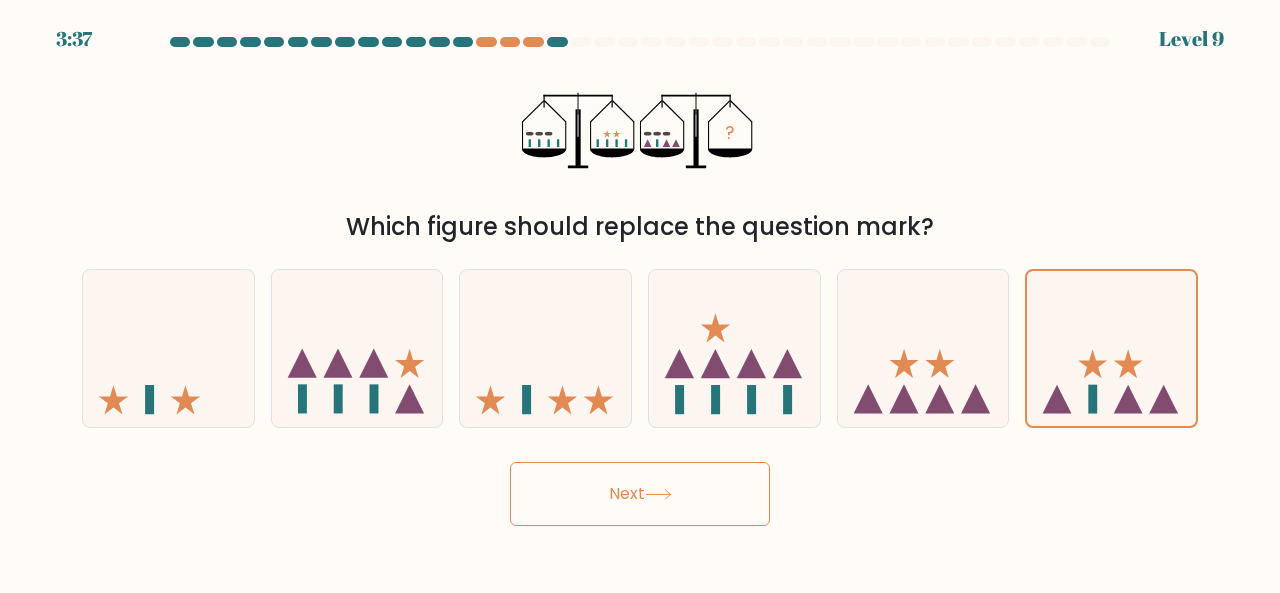 click on "Next" at bounding box center [640, 494] 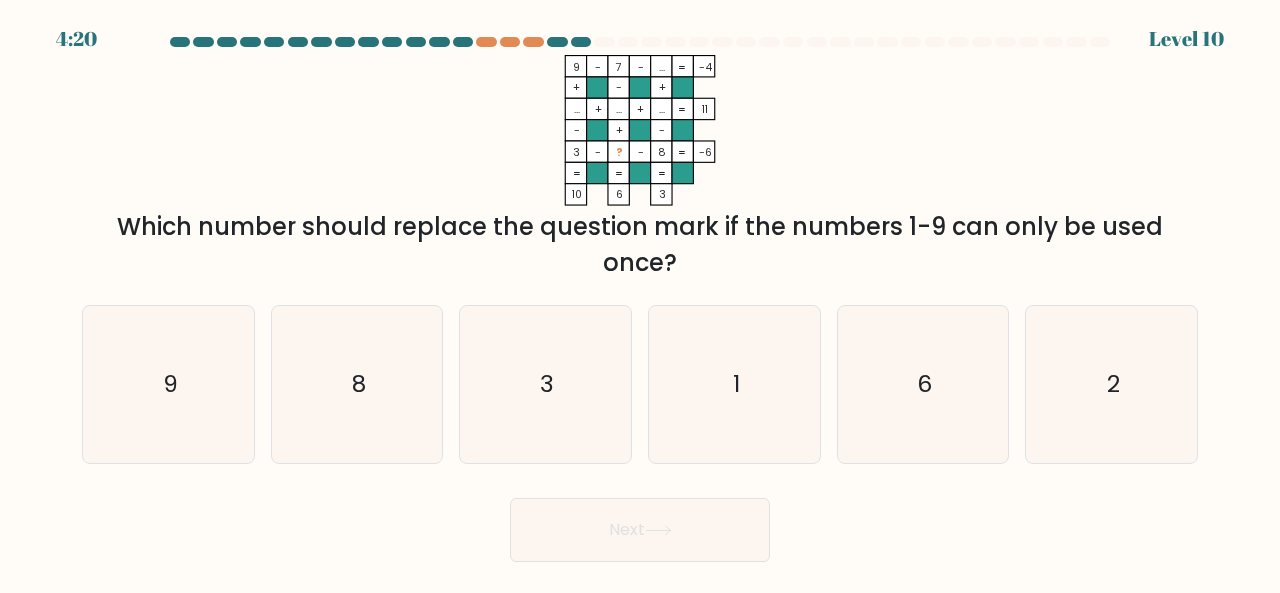 click on "9    -    7    -    ...    -4    +    -    +    ...    +    ...    +    ...    11    -    +    -    3    -    ?    -    8    =   -6    =   =   =   =   10    6    3    =" 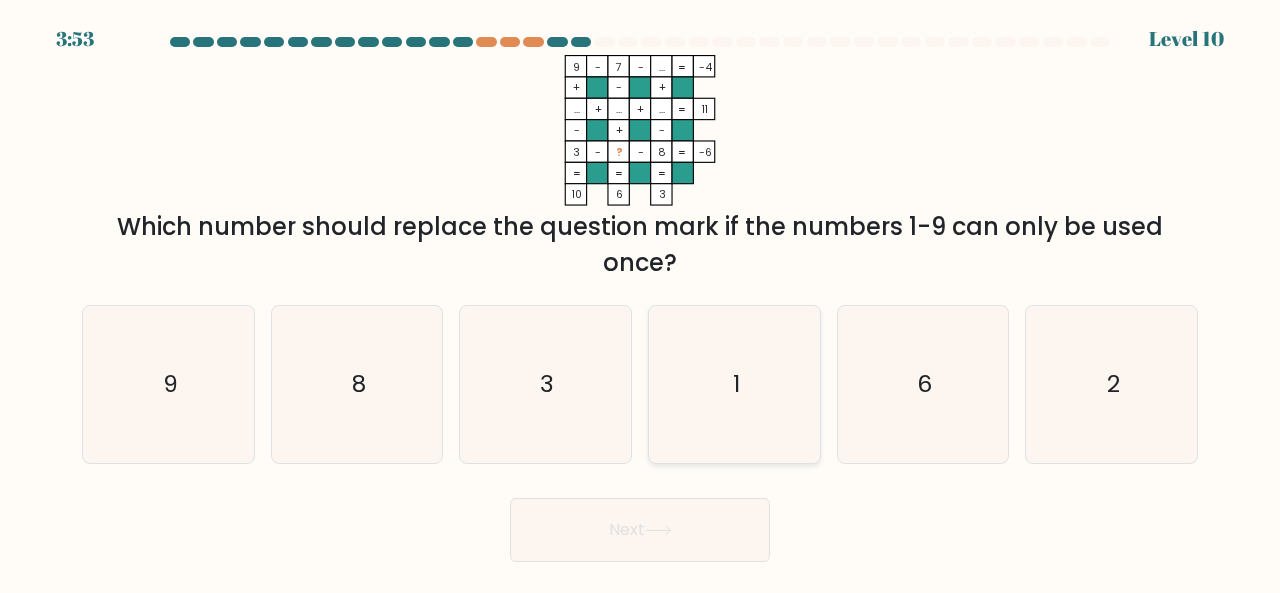 click on "1" 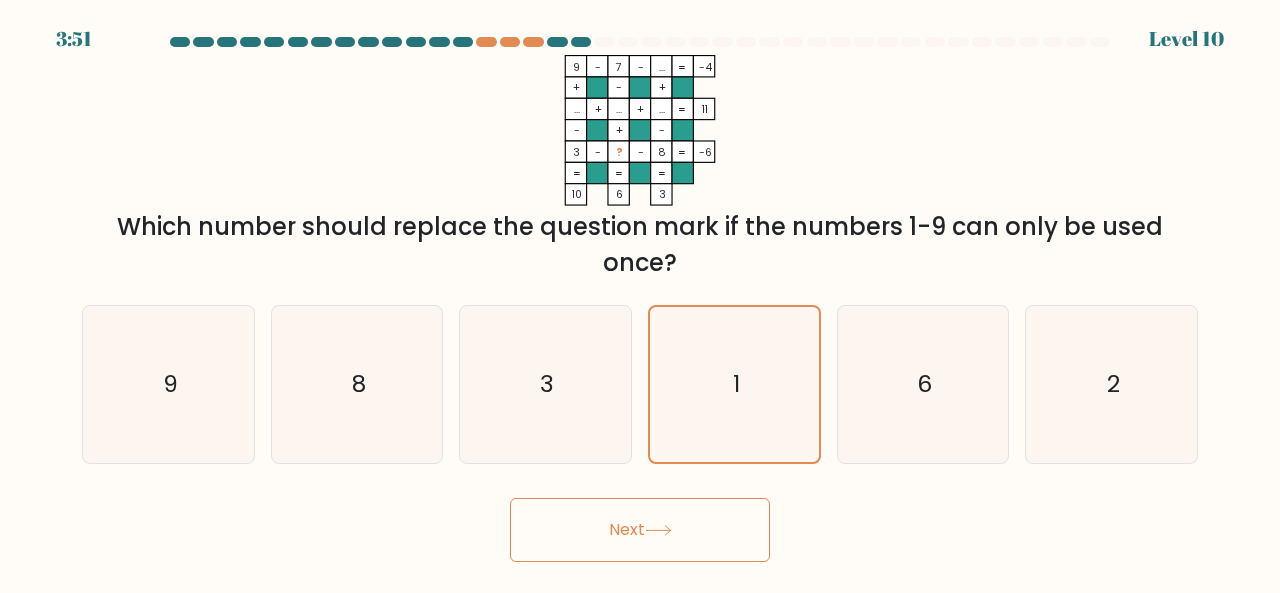 click on "Next" at bounding box center [640, 530] 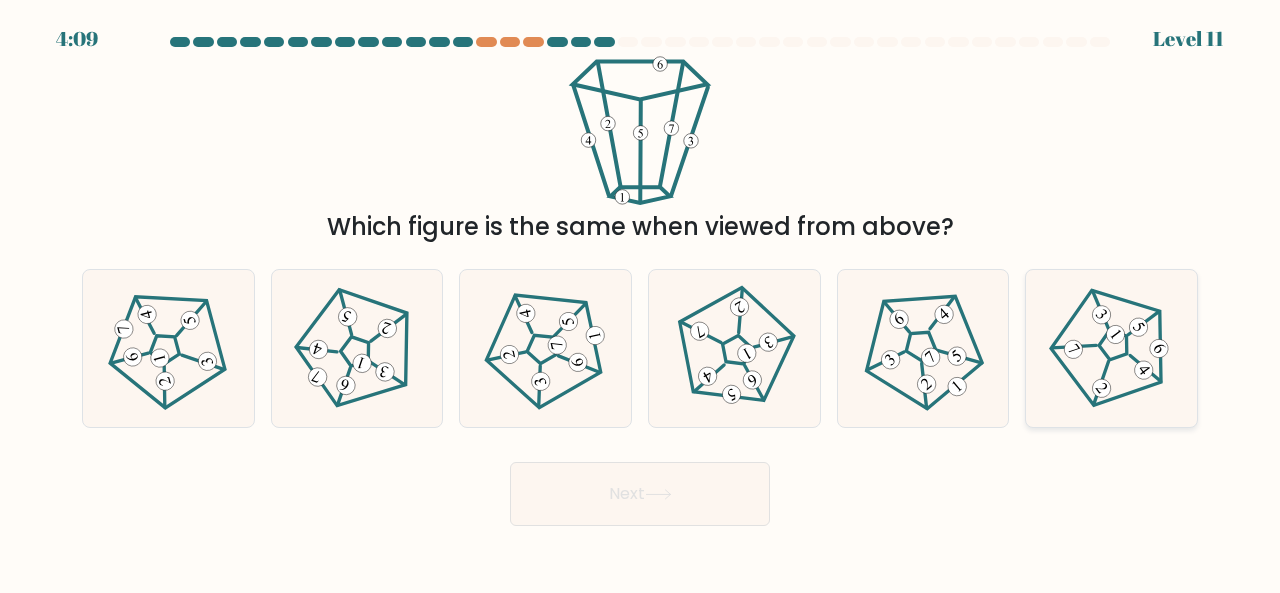 click 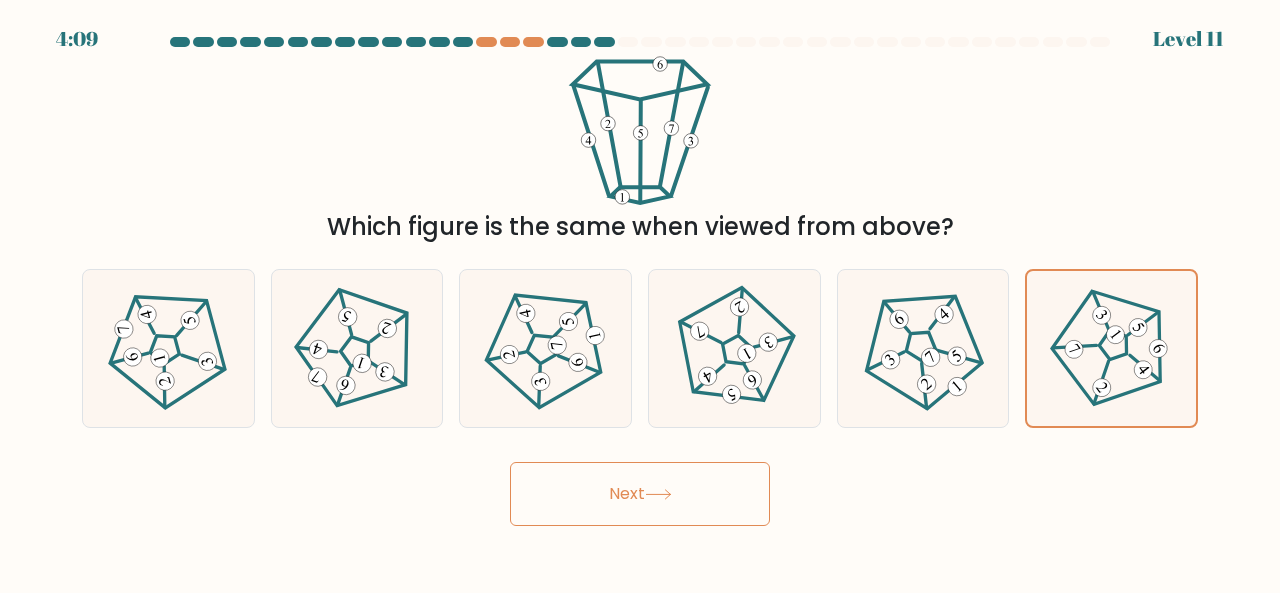 click on "Next" at bounding box center [640, 494] 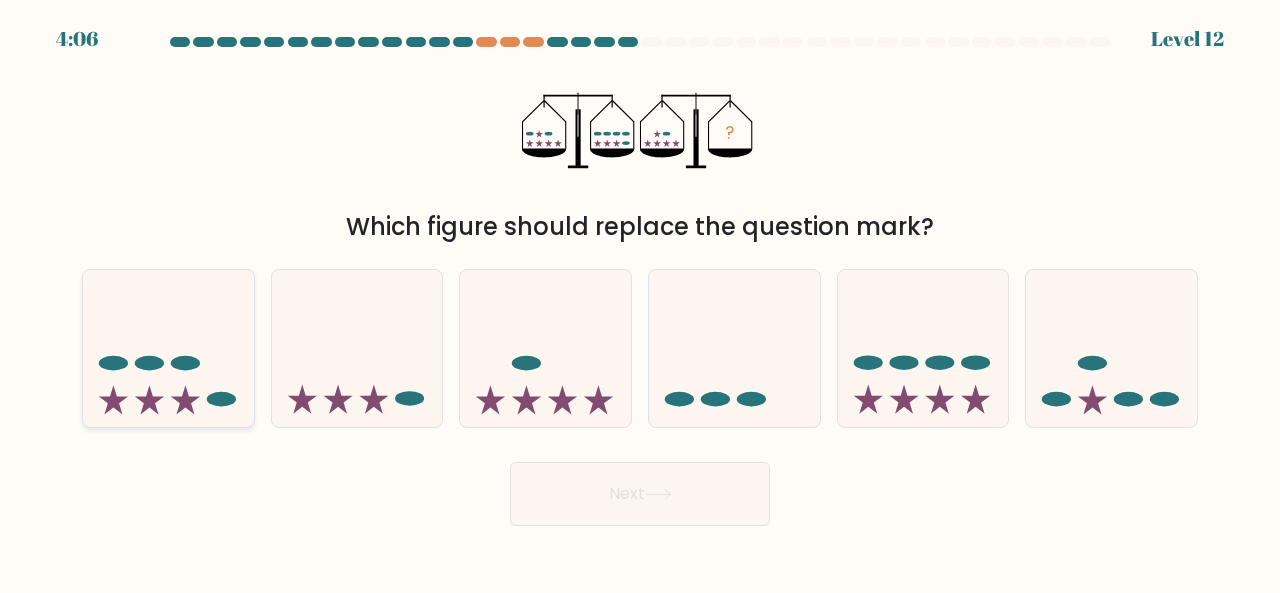 click 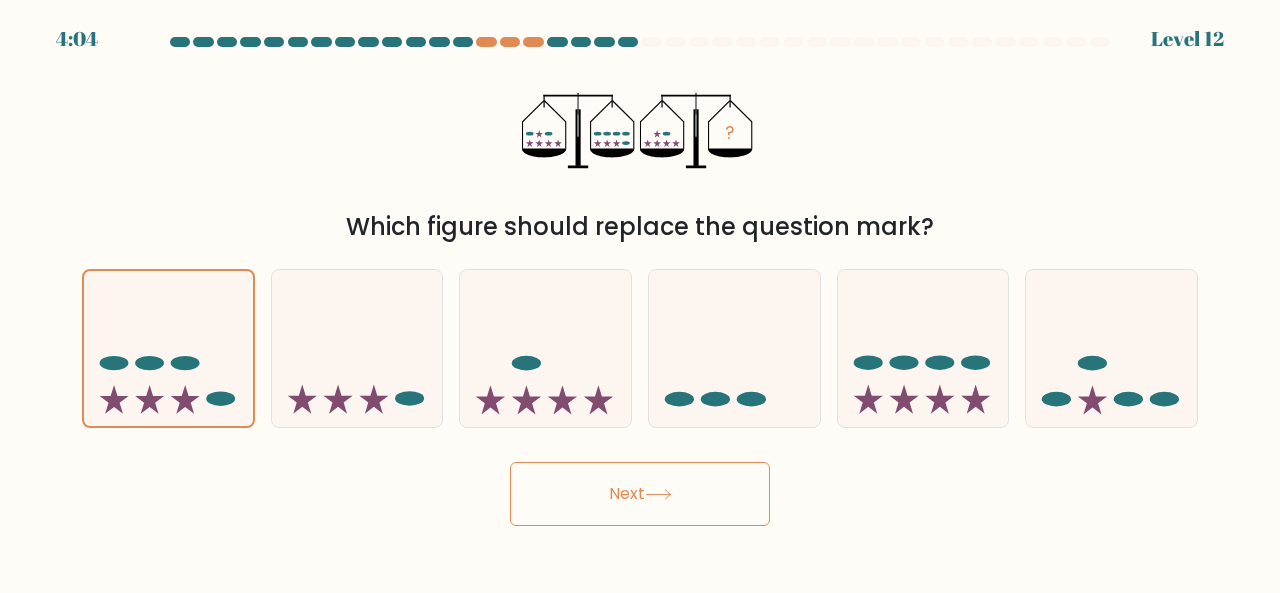 click on "Next" at bounding box center [640, 494] 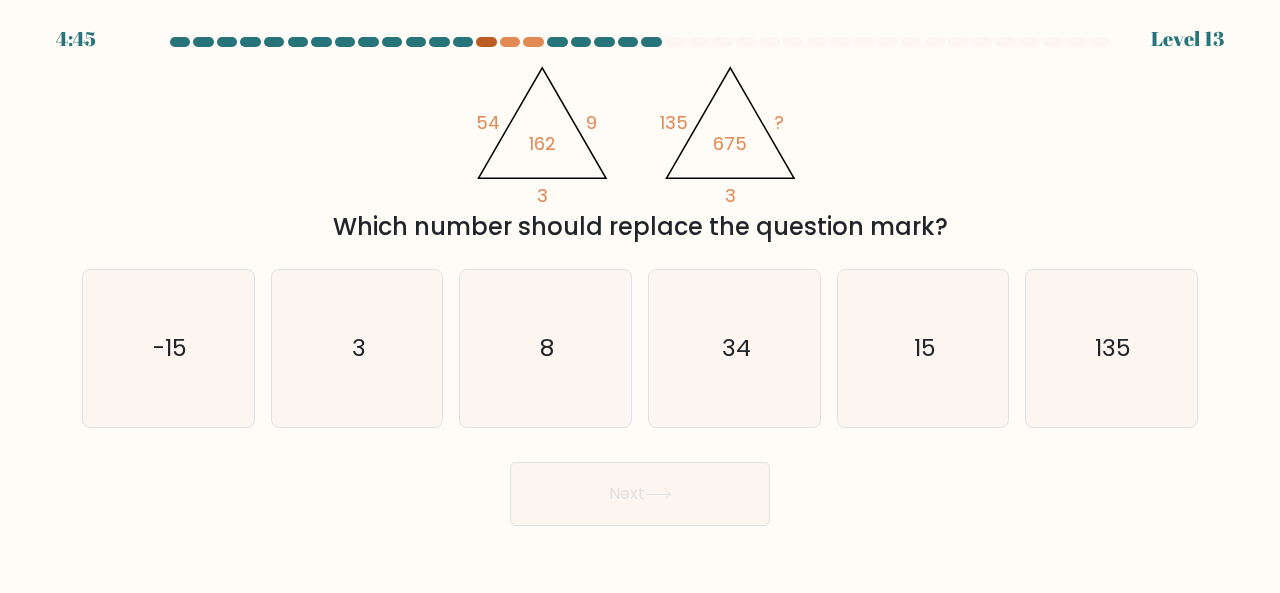 click at bounding box center [486, 42] 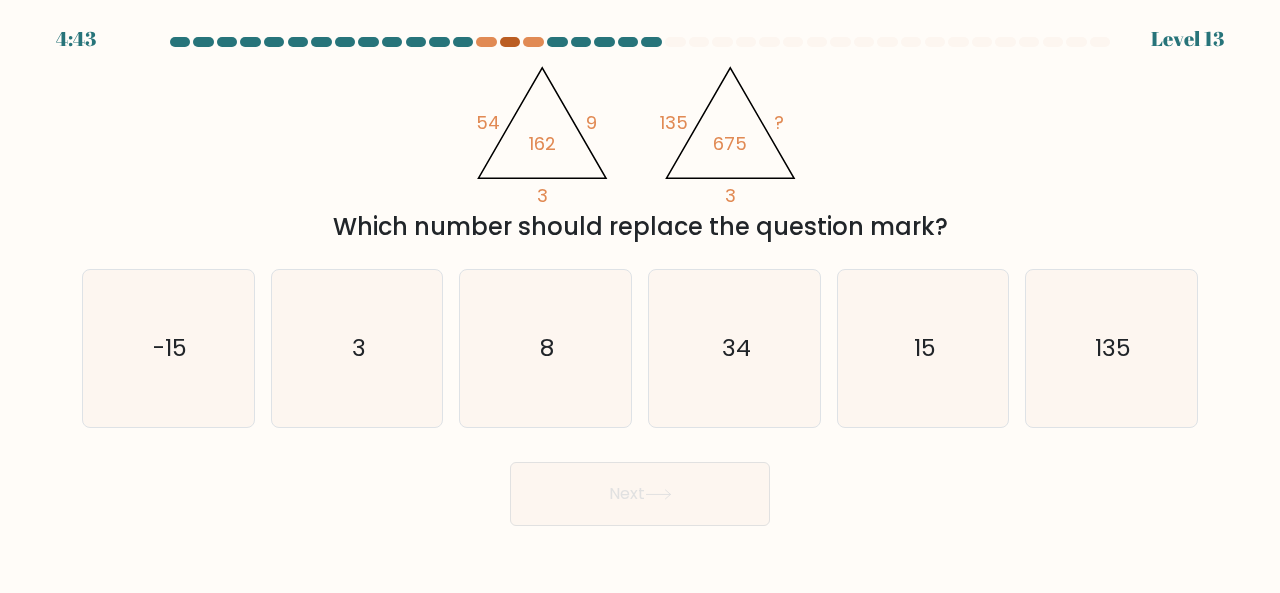 click at bounding box center (510, 42) 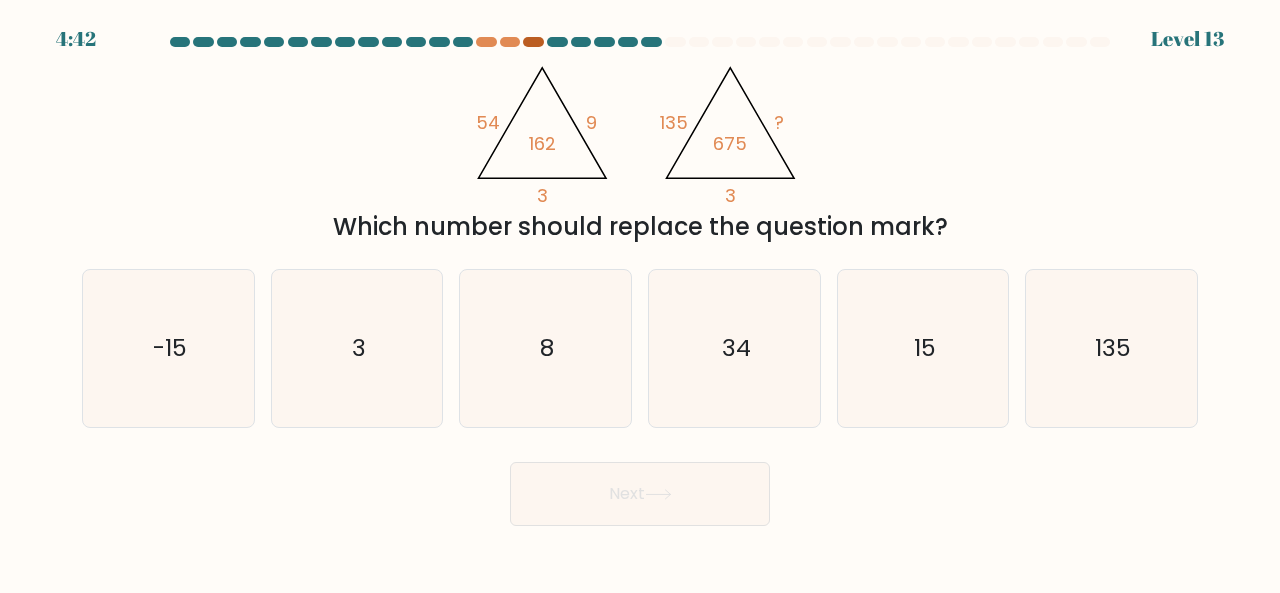 click at bounding box center [533, 42] 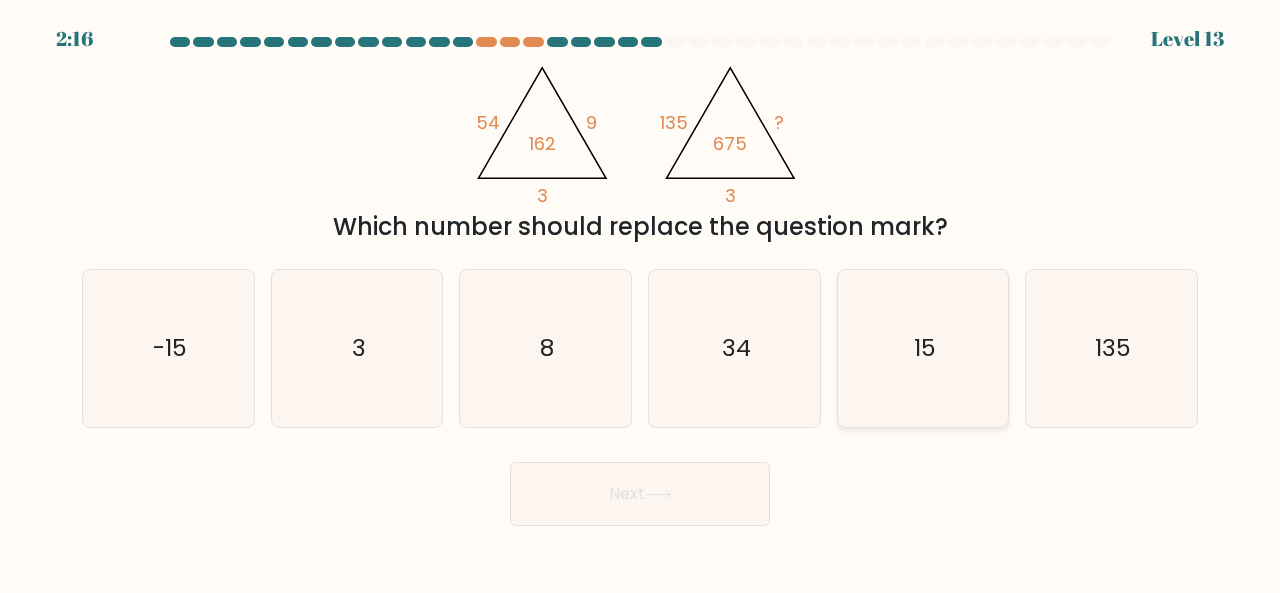 click on "15" 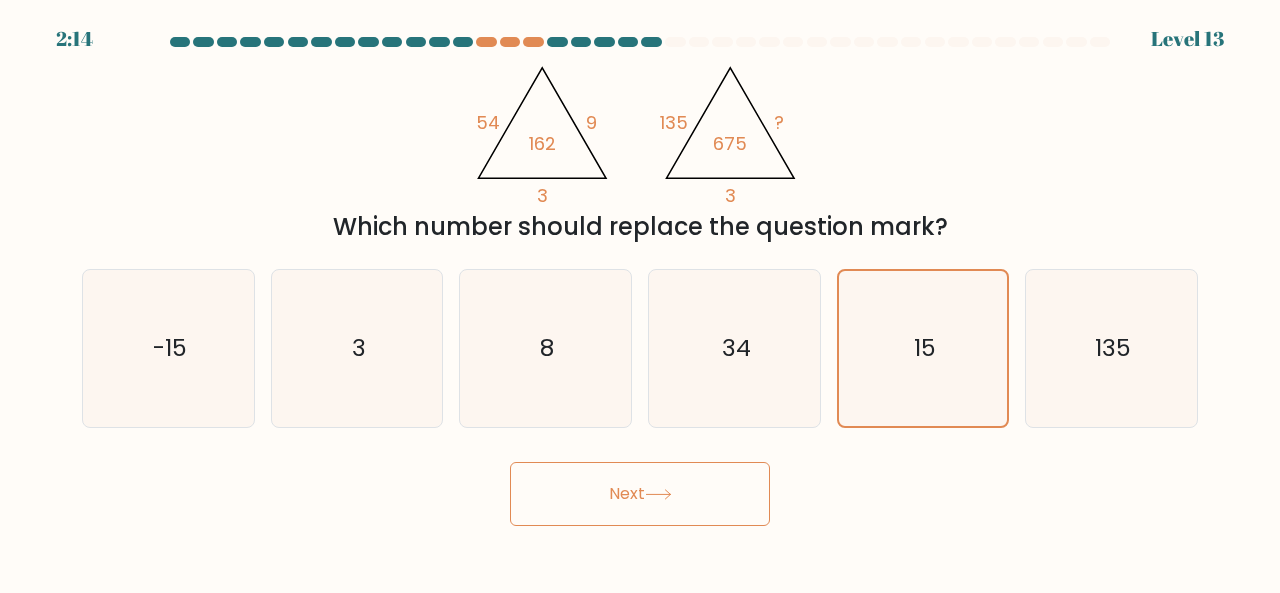 click on "Next" at bounding box center [640, 494] 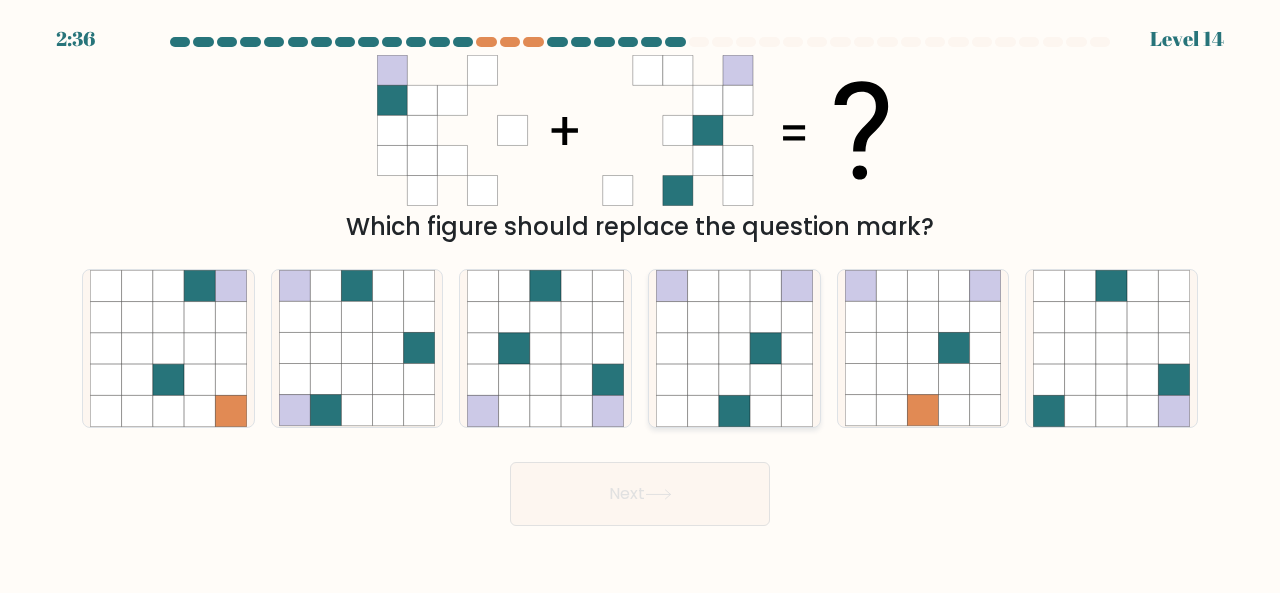 click 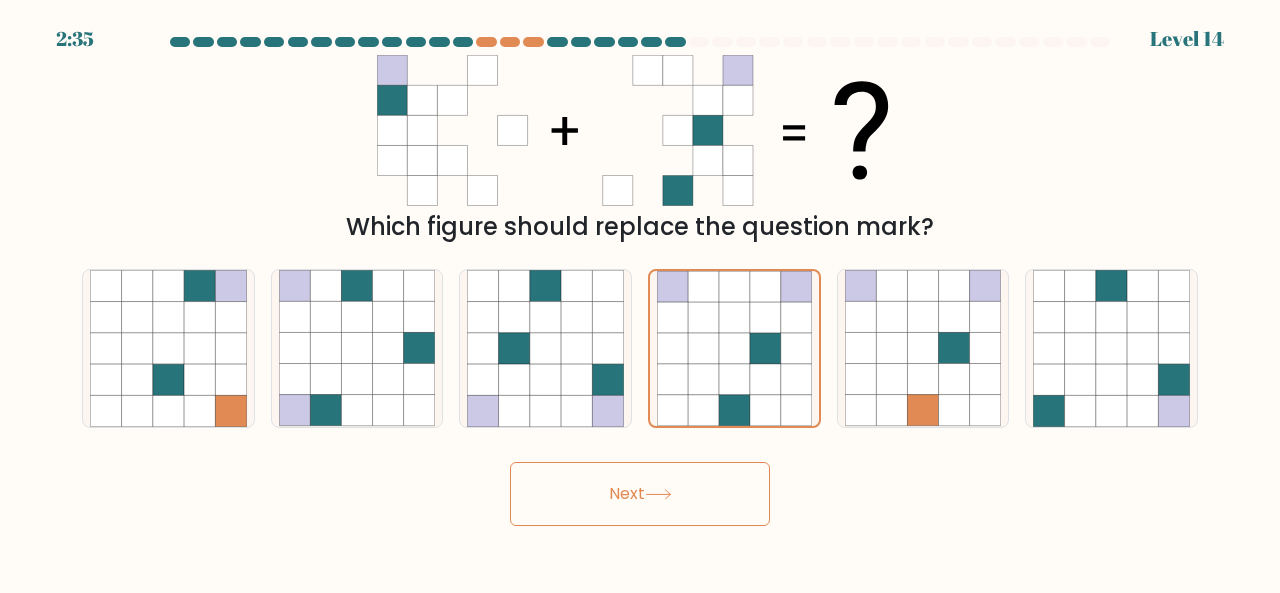 click on "2:35
Level 14" at bounding box center [640, 296] 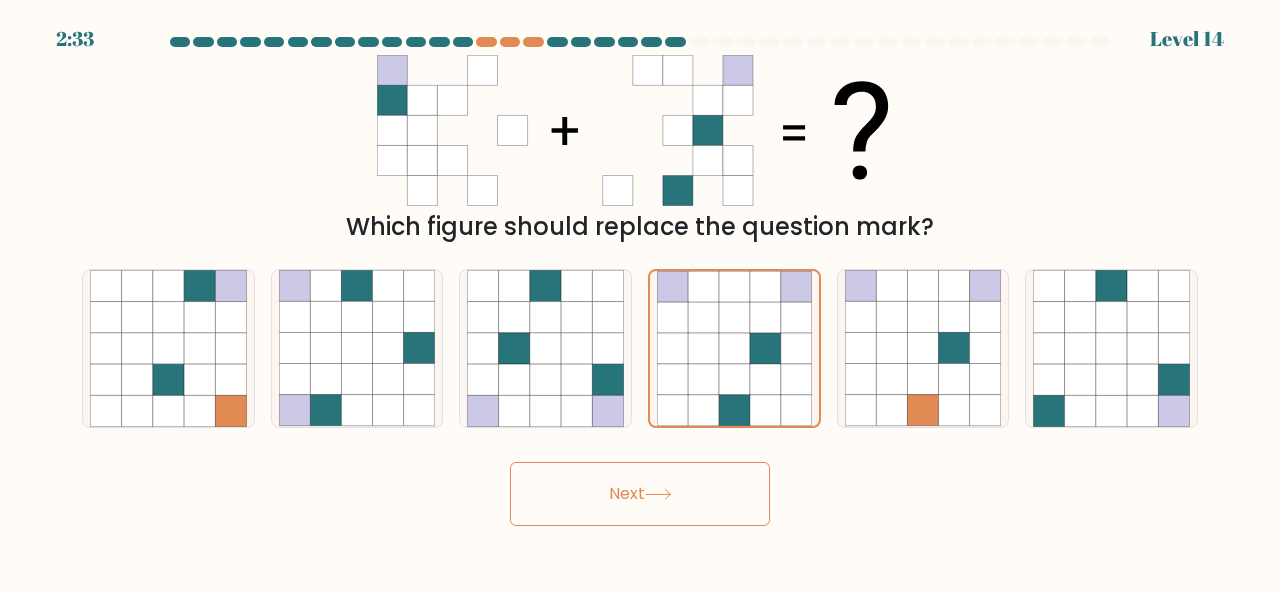 click on "Next" at bounding box center (640, 494) 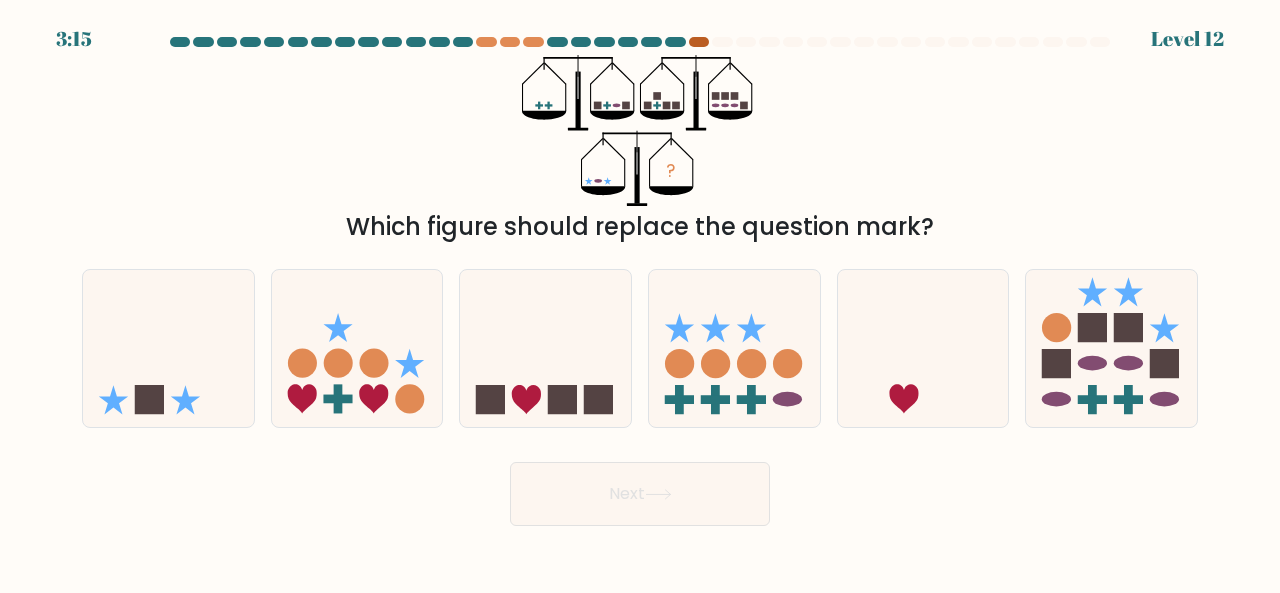 click at bounding box center (699, 42) 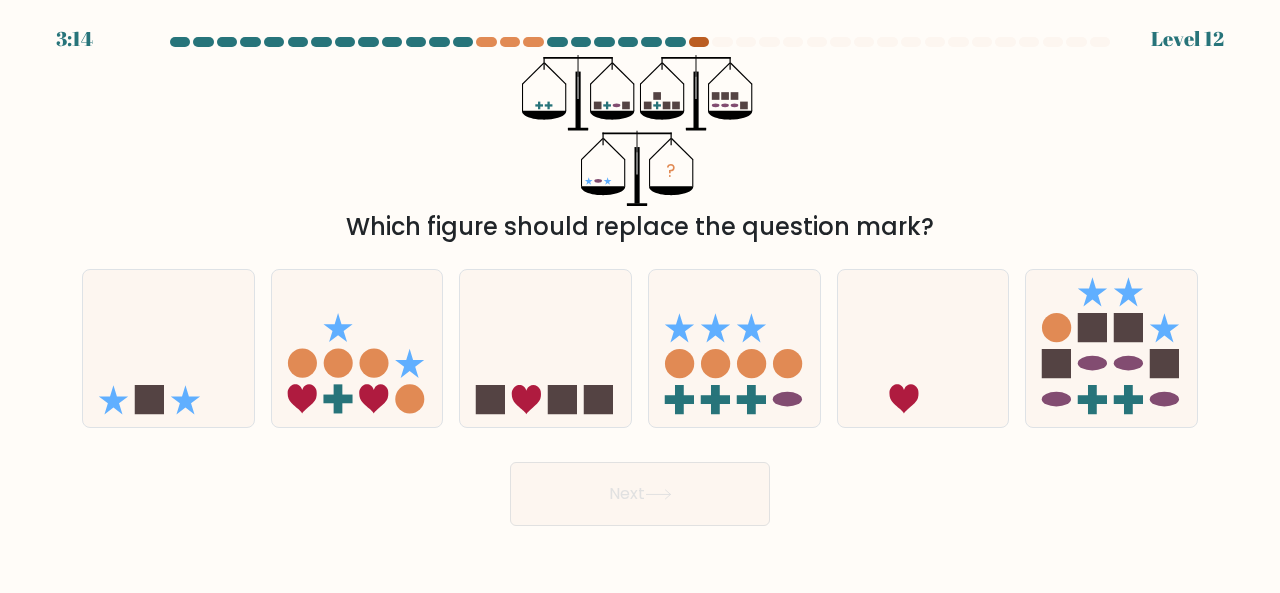 click at bounding box center [699, 42] 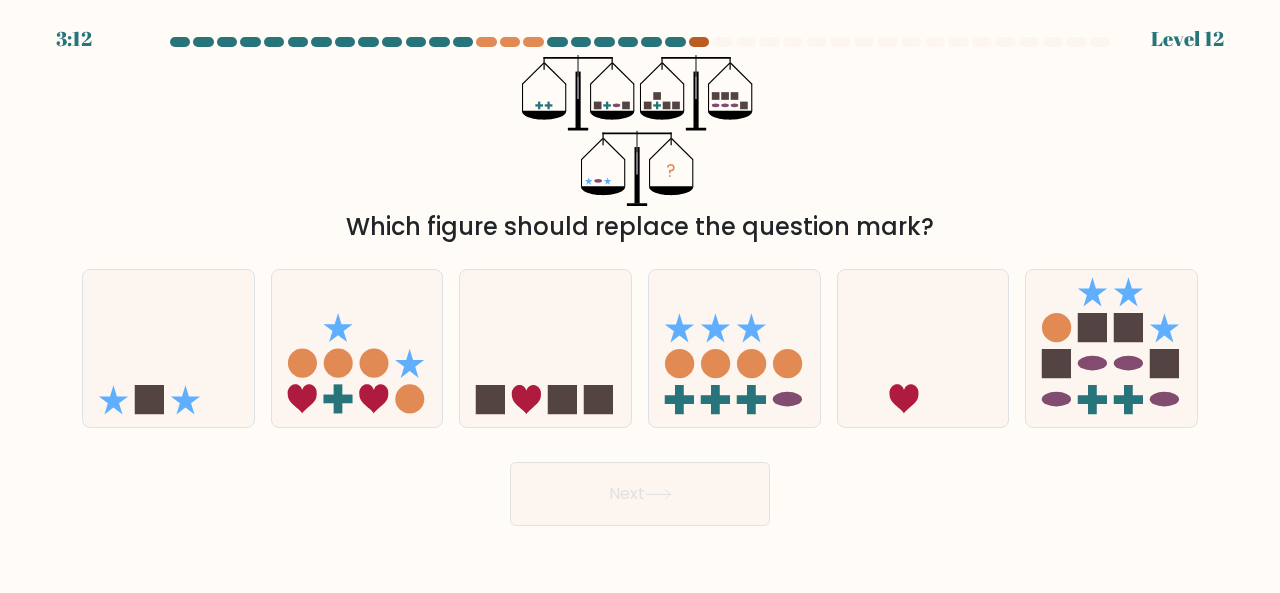 click at bounding box center (699, 42) 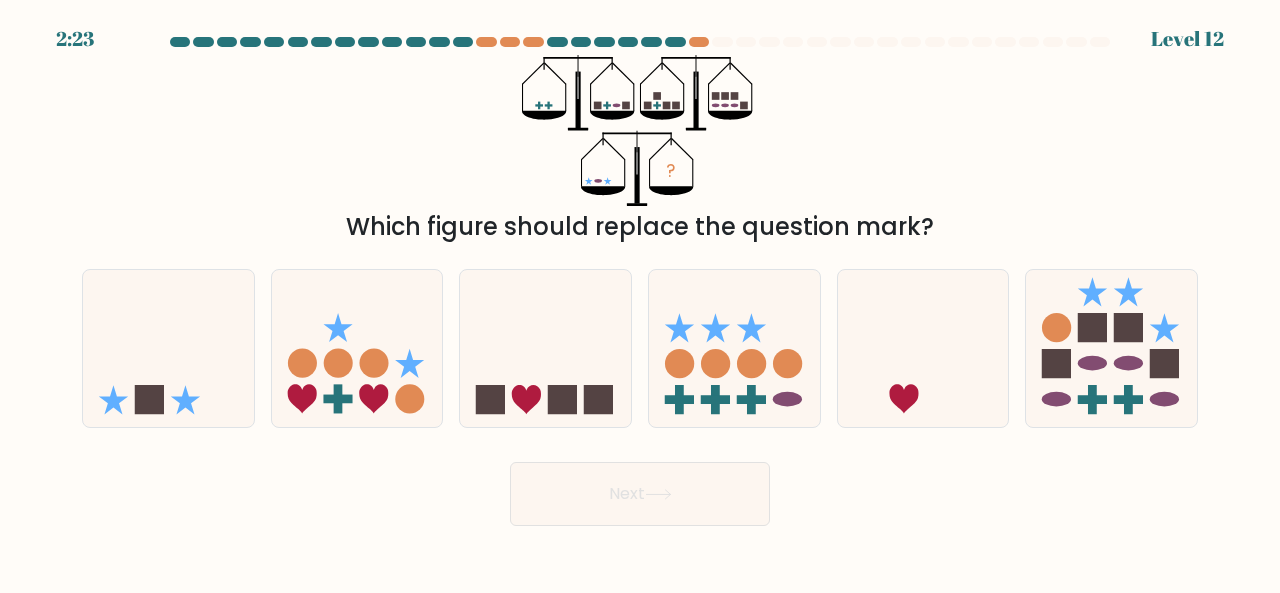 click on "?
Which figure should replace the question mark?" at bounding box center [640, 150] 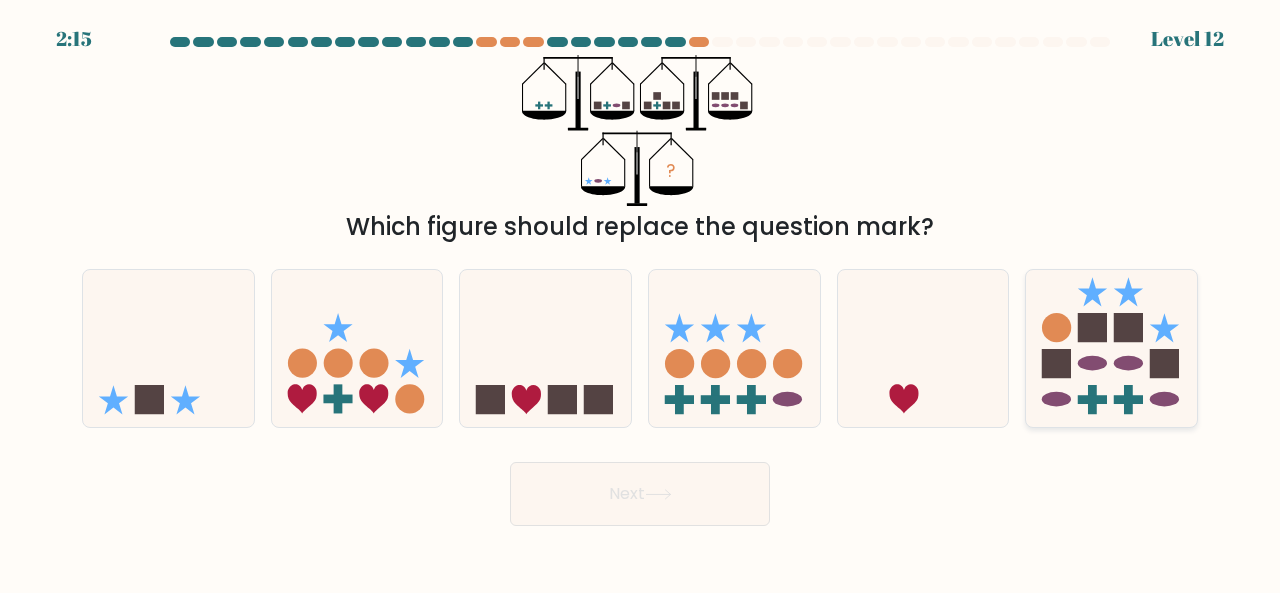 click 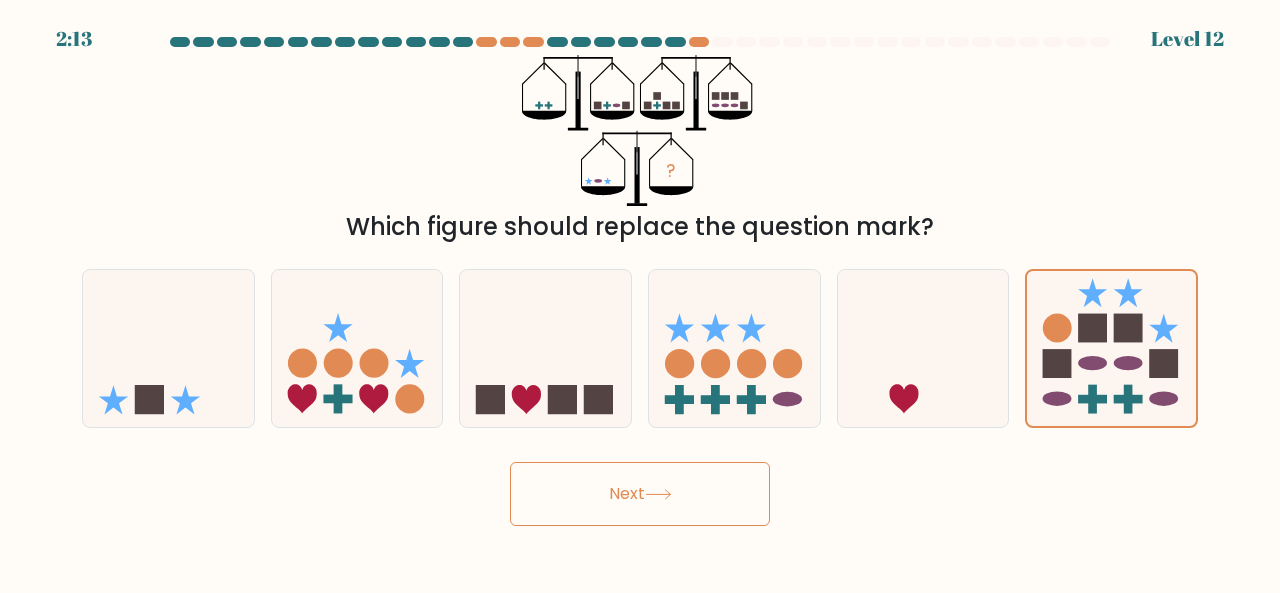 click on "Next" at bounding box center [640, 494] 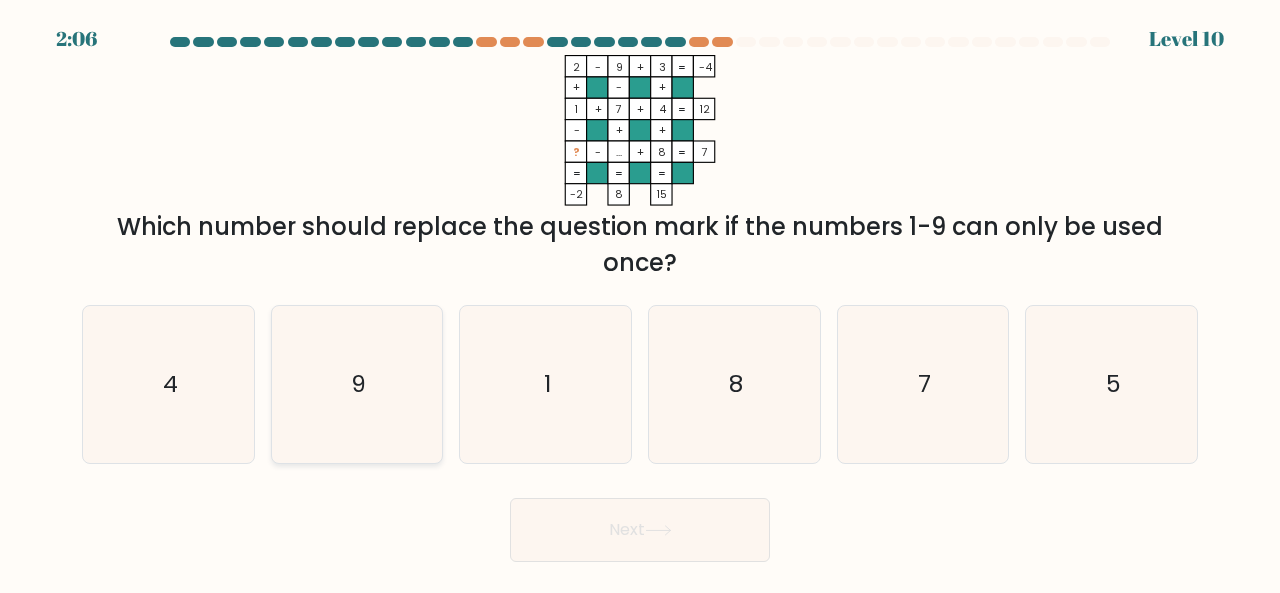 click on "9" 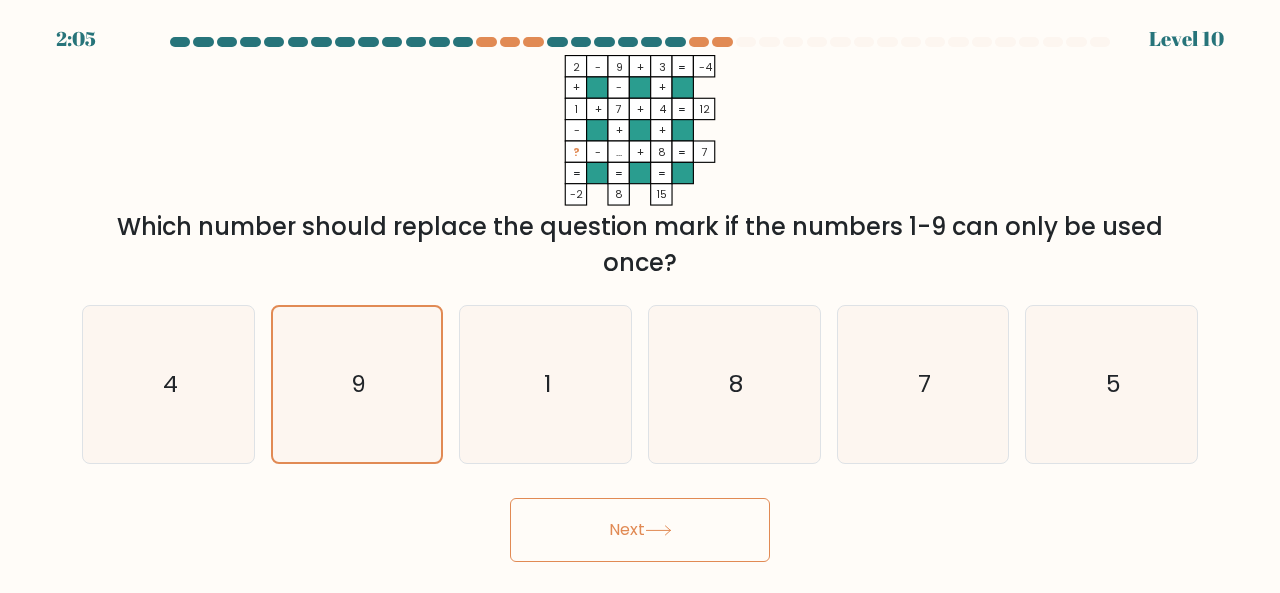 click on "Next" at bounding box center [640, 530] 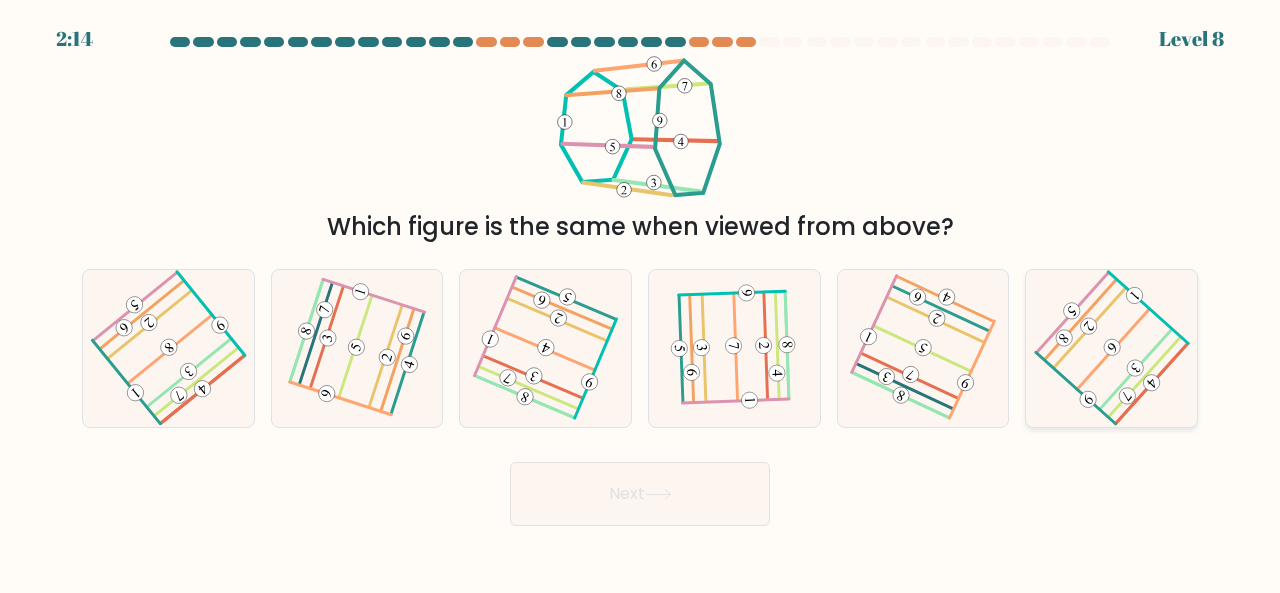 click 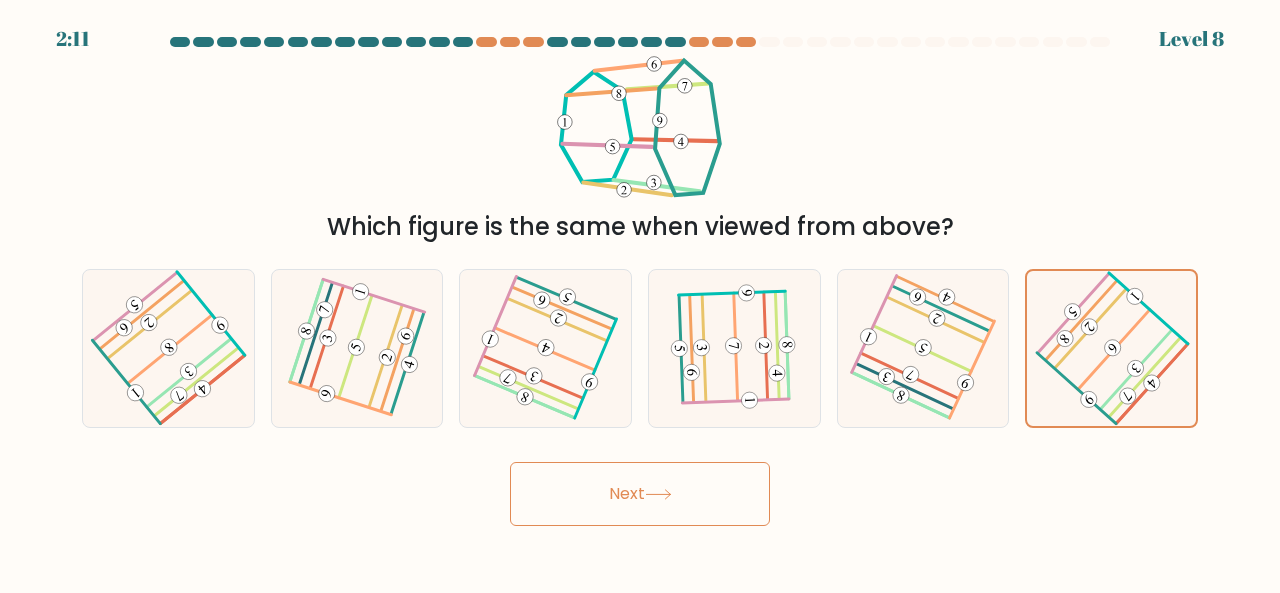click on "Next" at bounding box center (640, 494) 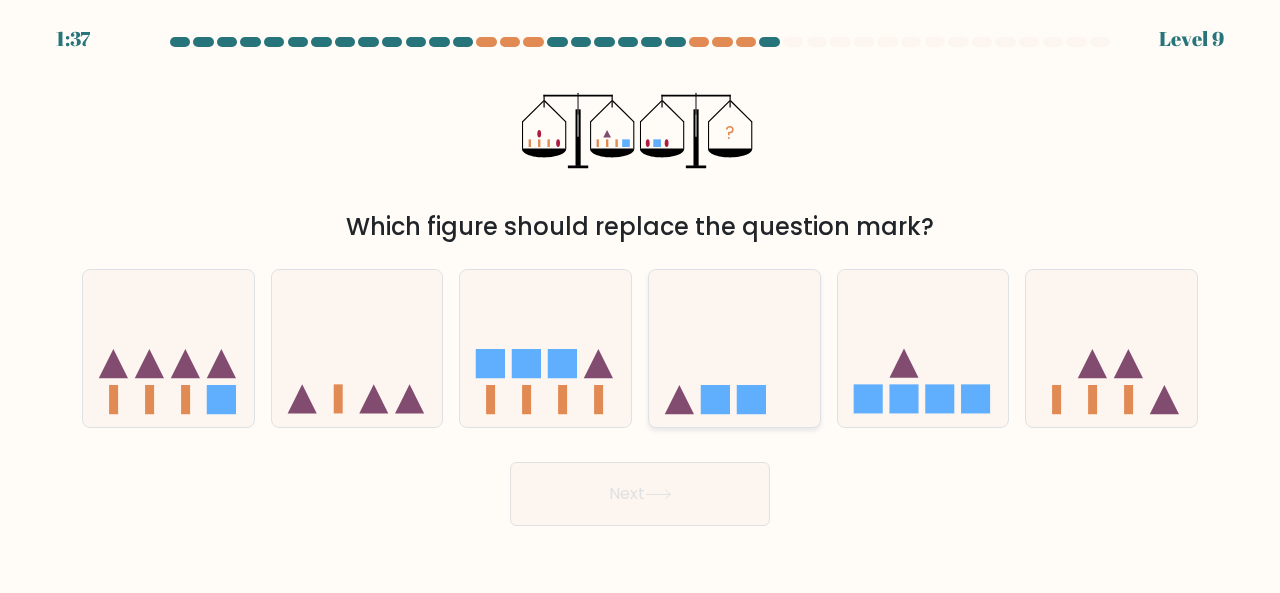 click 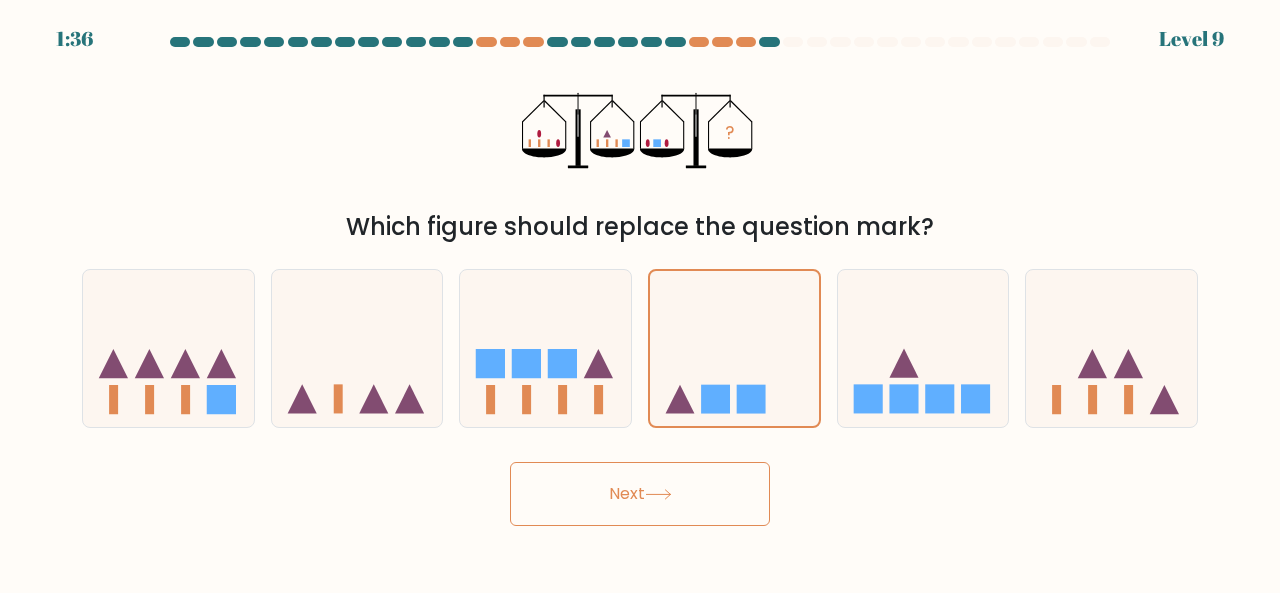 click on "Next" at bounding box center [640, 494] 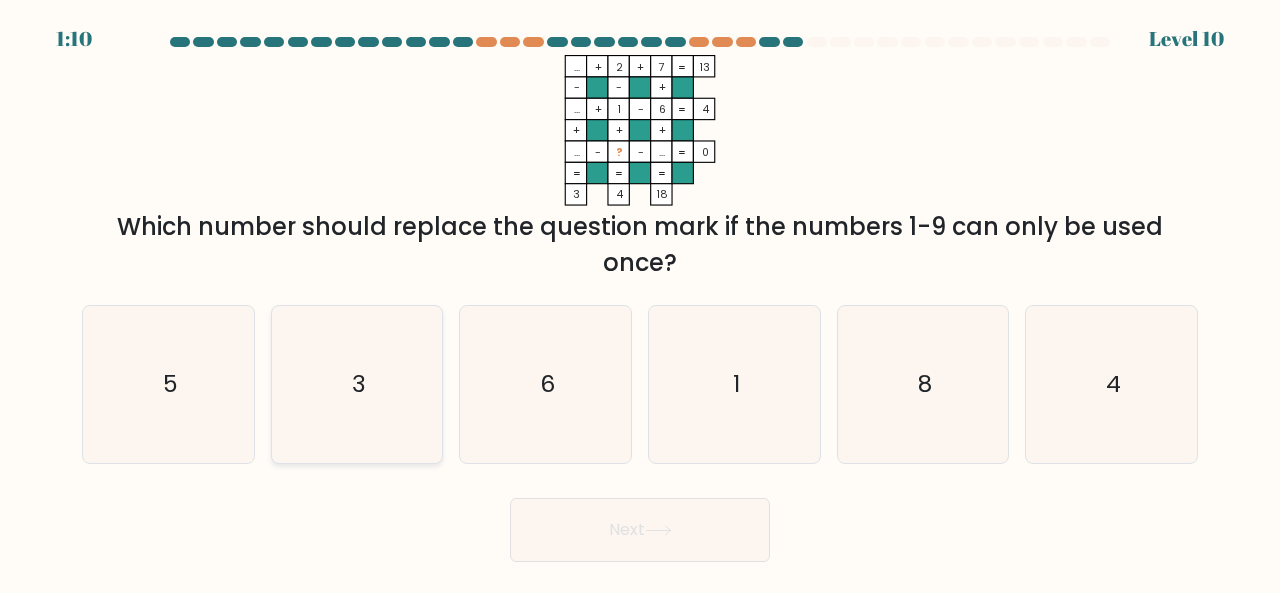 click on "3" 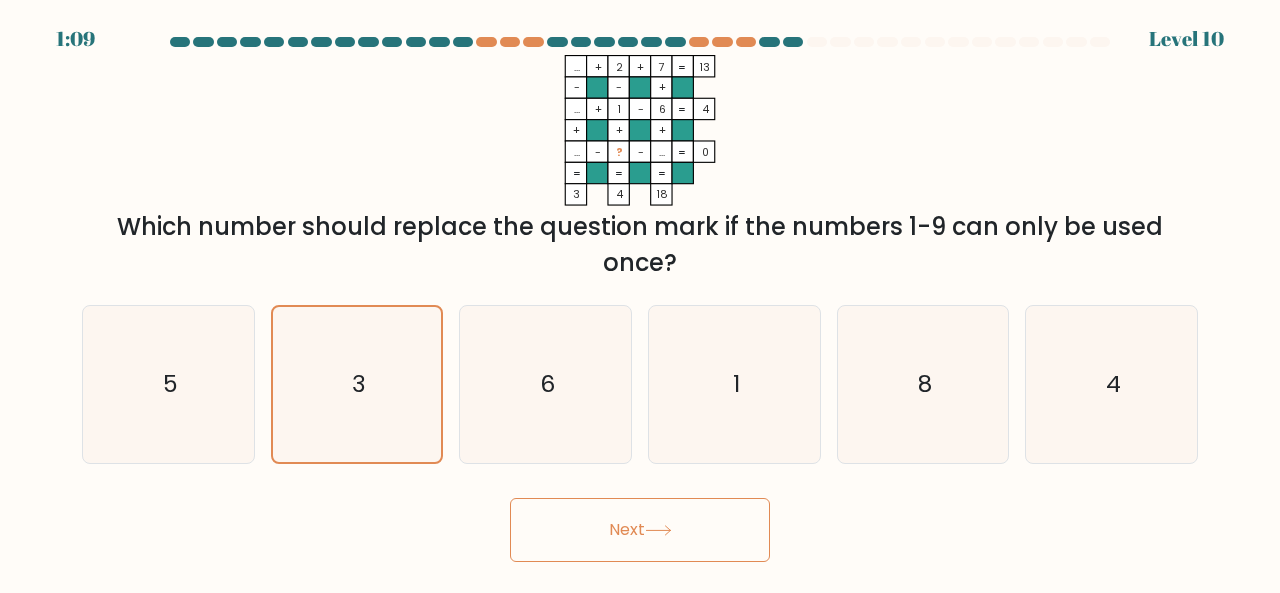 click on "Next" at bounding box center (640, 530) 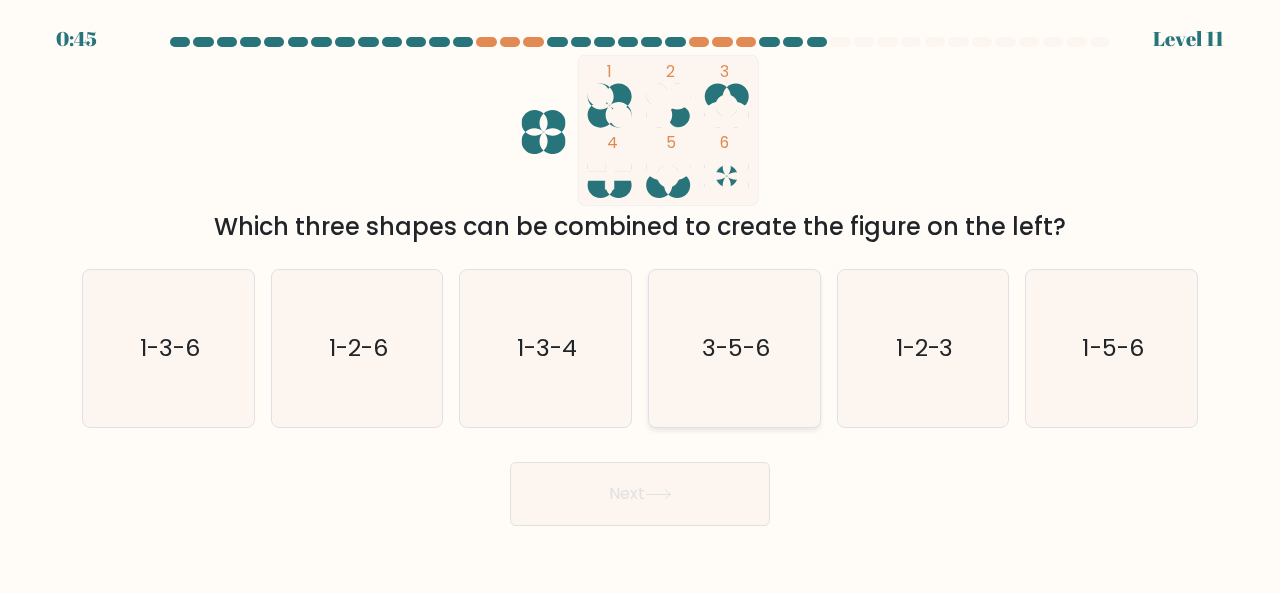 click on "3-5-6" 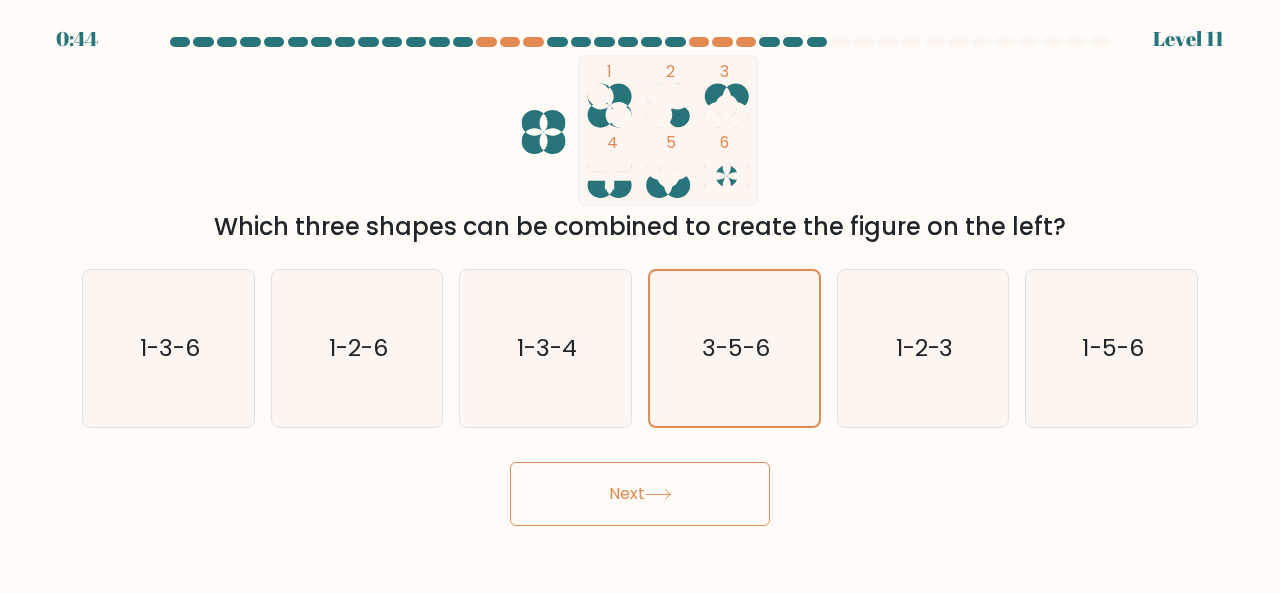 click on "Next" at bounding box center [640, 494] 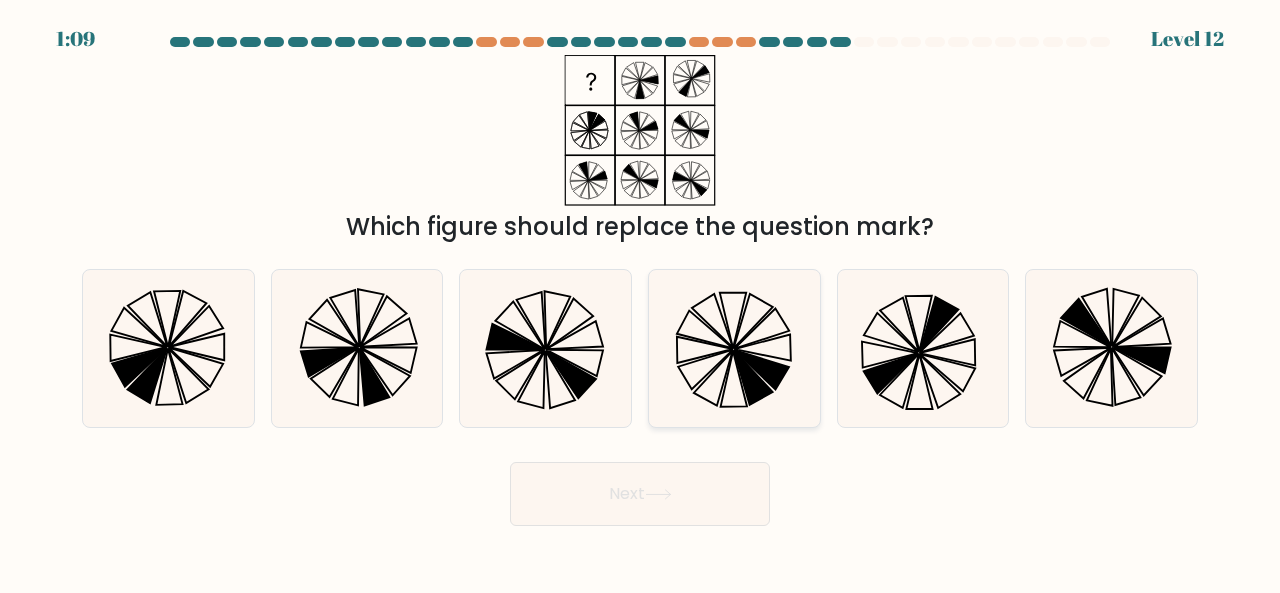 click 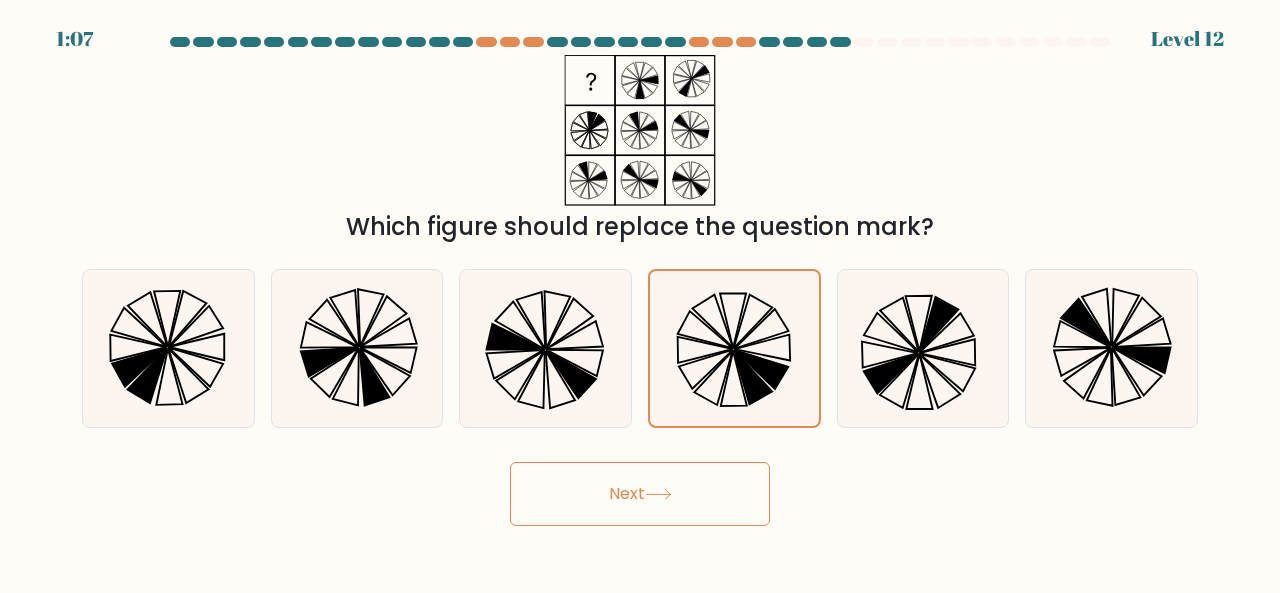 click on "Next" at bounding box center (640, 494) 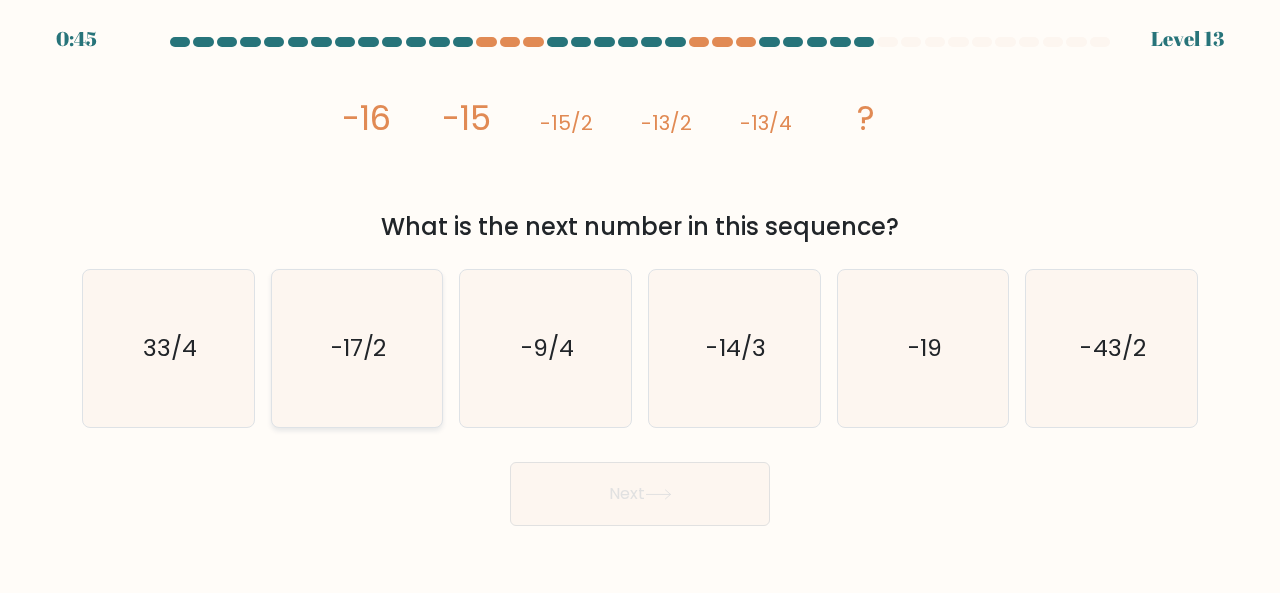 click on "-17/2" 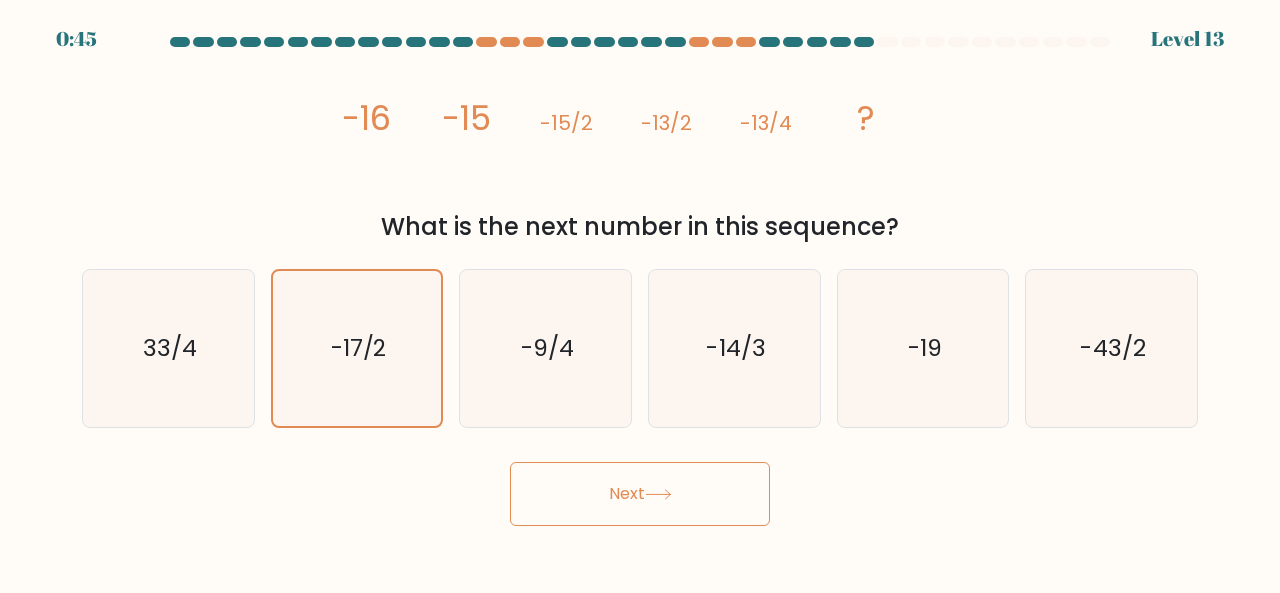 click on "Next" at bounding box center (640, 494) 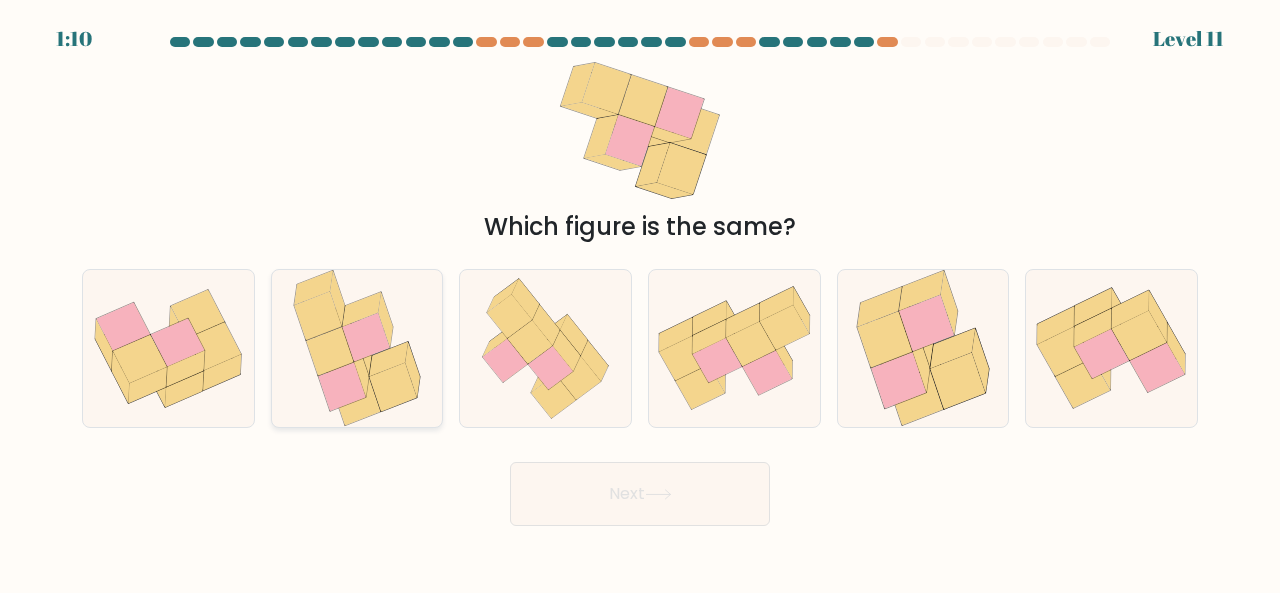 click 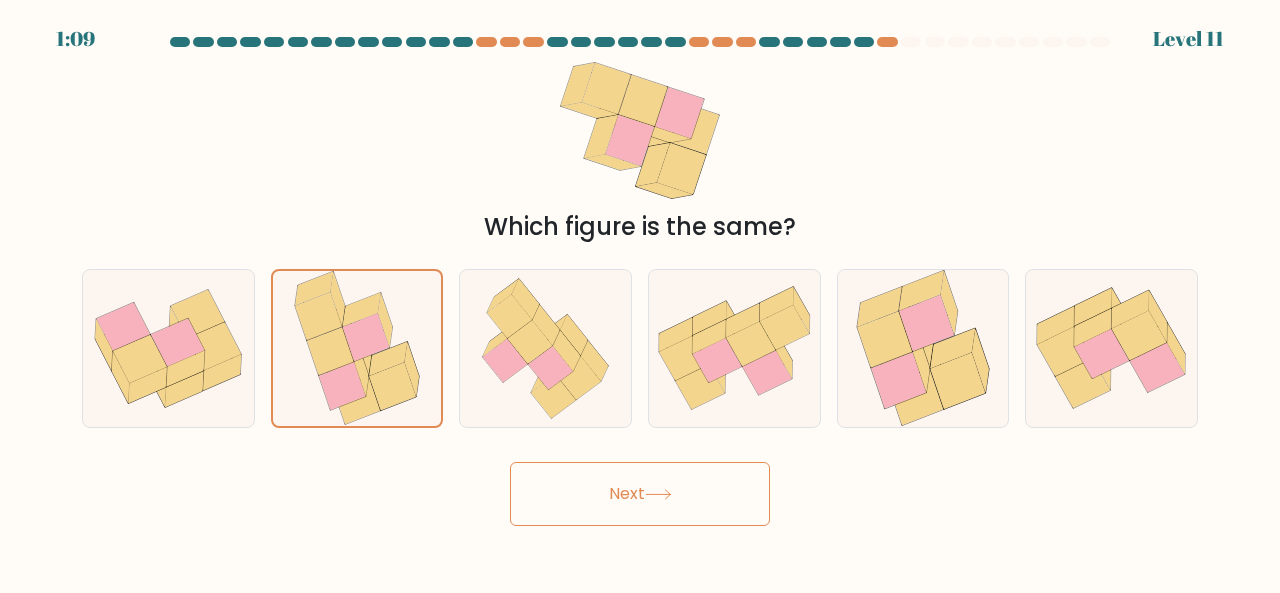 click on "Next" at bounding box center (640, 494) 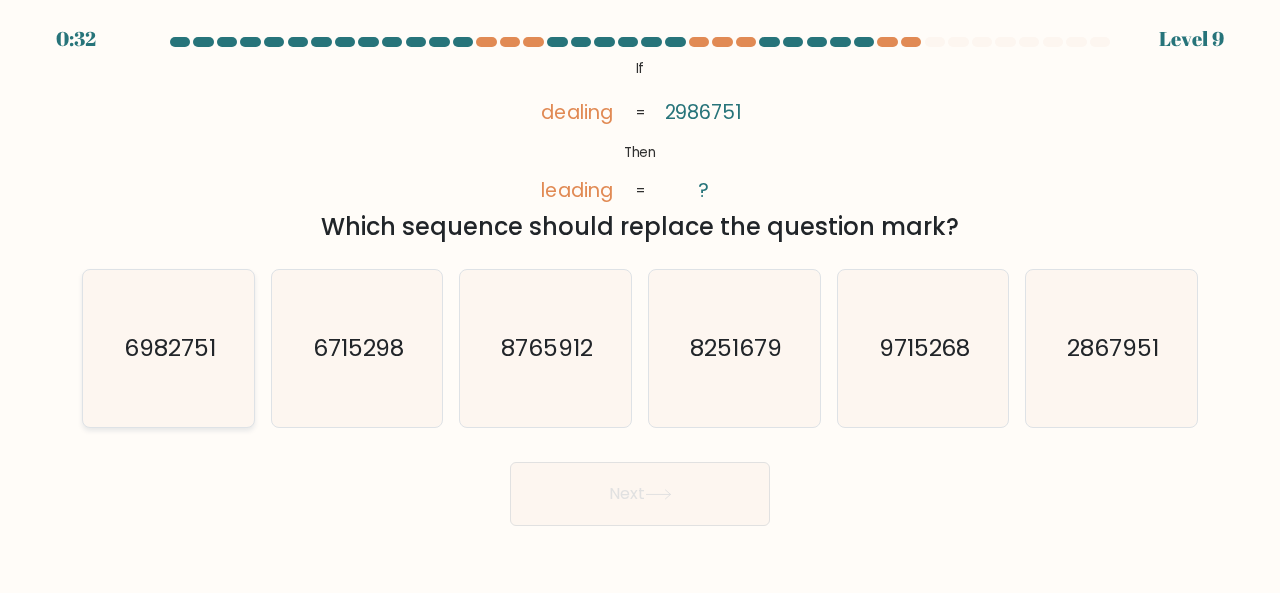 click on "6982751" 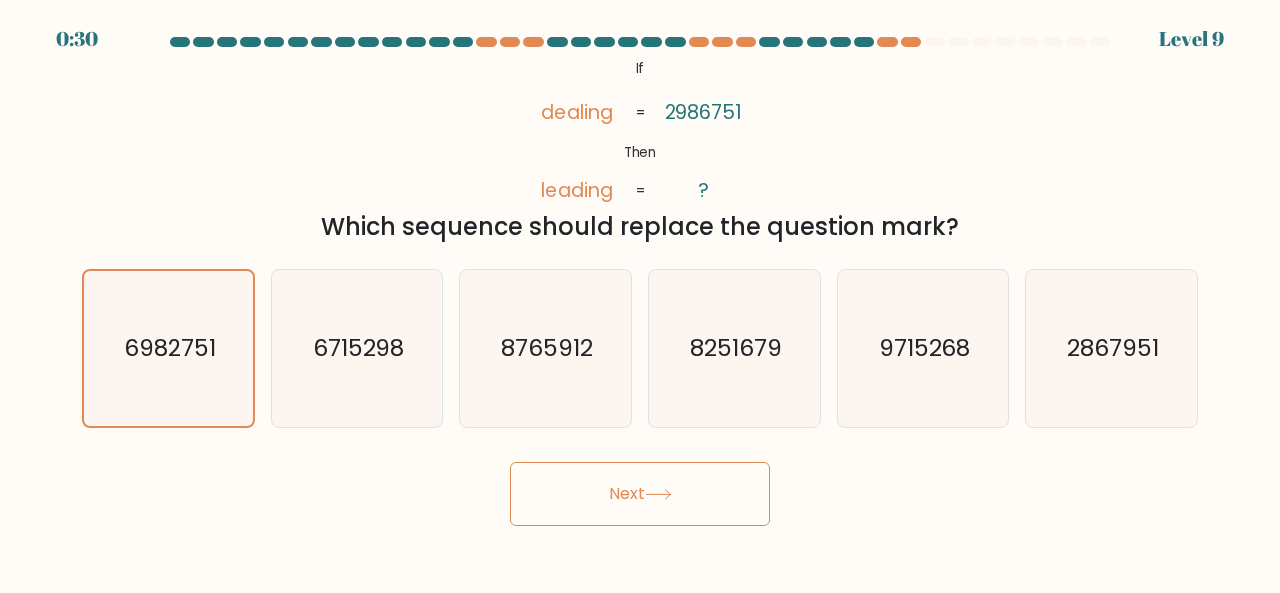 click on "Next" at bounding box center [640, 494] 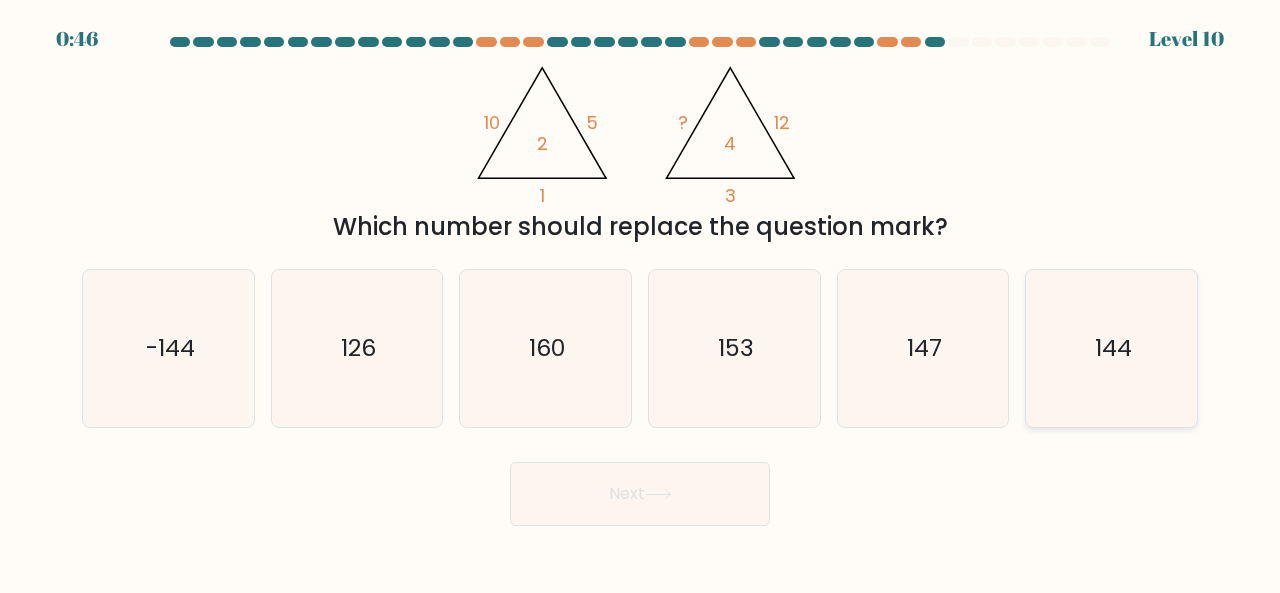 click on "144" 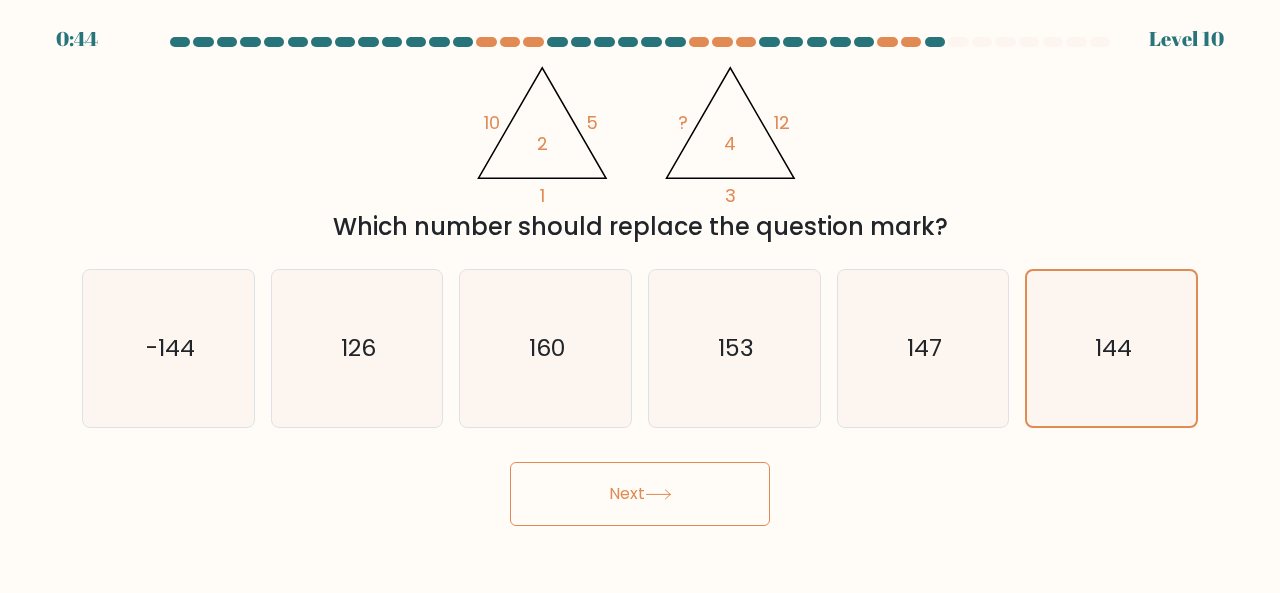 click on "Next" at bounding box center [640, 494] 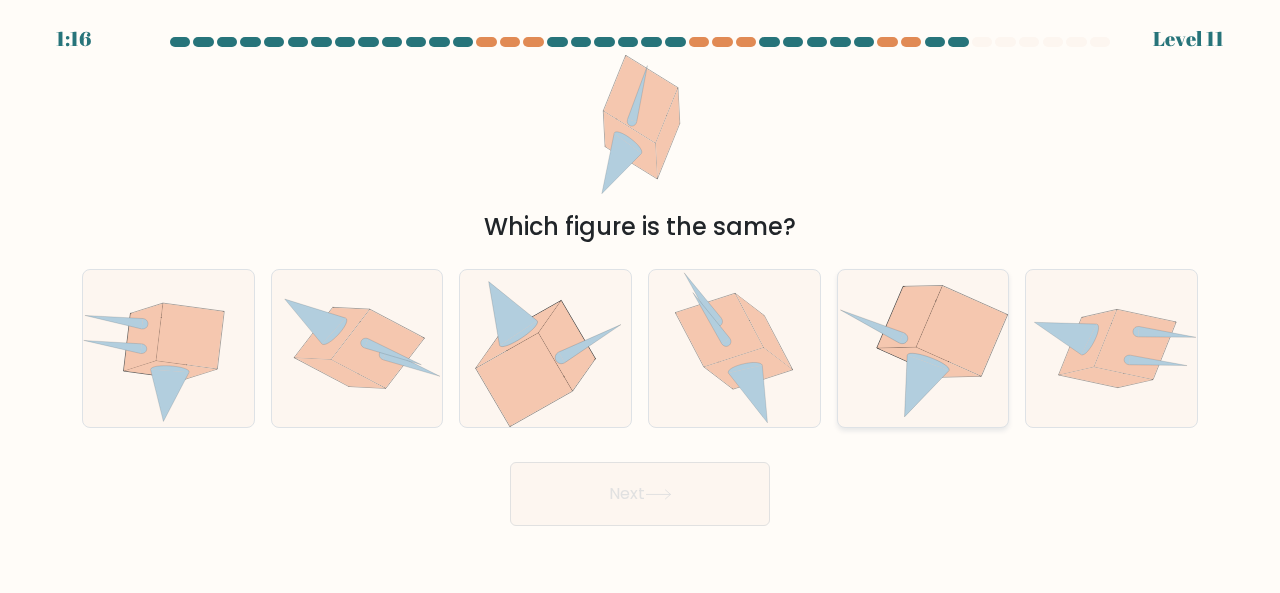 click 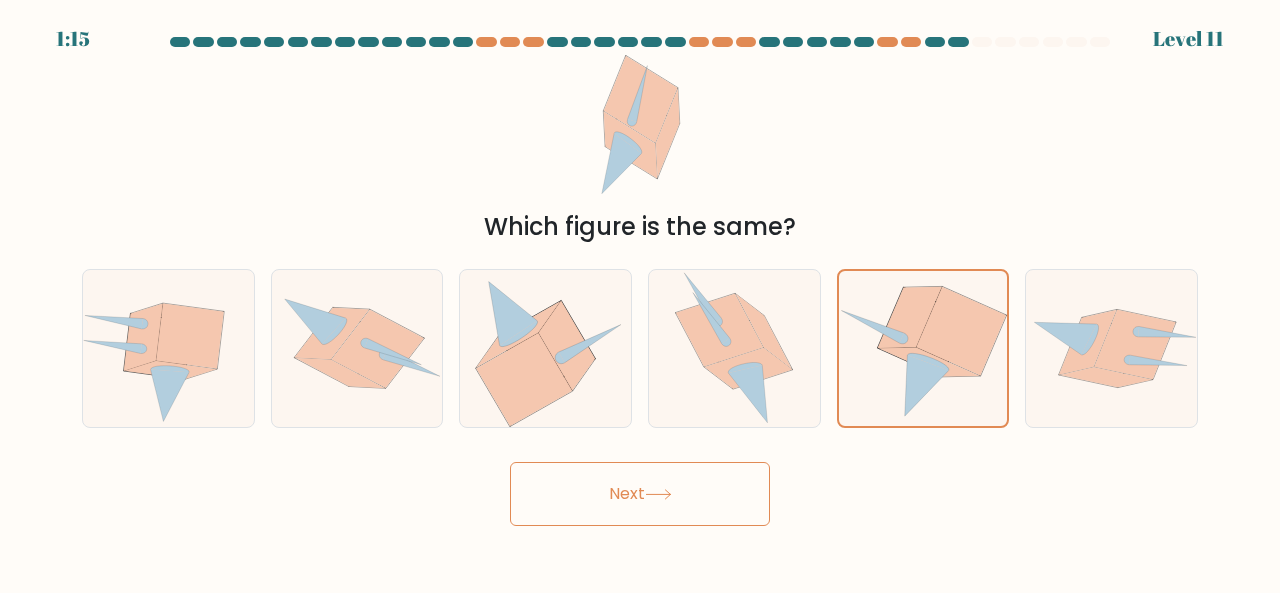 click on "Next" at bounding box center [640, 494] 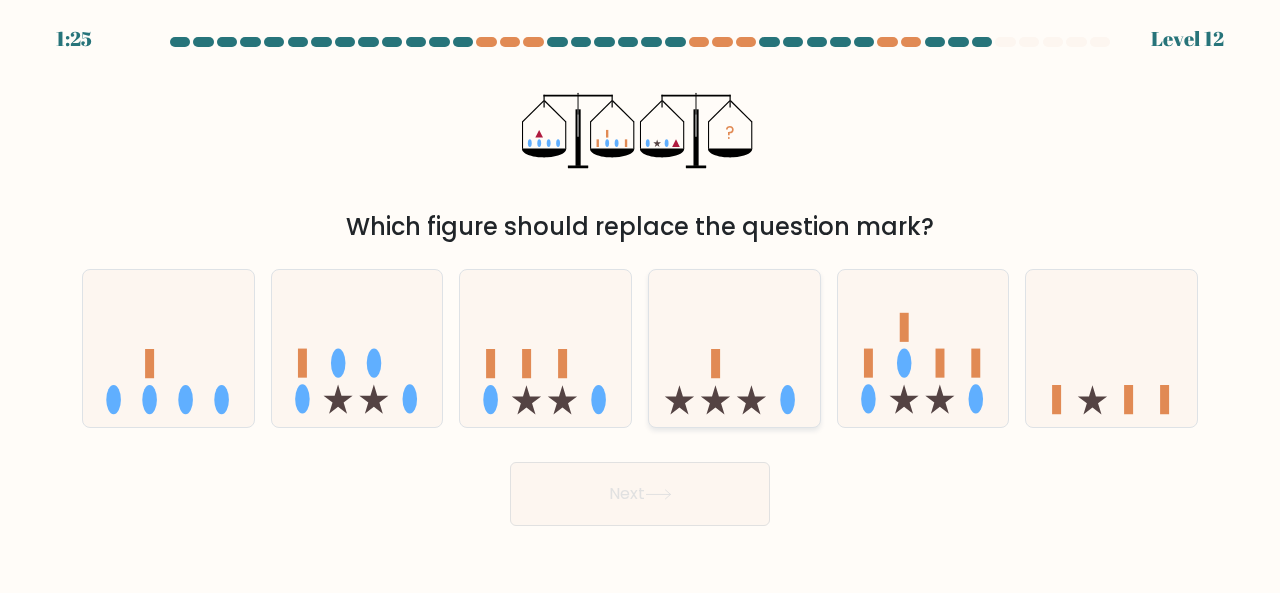 click 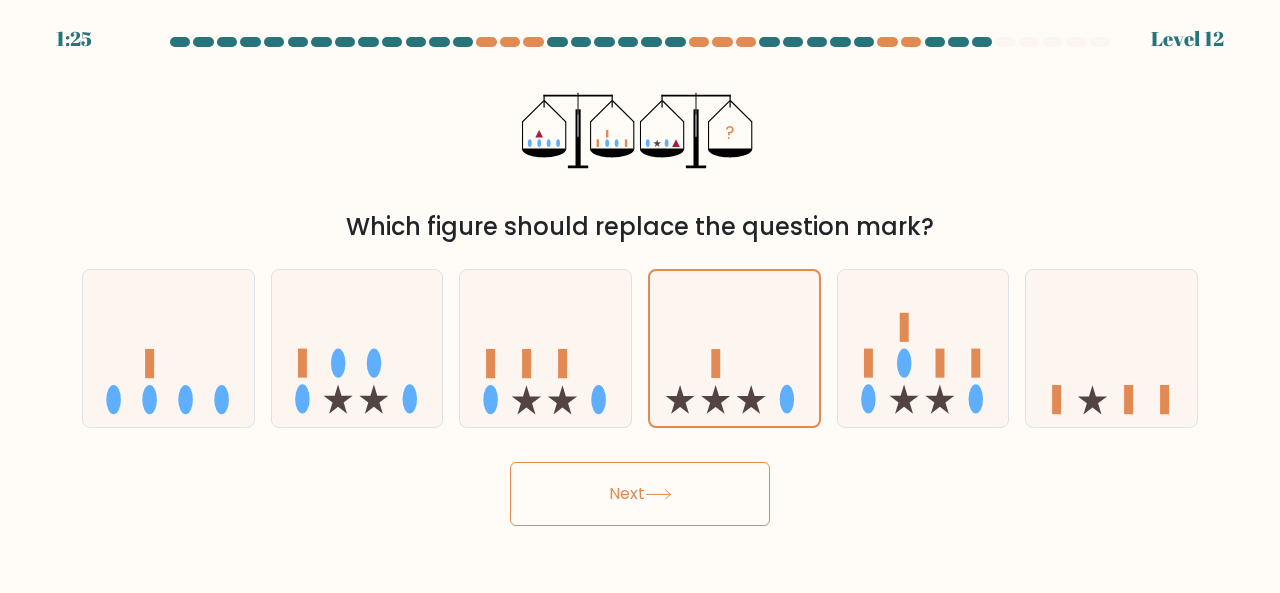 click on "Next" at bounding box center (640, 494) 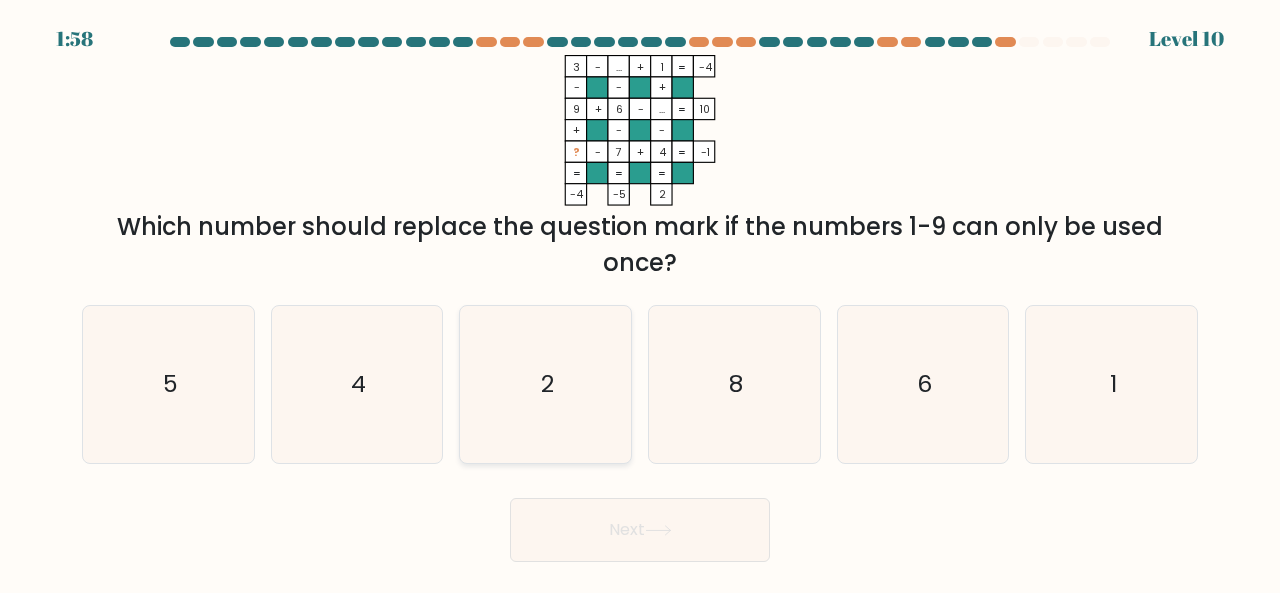 drag, startPoint x: 590, startPoint y: 374, endPoint x: 580, endPoint y: 401, distance: 28.79236 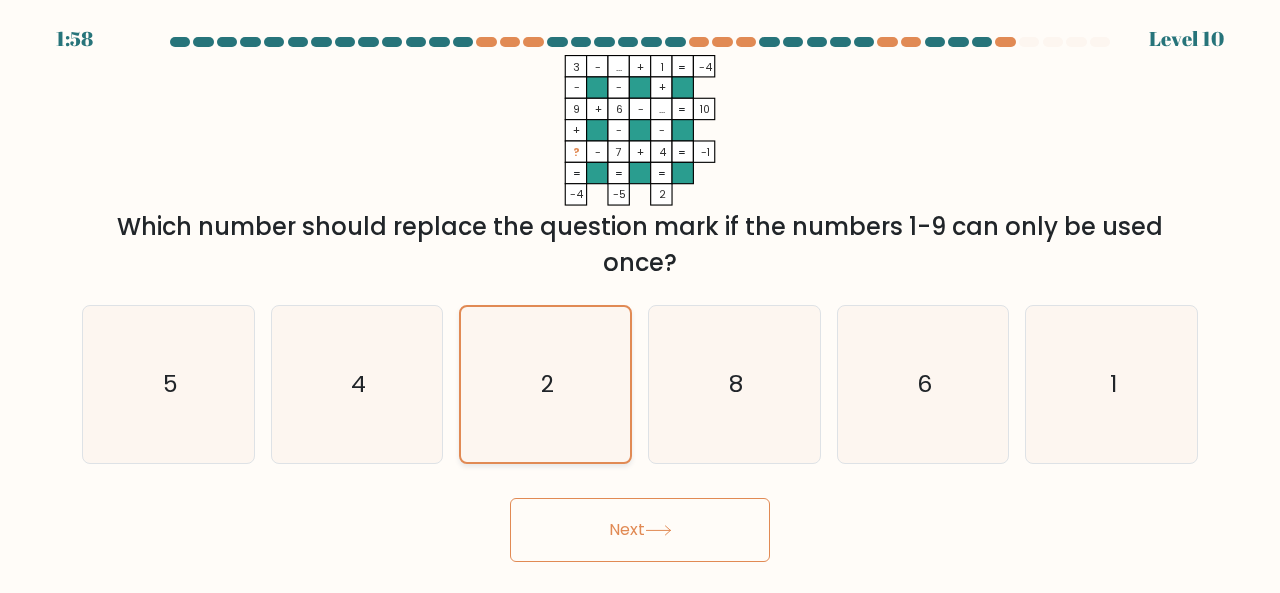 click on "2" 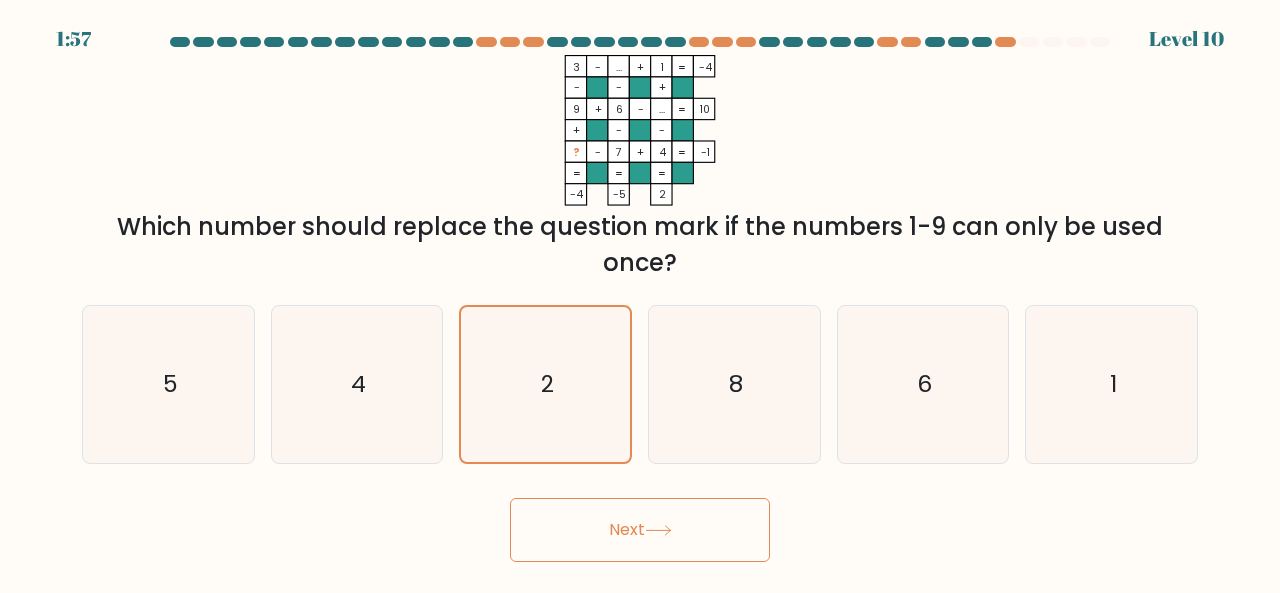 click on "Next" at bounding box center (640, 530) 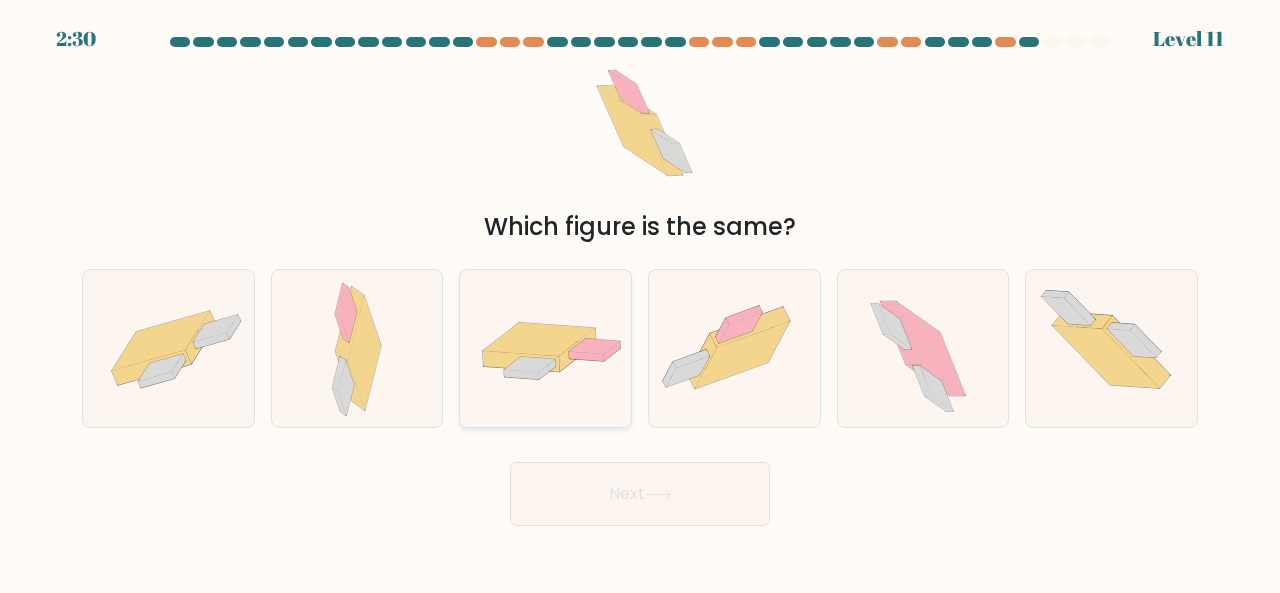 click 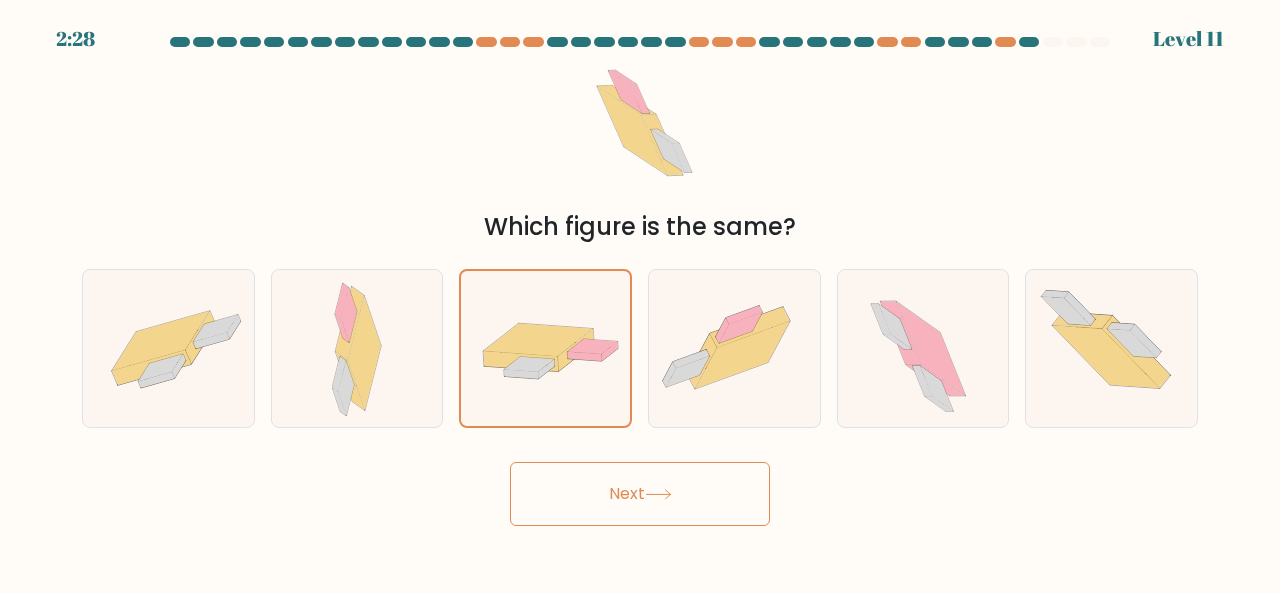 click on "Next" at bounding box center (640, 494) 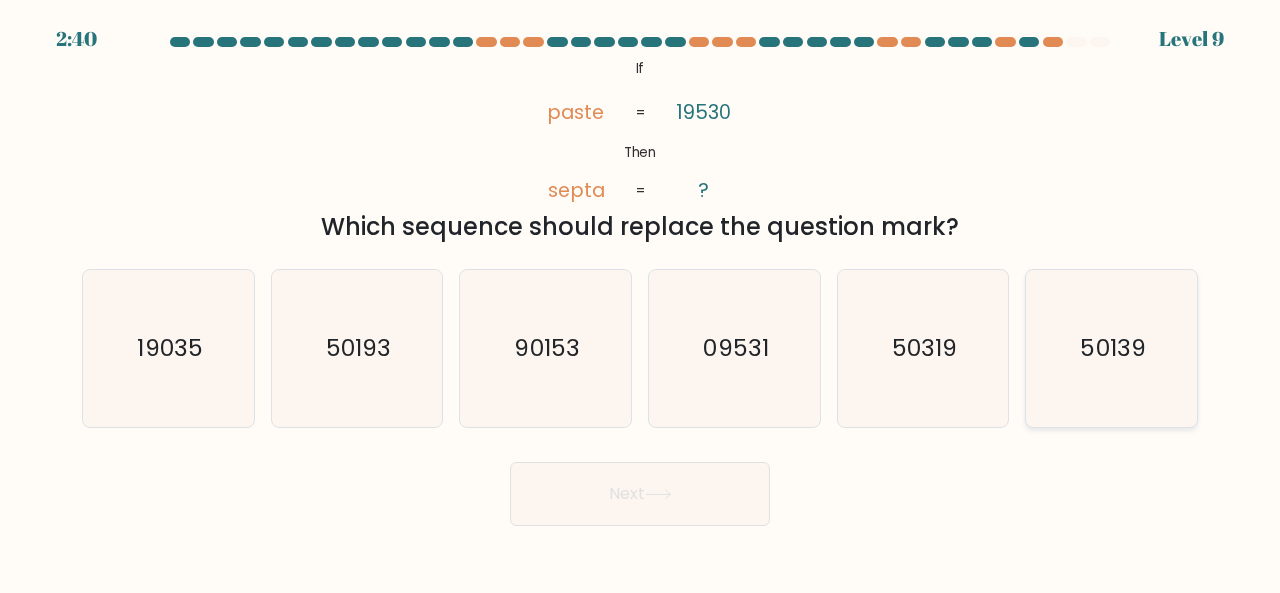click on "50139" 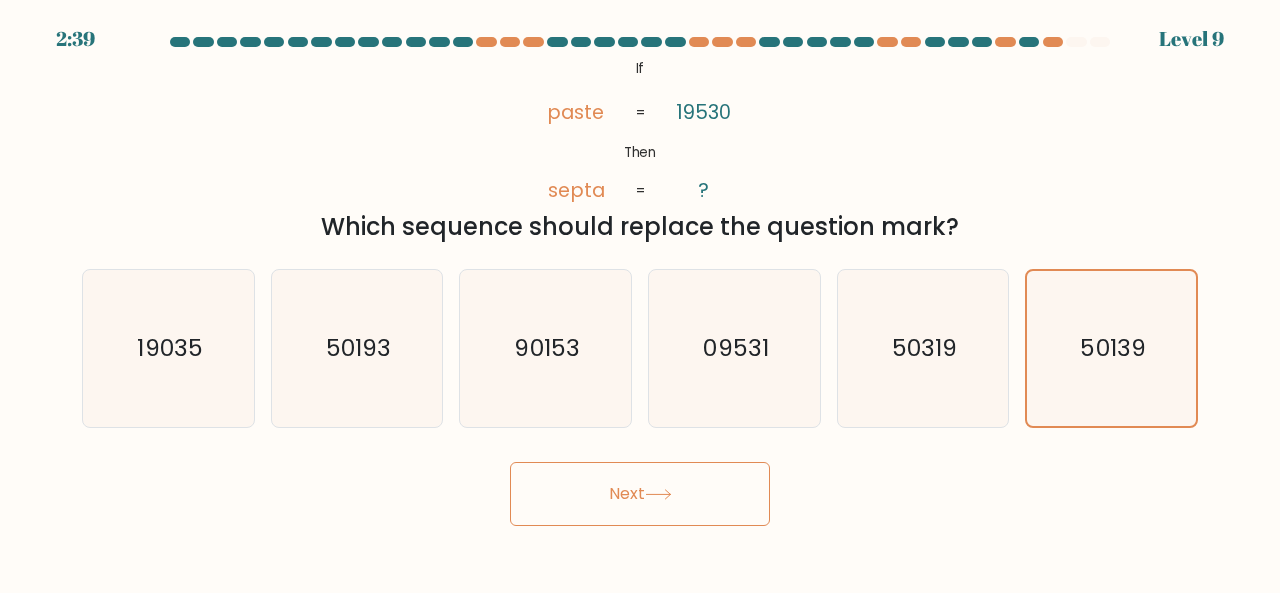 click on "Next" at bounding box center (640, 494) 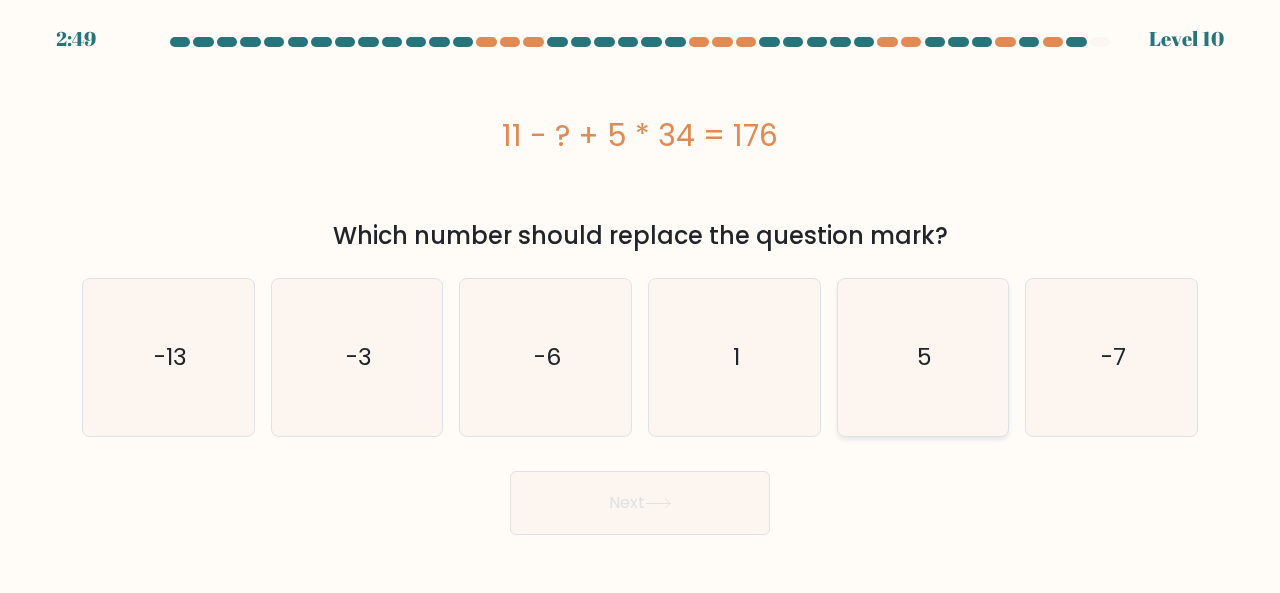 click on "5" 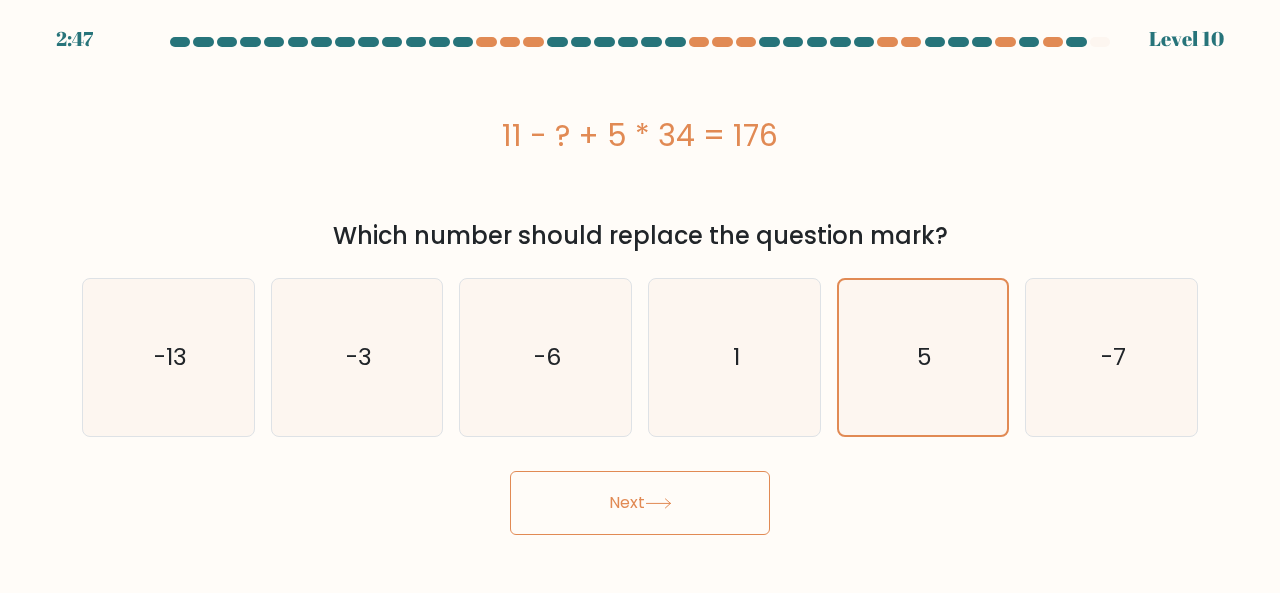 click 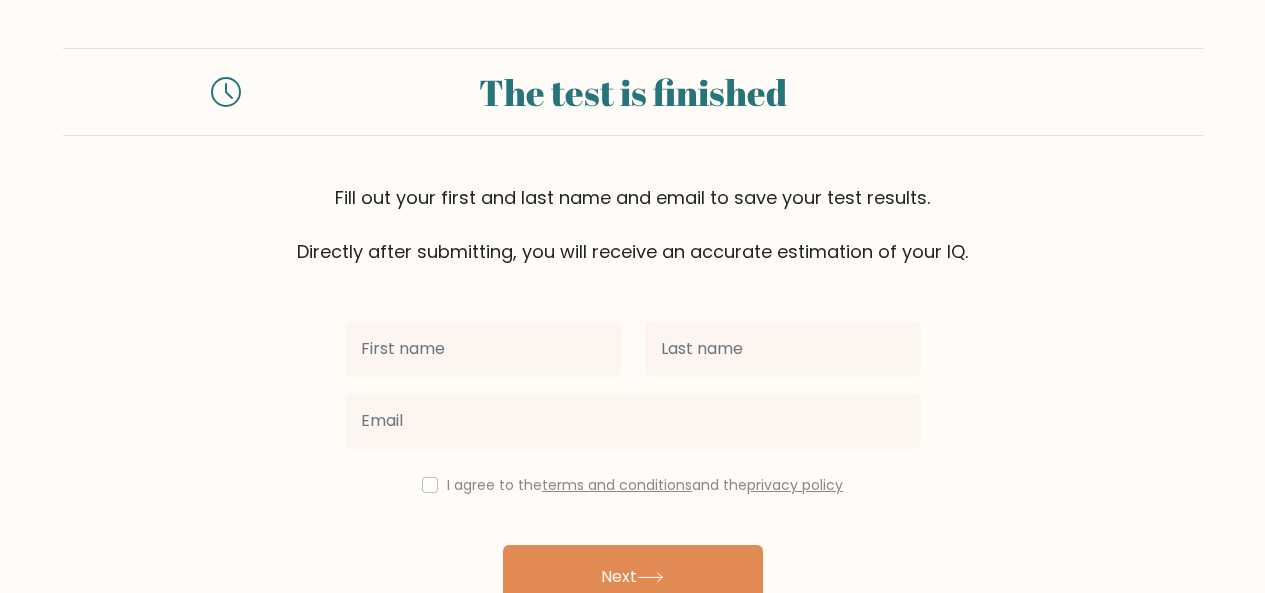 scroll, scrollTop: 0, scrollLeft: 0, axis: both 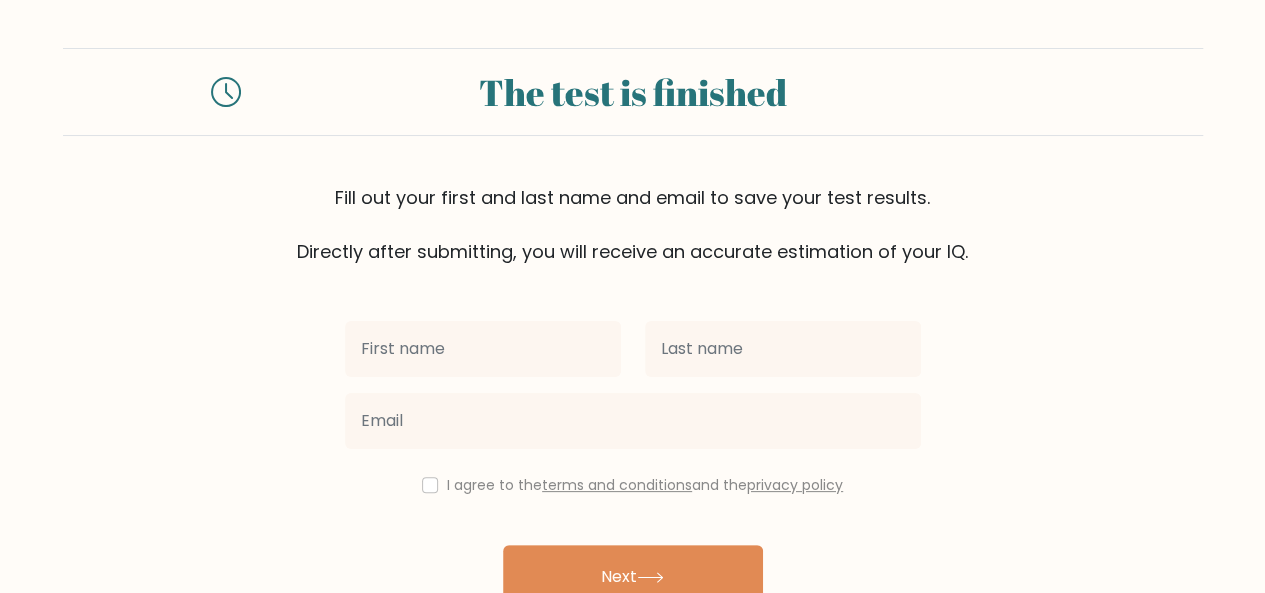 click at bounding box center [483, 349] 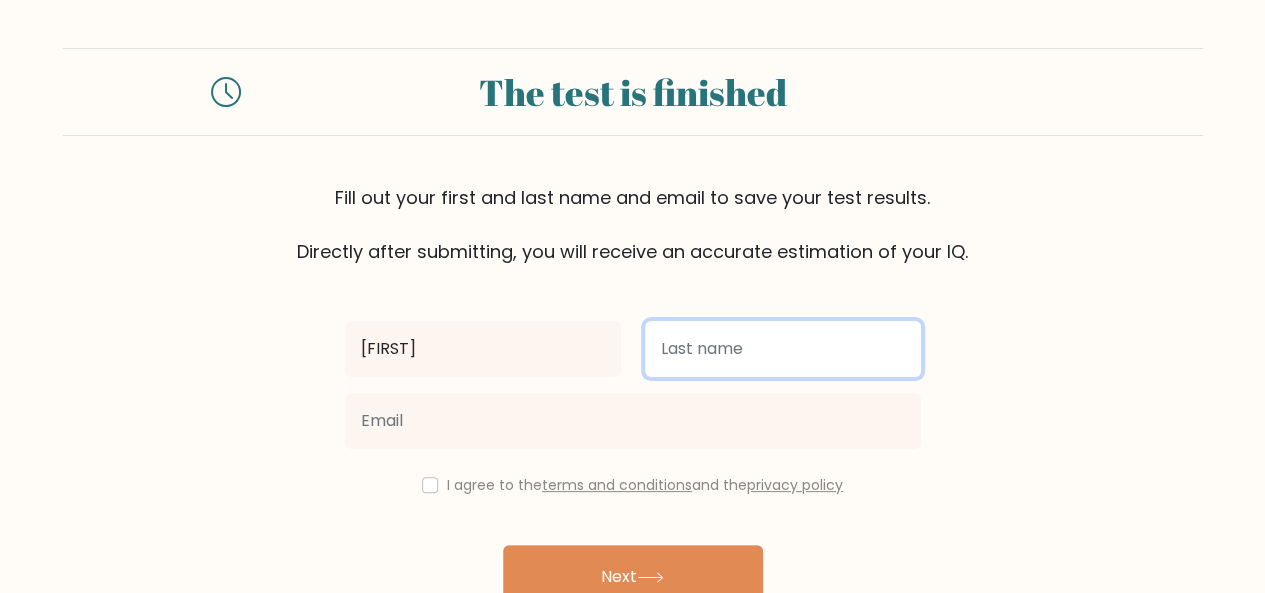 drag, startPoint x: 741, startPoint y: 351, endPoint x: 750, endPoint y: 427, distance: 76.53104 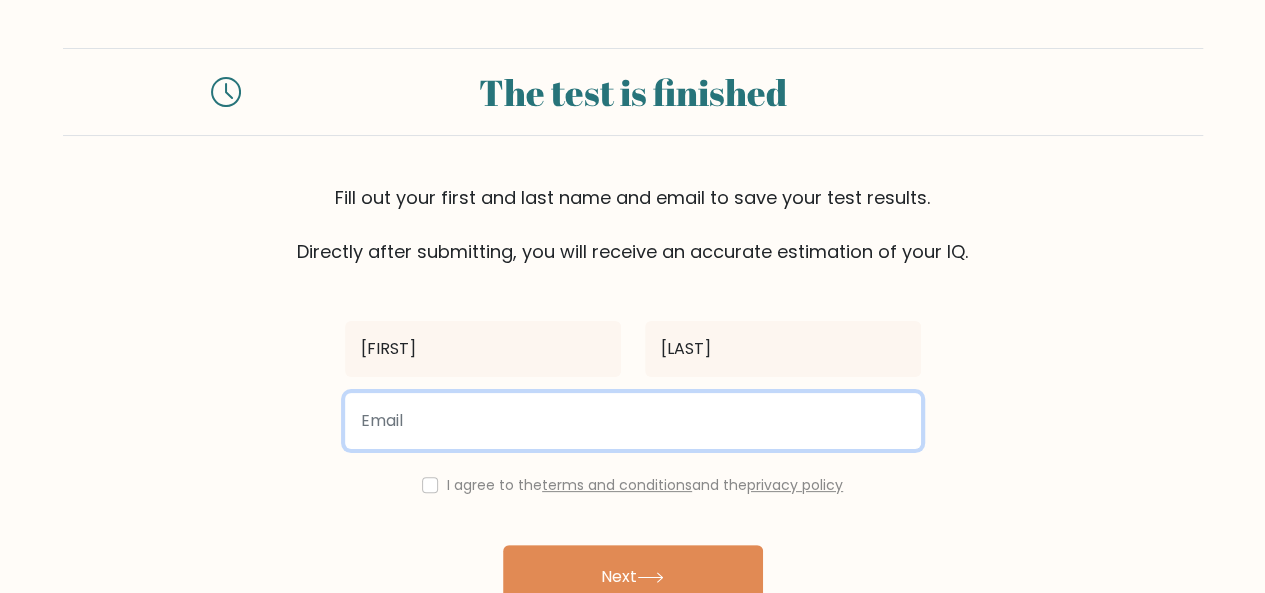 click at bounding box center (633, 421) 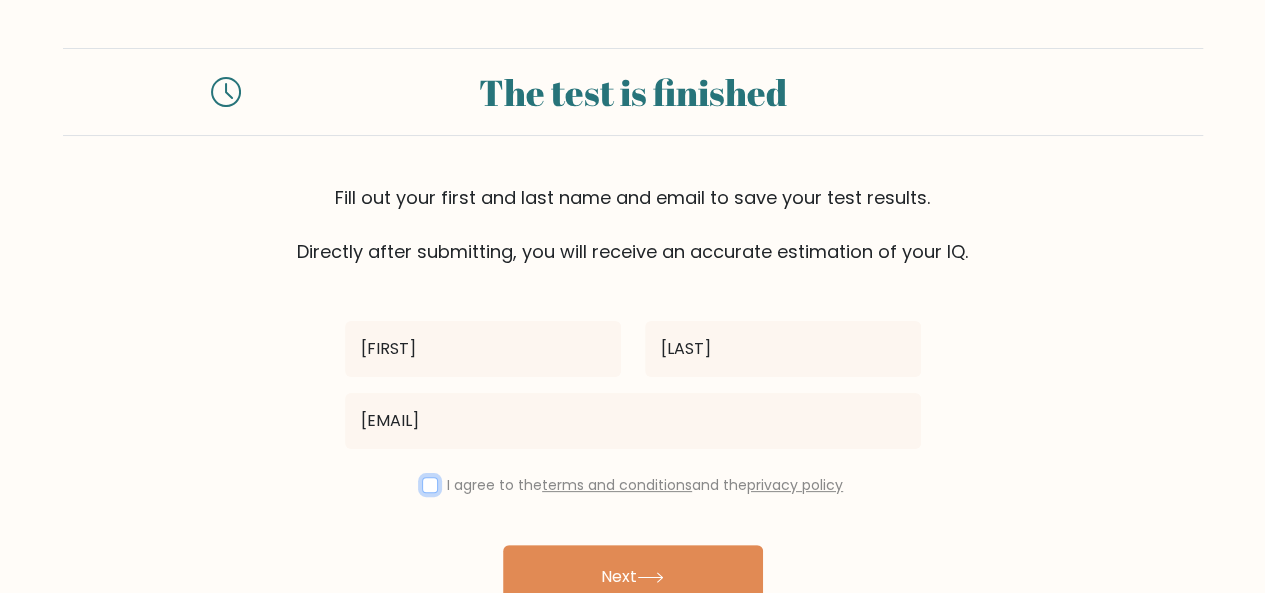 click at bounding box center [430, 485] 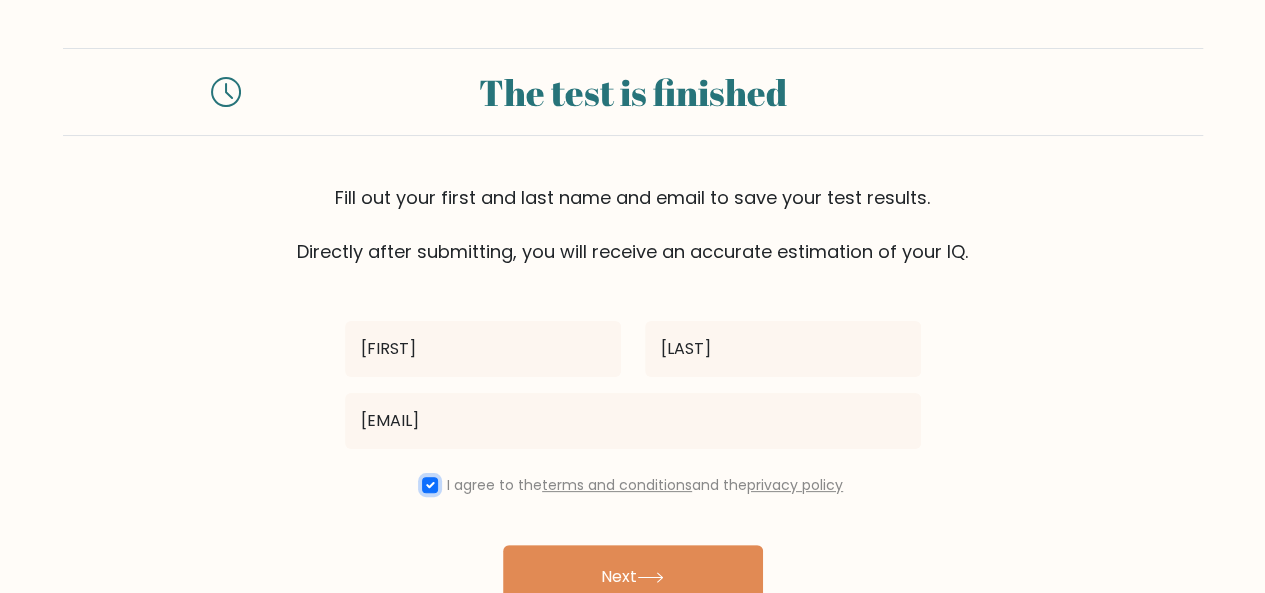 scroll, scrollTop: 107, scrollLeft: 0, axis: vertical 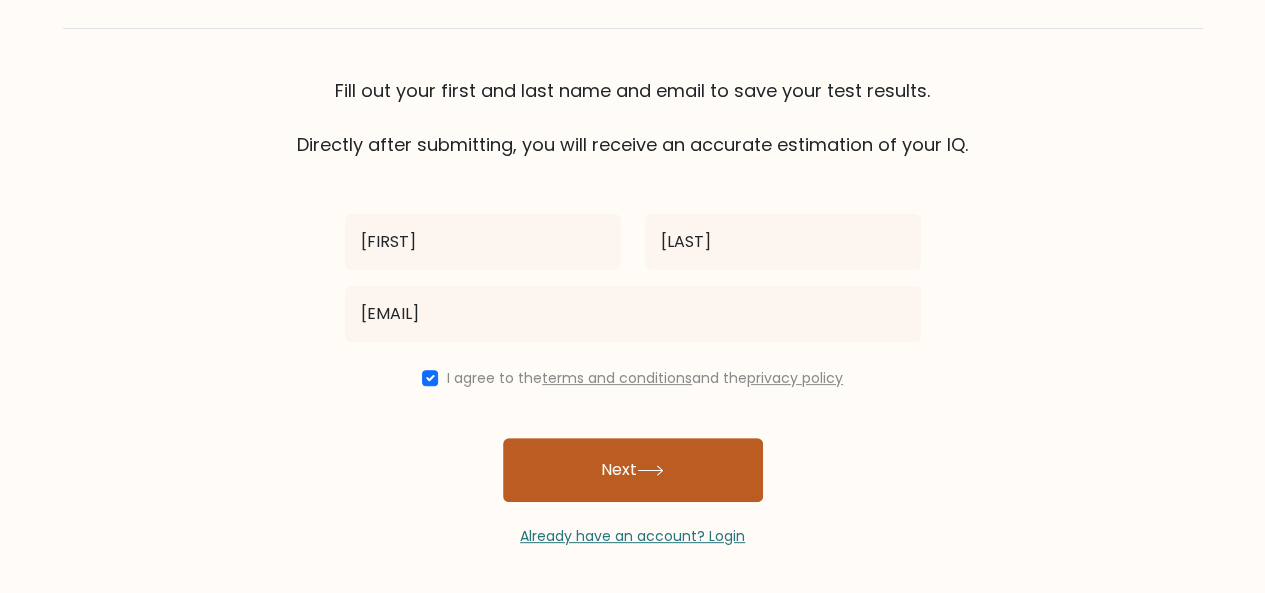 click on "Next" at bounding box center (633, 470) 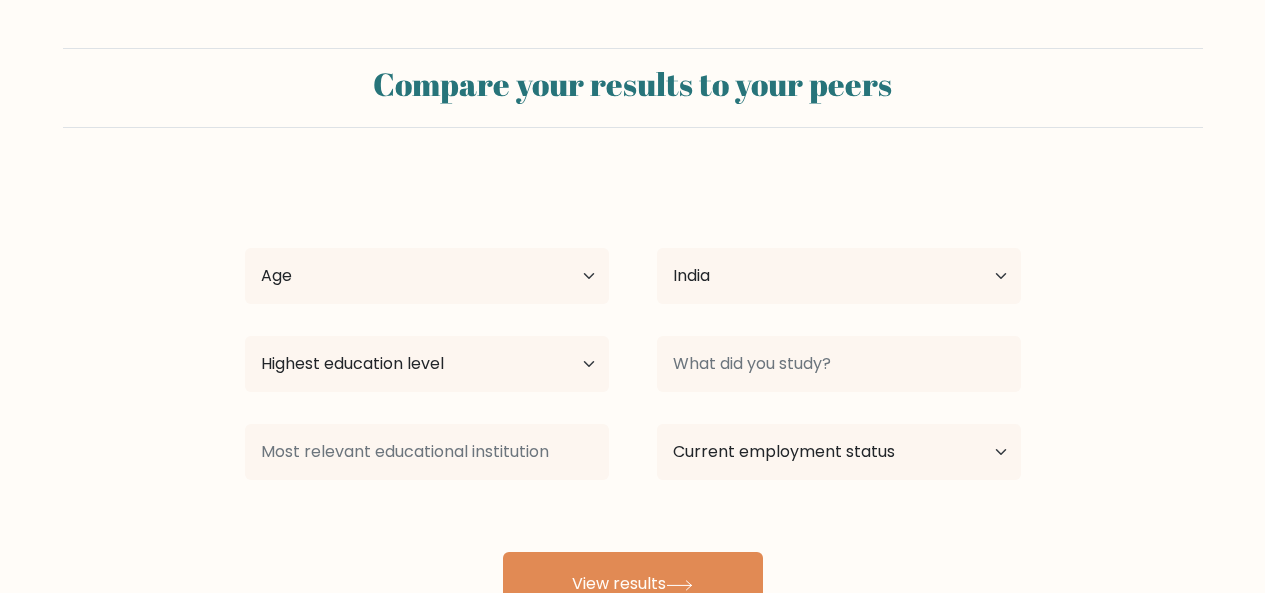 select on "IN" 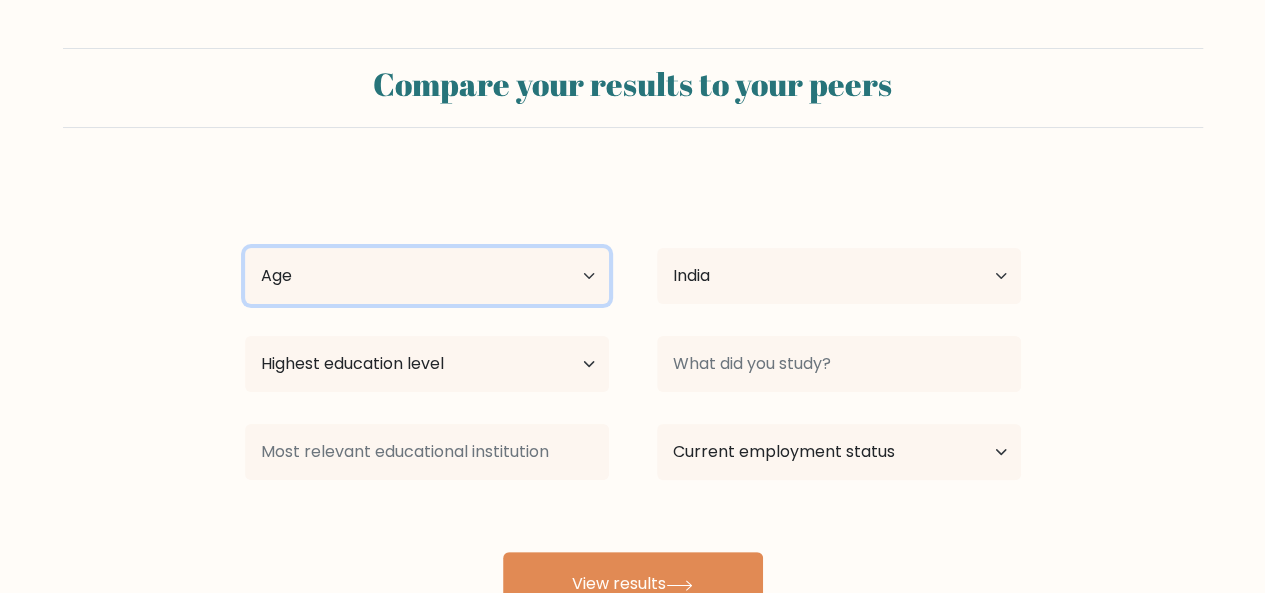 click on "Age
Under 18 years old
18-24 years old
25-34 years old
35-44 years old
45-54 years old
55-64 years old
65 years old and above" at bounding box center (427, 276) 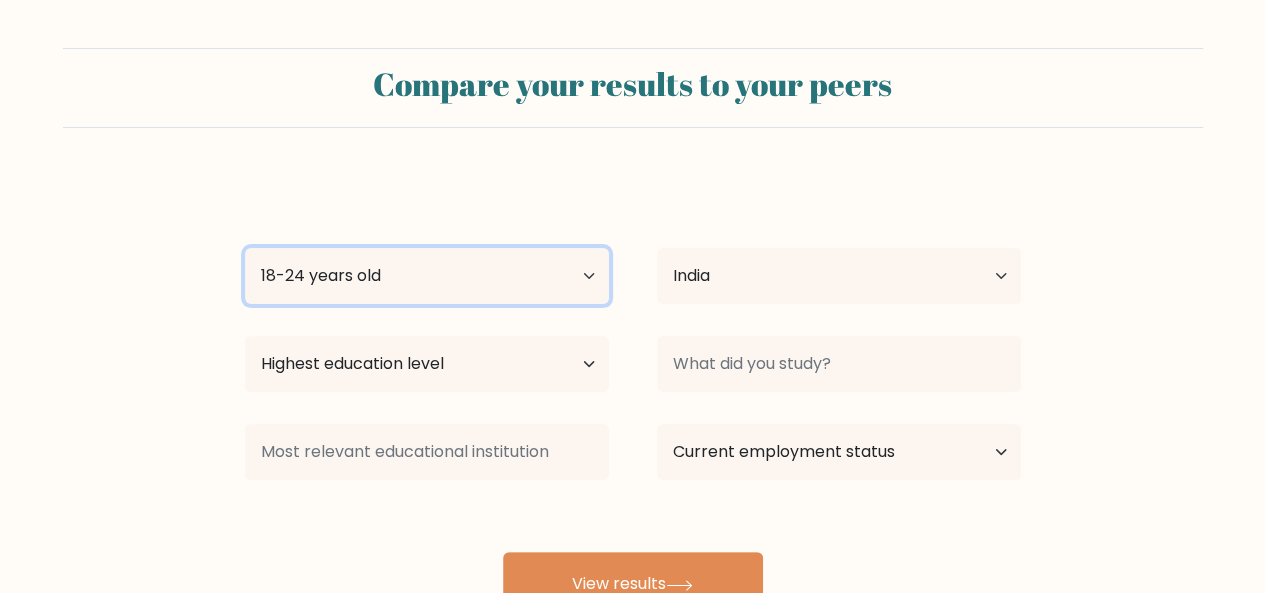 click on "Age
Under 18 years old
18-24 years old
25-34 years old
35-44 years old
45-54 years old
55-64 years old
65 years old and above" at bounding box center (427, 276) 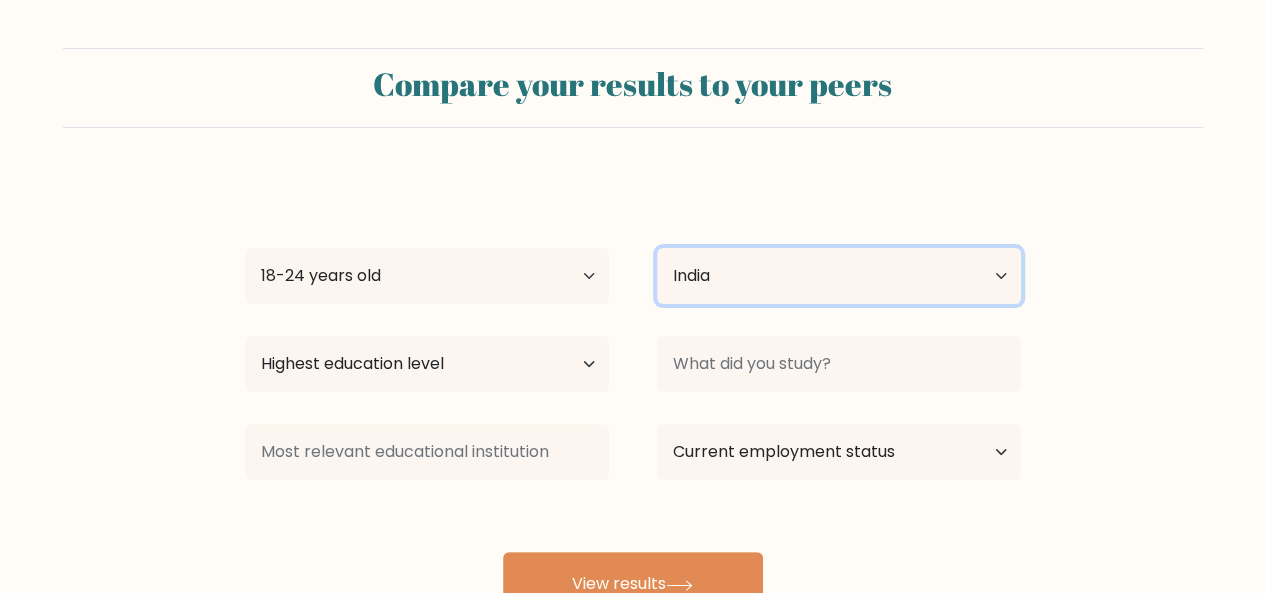 click on "Country
Afghanistan
Albania
Algeria
American Samoa
Andorra
Angola
Anguilla
Antarctica
Antigua and Barbuda
Argentina
Armenia
Aruba
Australia
Austria
Azerbaijan
Bahamas
Bahrain
Bangladesh
Barbados
Belarus
Belgium
Belize
Benin
Bermuda
Bhutan
Bolivia
Bonaire, Sint Eustatius and Saba
Bosnia and Herzegovina
Botswana
Bouvet Island
Brazil
British Indian Ocean Territory
Brunei
Bulgaria
Burkina Faso
Burundi
Cabo Verde
Cambodia
Cameroon
Canada
Cayman Islands
Central African Republic
Chad
Chile
China
Christmas Island
Cocos (Keeling) Islands
Colombia
Comoros
Congo
Congo (the Democratic Republic of the)
Cook Islands
Costa Rica
Côte d'Ivoire
Croatia
Cuba" at bounding box center [839, 276] 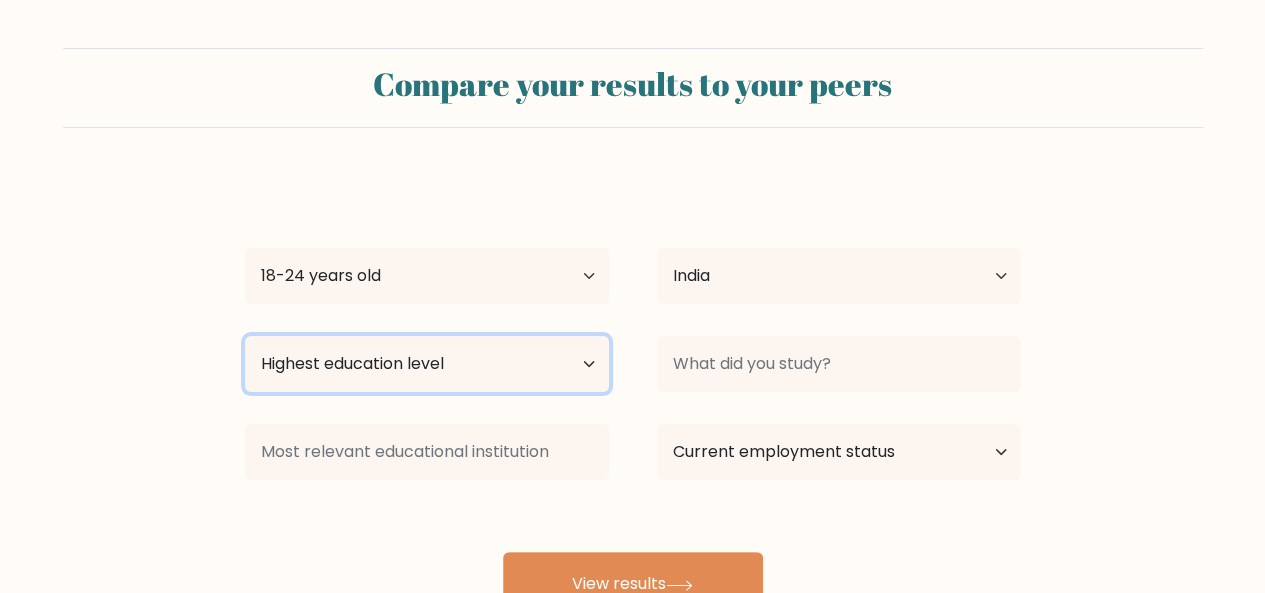 click on "Highest education level
No schooling
Primary
Lower Secondary
Upper Secondary
Occupation Specific
Bachelor's degree
Master's degree
Doctoral degree" at bounding box center (427, 364) 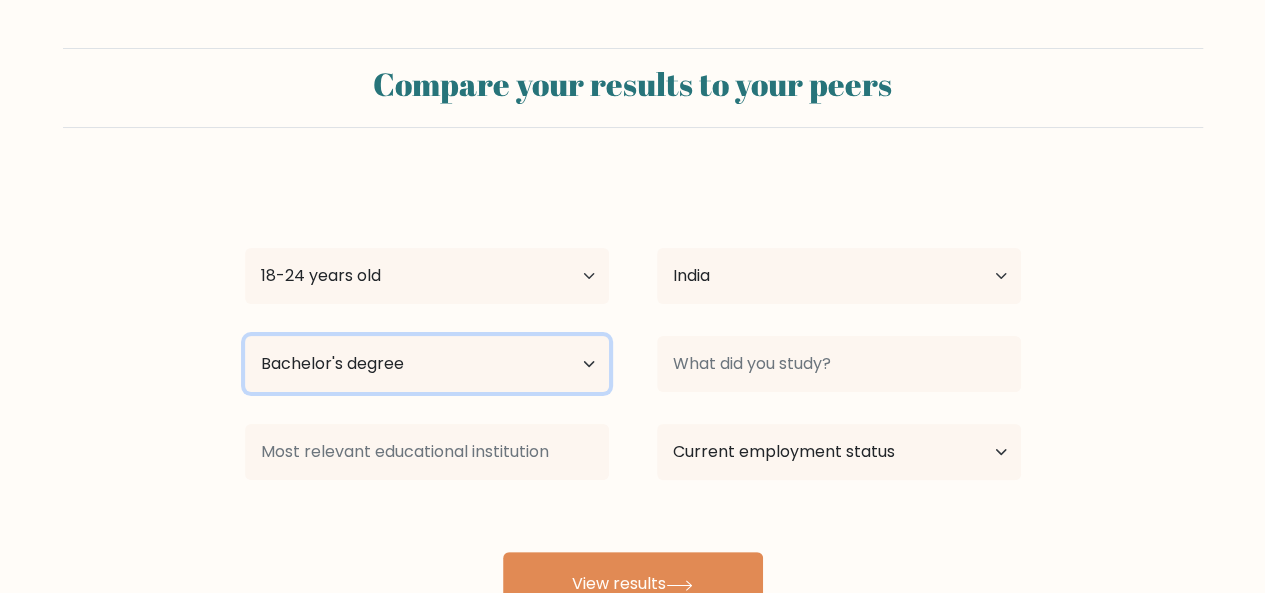 click on "Highest education level
No schooling
Primary
Lower Secondary
Upper Secondary
Occupation Specific
Bachelor's degree
Master's degree
Doctoral degree" at bounding box center (427, 364) 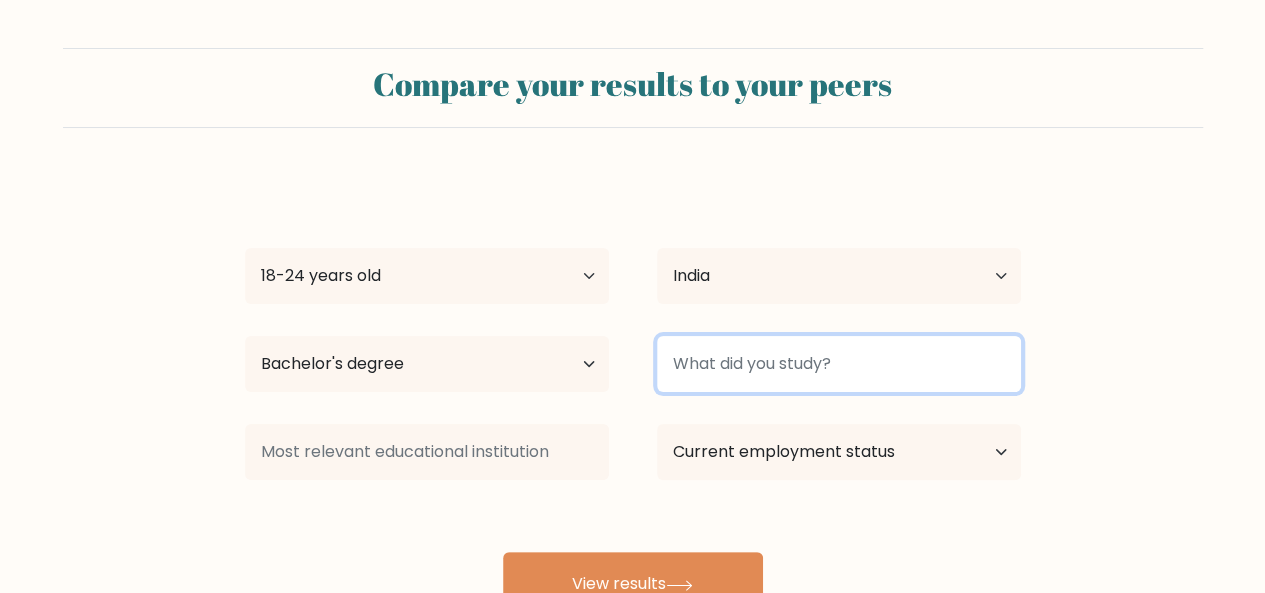 click at bounding box center [839, 364] 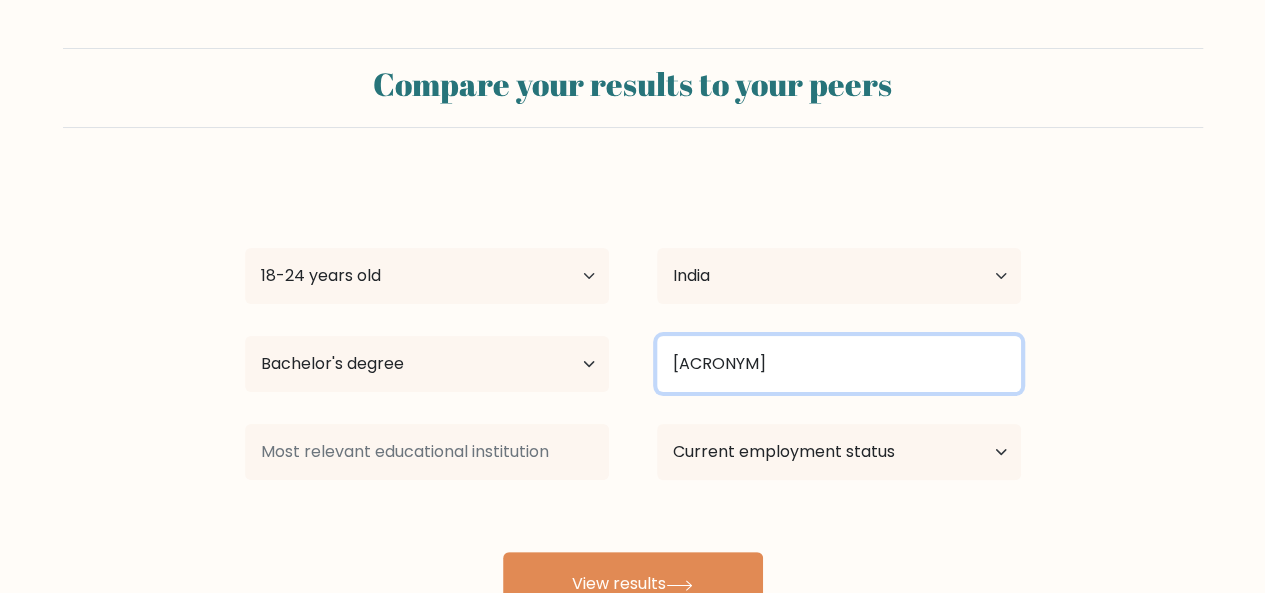 type on "[ACRONYM]" 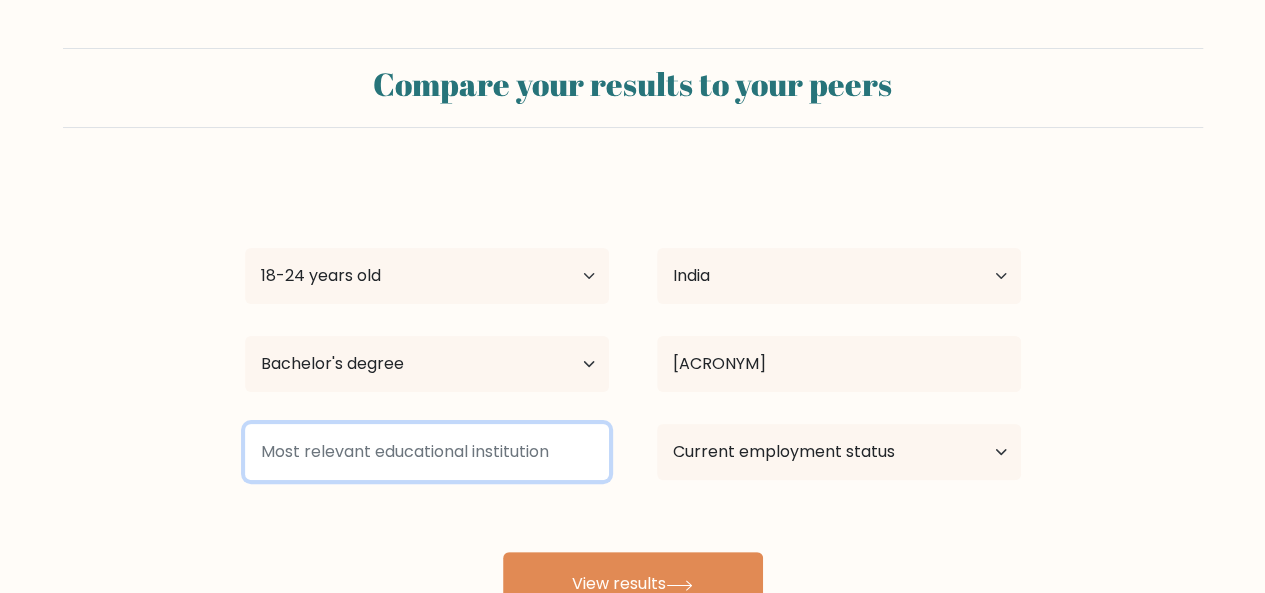 click at bounding box center (427, 452) 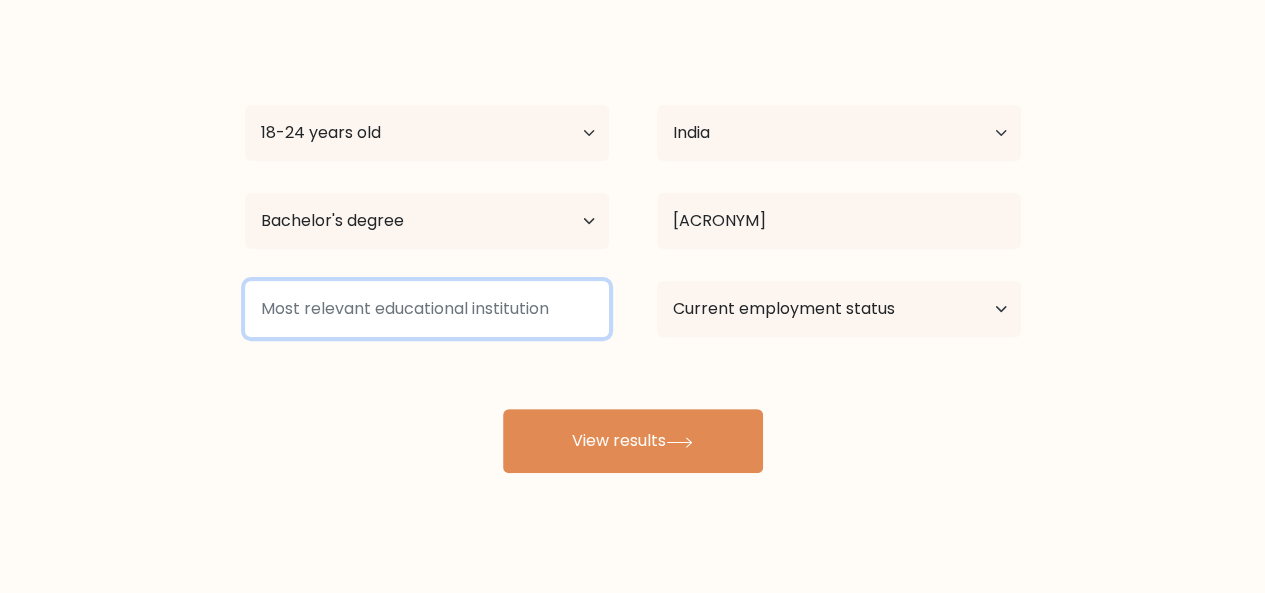 scroll, scrollTop: 152, scrollLeft: 0, axis: vertical 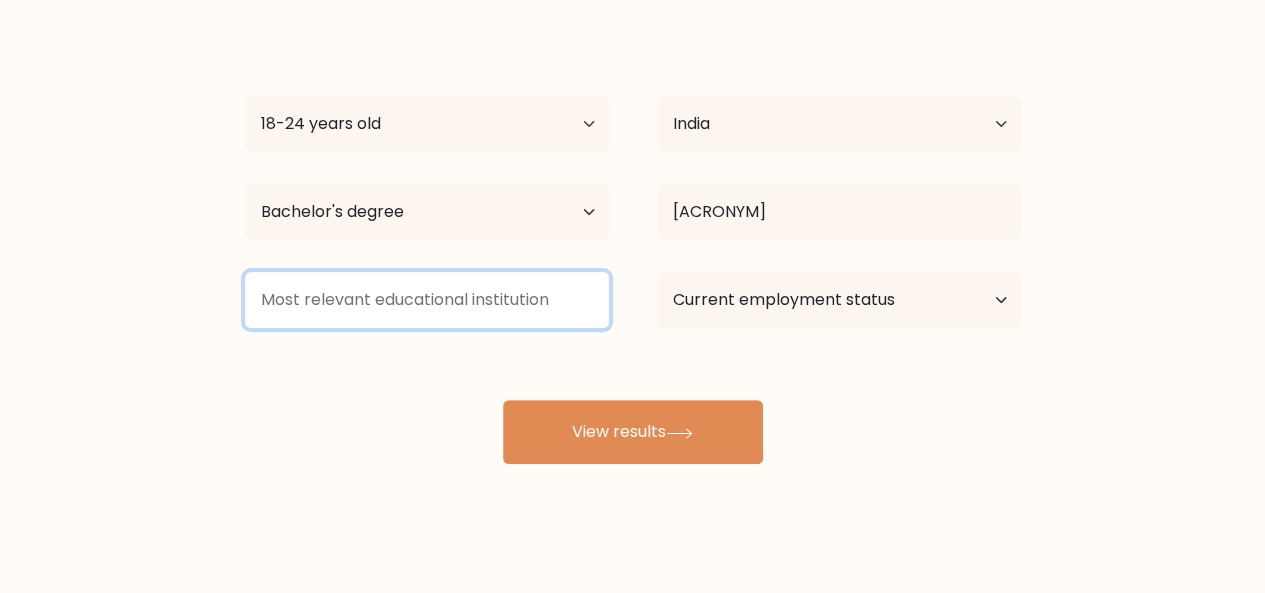 click at bounding box center [427, 300] 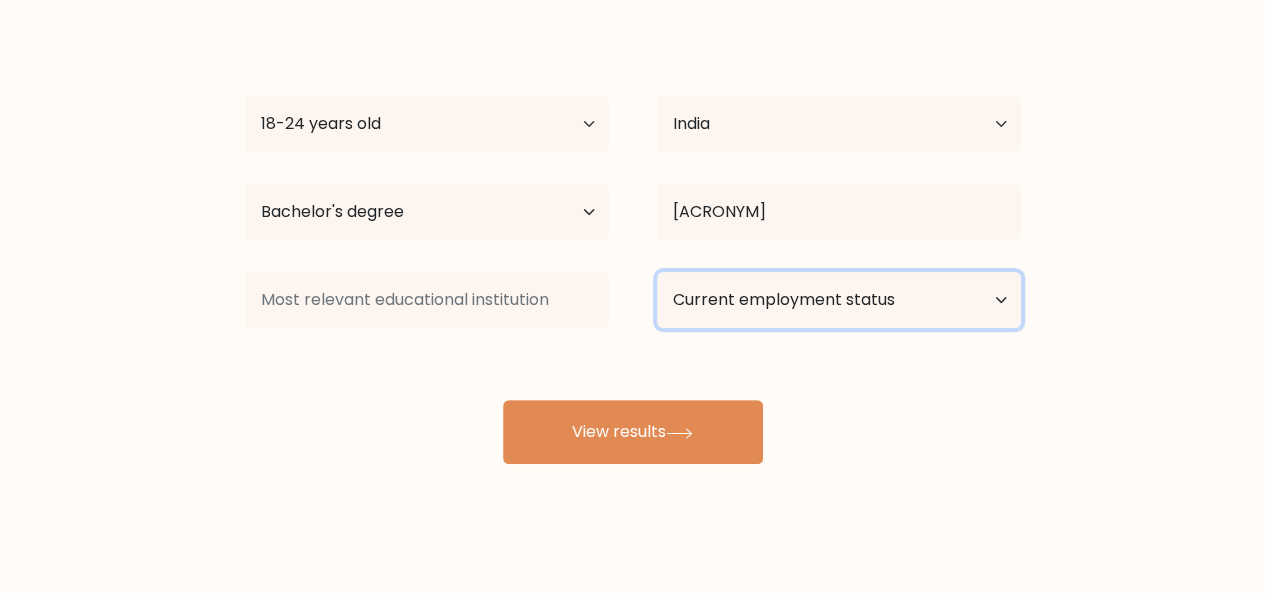 click on "Current employment status
Employed
Student
Retired
Other / prefer not to answer" at bounding box center (839, 300) 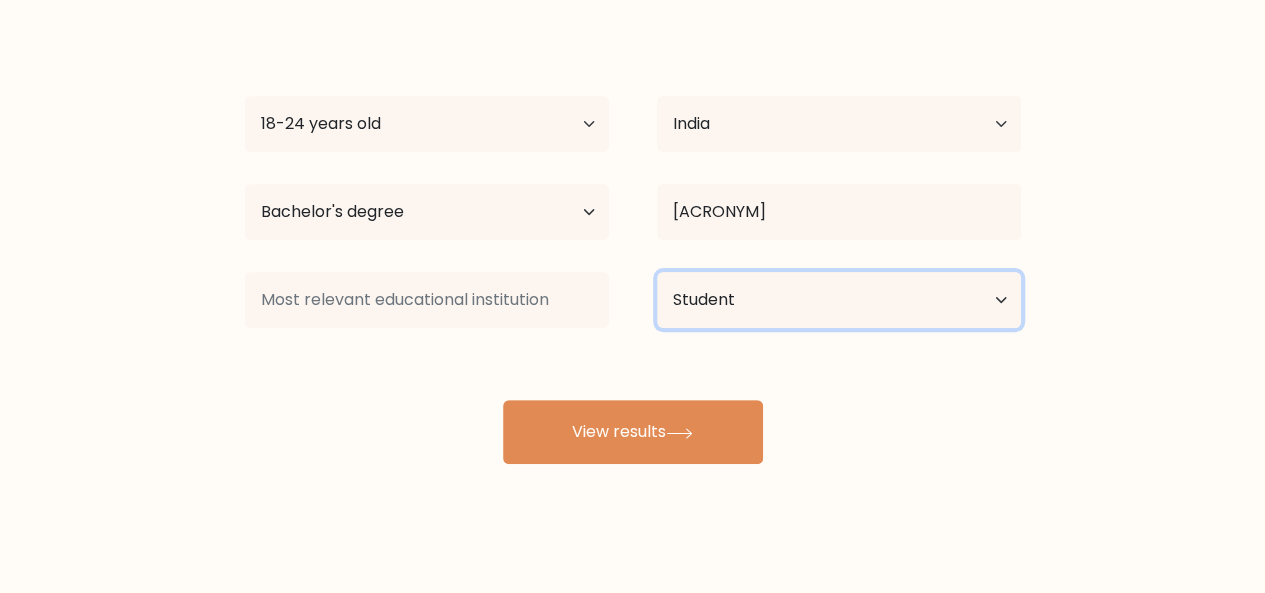 click on "Current employment status
Employed
Student
Retired
Other / prefer not to answer" at bounding box center (839, 300) 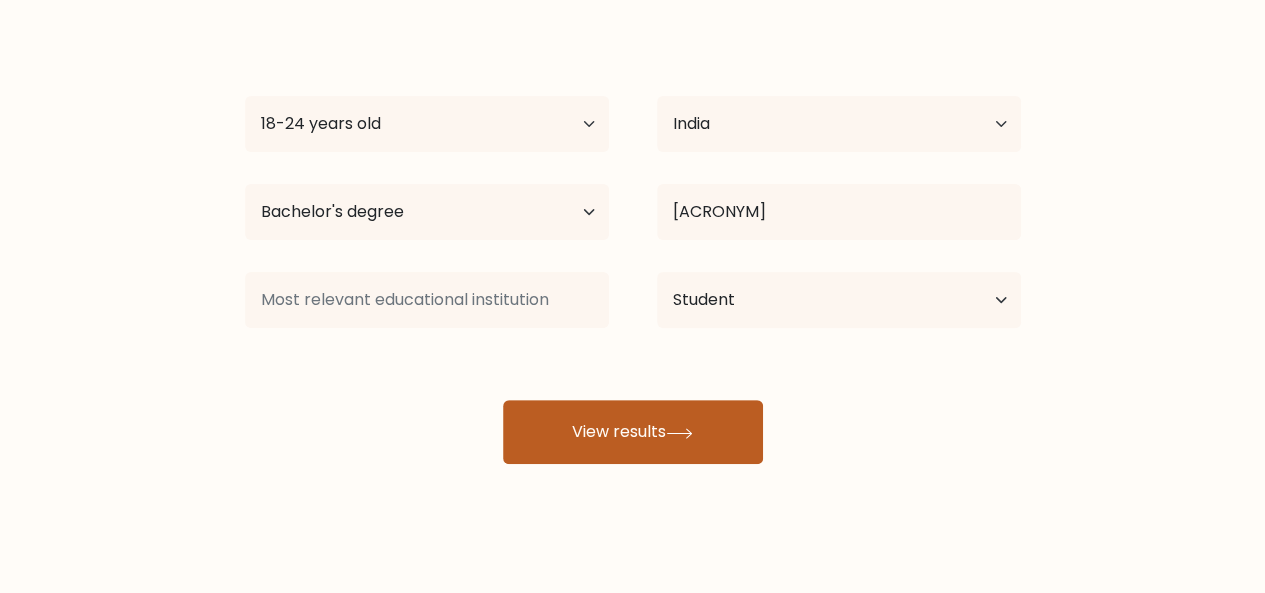 click on "View results" at bounding box center [633, 432] 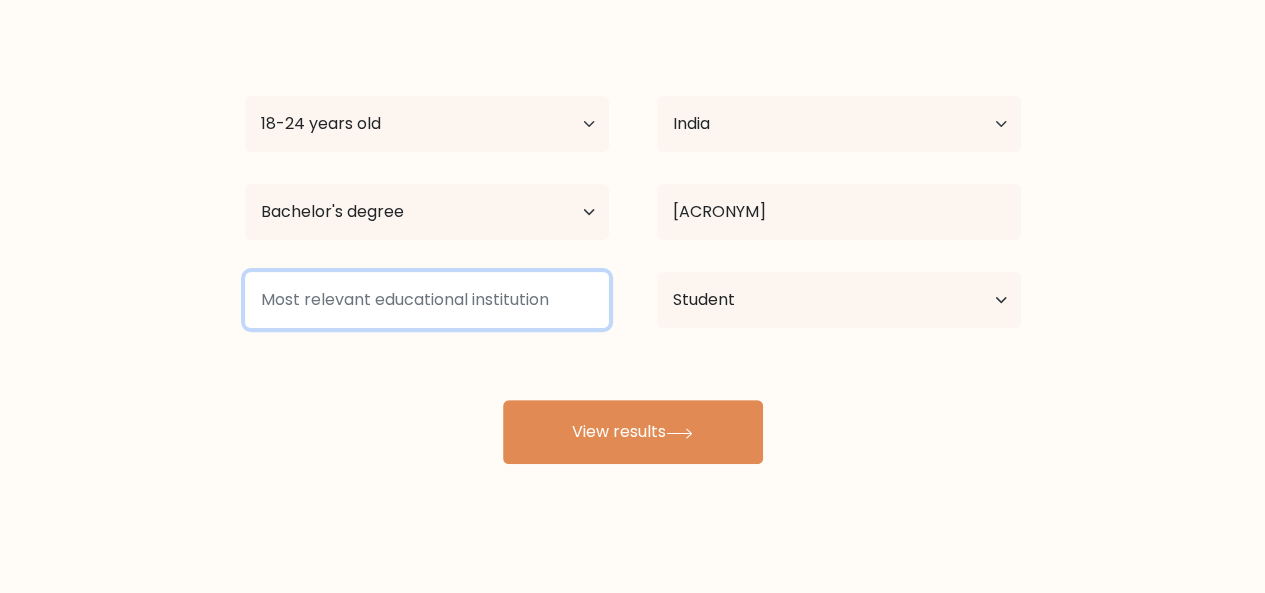 click at bounding box center (427, 300) 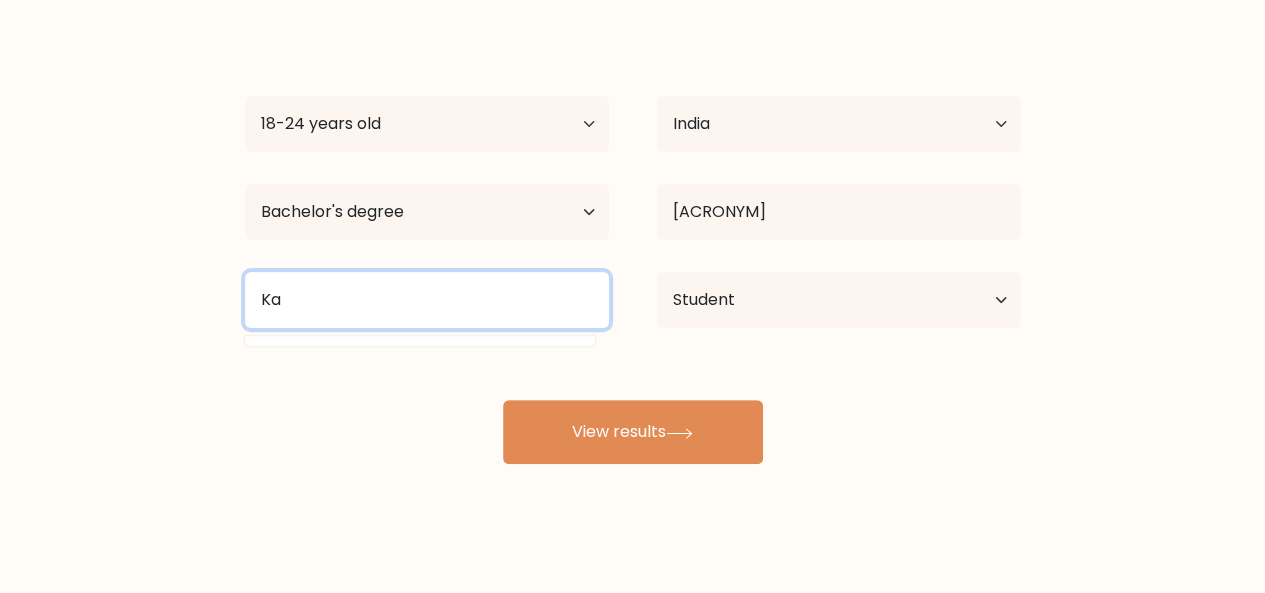 type on "K" 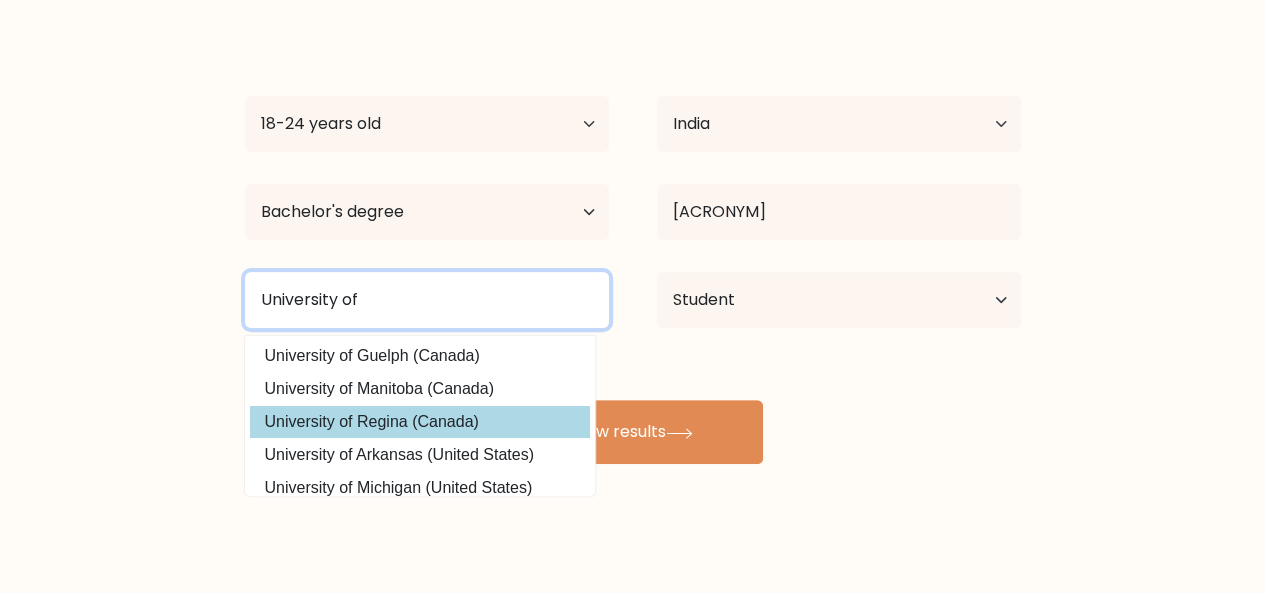 scroll, scrollTop: 0, scrollLeft: 0, axis: both 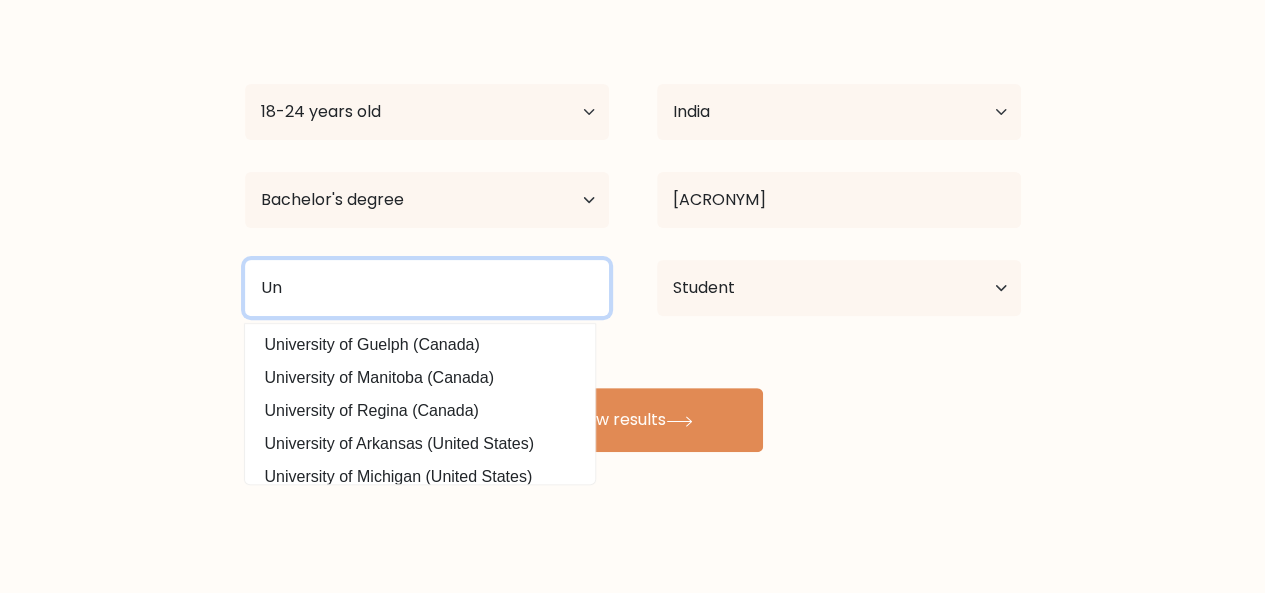 type on "U" 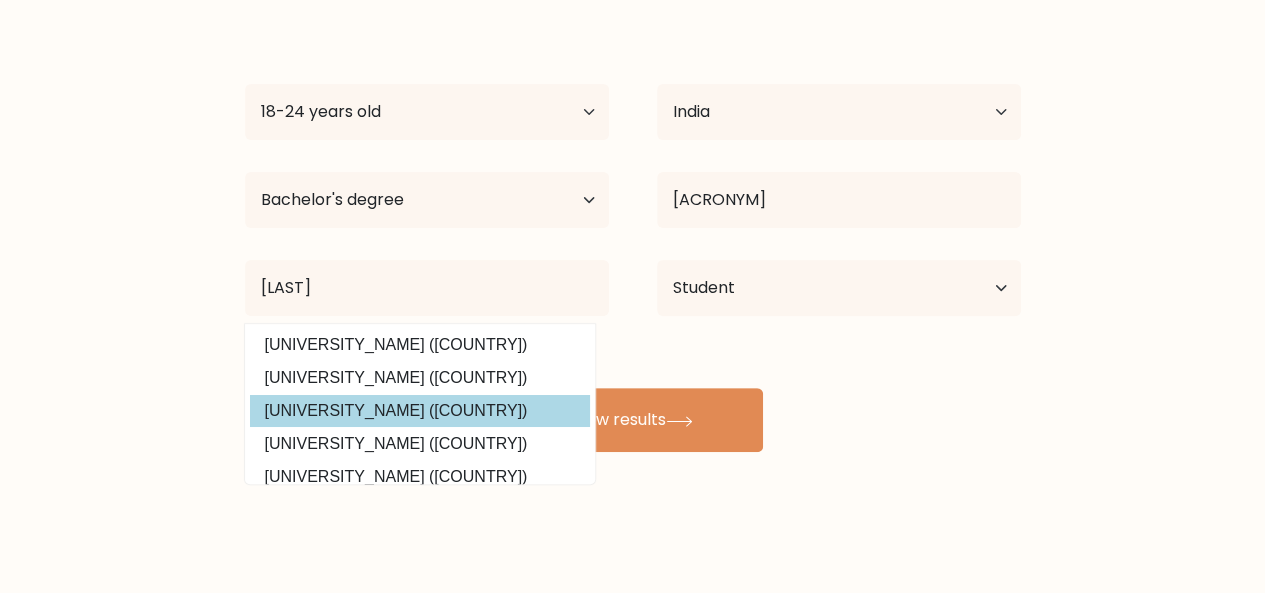 click on "[UNIVERSITY_NAME] ([COUNTRY])
[LAST]
Age
Under 18 years old
18-24 years old
25-34 years old
35-44 years old
45-54 years old
55-64 years old
65 years old and above
Country
Afghanistan
Albania
Algeria
American Samoa
Andorra
Angola
Anguilla
Antarctica
Antigua and Barbuda
Argentina
Armenia
Aruba
Australia
Austria
Azerbaijan
Bahamas
Bahrain
Bangladesh
Barbados
Belarus
Belgium
Belize
Benin
Bermuda
Bhutan
Bolivia
Bonaire, Sint Eustatius and Saba
Bosnia and Herzegovina
Botswana
Bouvet Island
Brazil
Brunei" at bounding box center [633, 232] 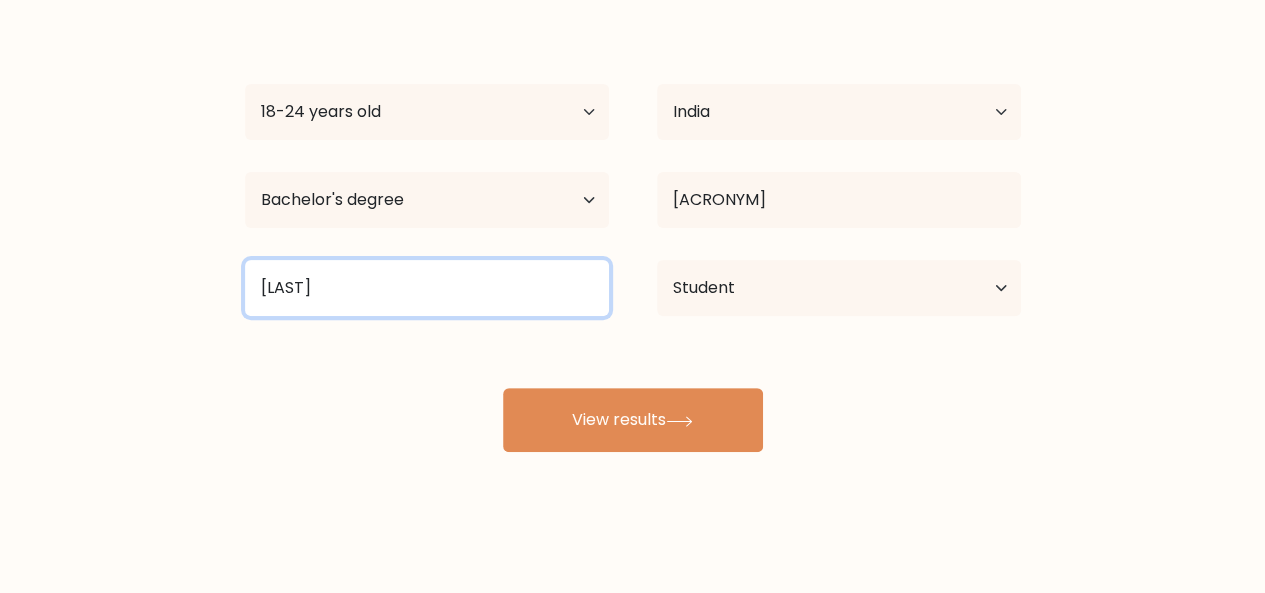 click on "[LAST]" at bounding box center [427, 288] 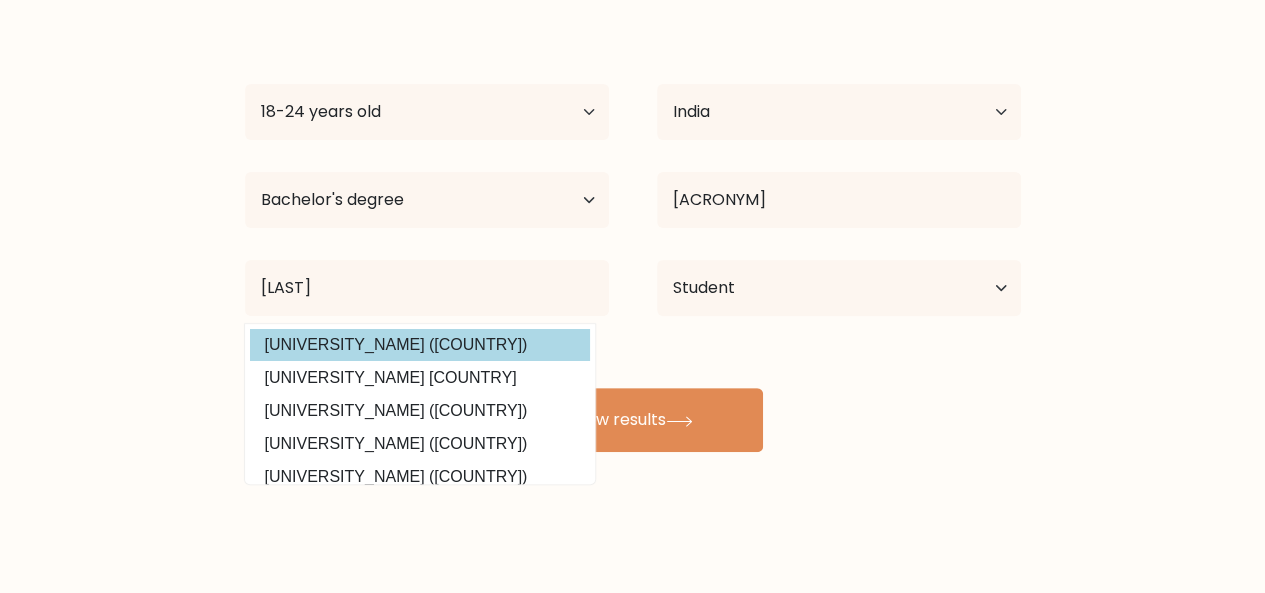 click on "[UNIVERSITY_NAME] ([COUNTRY])
[LAST]
Age
Under 18 years old
18-24 years old
25-34 years old
35-44 years old
45-54 years old
55-64 years old
65 years old and above
Country
Afghanistan
Albania
Algeria
American Samoa
Andorra
Angola
Anguilla
Antarctica
Antigua and Barbuda
Argentina
Armenia
Aruba
Australia
Austria
Azerbaijan
Bahamas
Bahrain
Bangladesh
Barbados
Belarus
Belgium
Belize
Benin
Bermuda
Bhutan
Bolivia
Bonaire, Sint Eustatius and Saba
Bosnia and Herzegovina
Botswana
Bouvet Island
Brazil
Brunei" at bounding box center [633, 232] 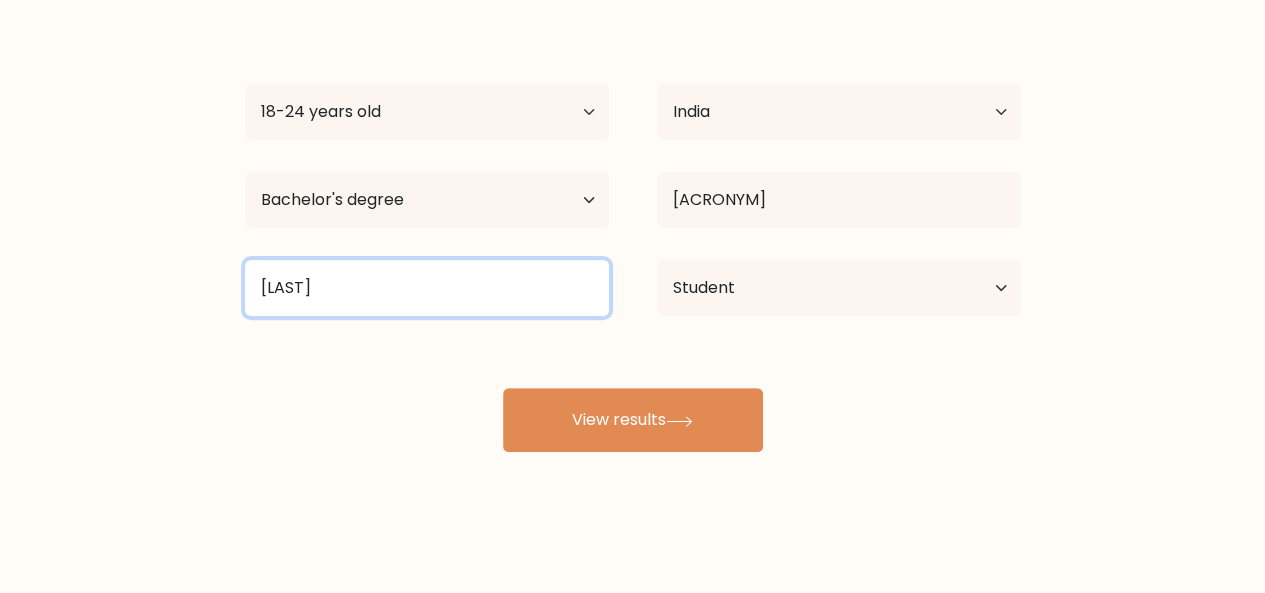 click on "[LAST]" at bounding box center [427, 288] 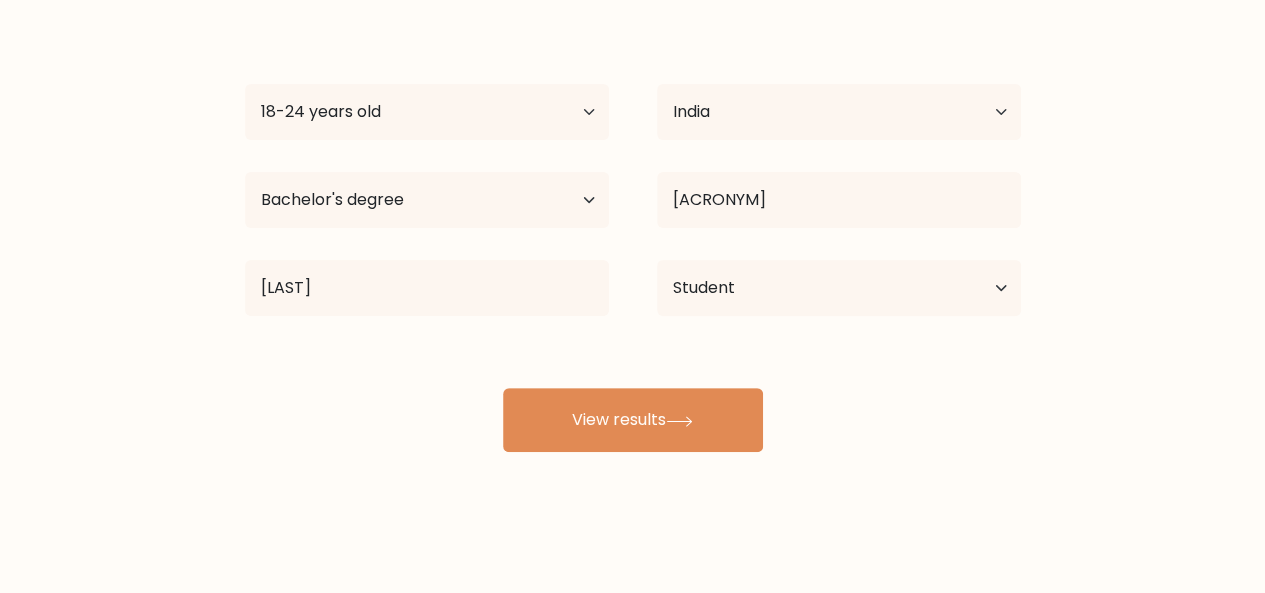 click on "[UNIVERSITY_NAME] ([COUNTRY])
[LAST]
Age
Under 18 years old
18-24 years old
25-34 years old
35-44 years old
45-54 years old
55-64 years old
65 years old and above
Country
Afghanistan
Albania
Algeria
American Samoa
Andorra
Angola
Anguilla
Antarctica
Antigua and Barbuda
Argentina
Armenia
Aruba
Australia
Austria
Azerbaijan
Bahamas
Bahrain
Bangladesh
Barbados
Belarus
Belgium
Belize
Benin
Bermuda
Bhutan
Bolivia
Bonaire, Sint Eustatius and Saba
Bosnia and Herzegovina
Botswana
Bouvet Island
Brazil
Brunei" at bounding box center [633, 232] 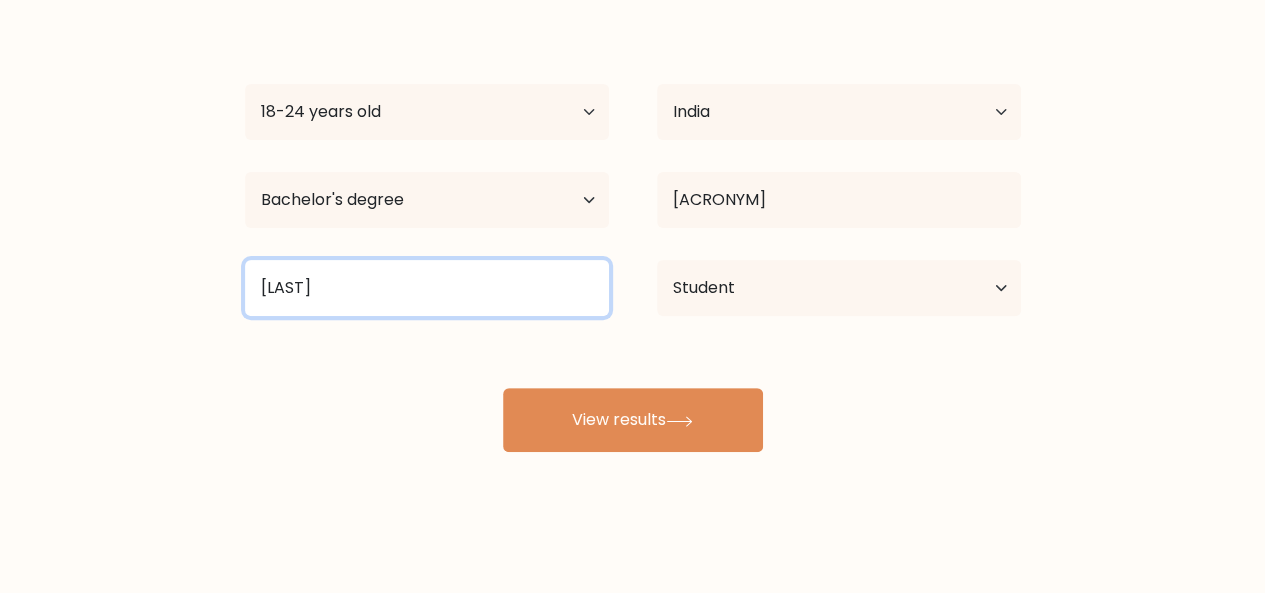 click on "[LAST]" at bounding box center [427, 288] 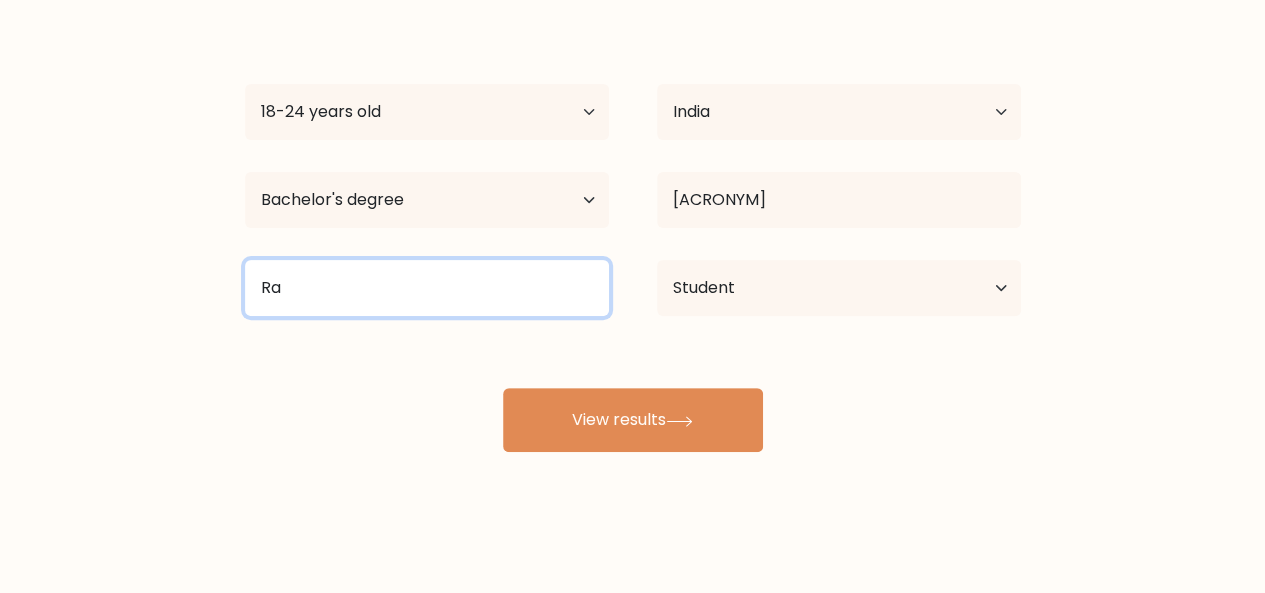 type on "R" 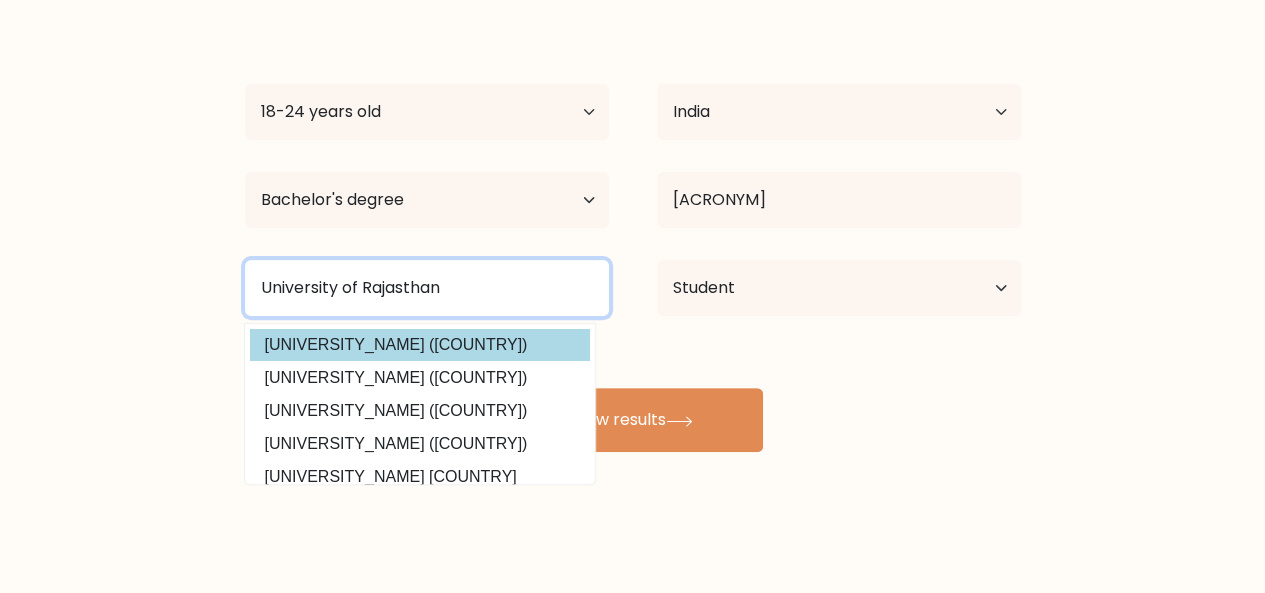 type on "University of Rajasthan" 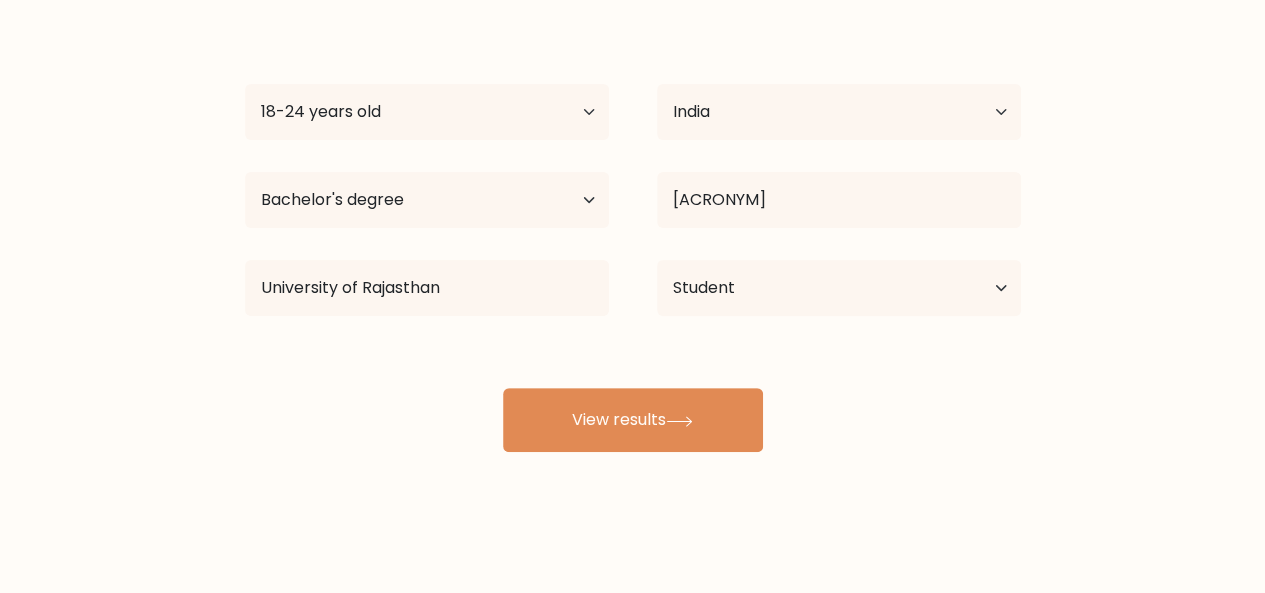 click on "[UNIVERSITY_NAME] ([COUNTRY])
[LAST]
Age
Under 18 years old
18-24 years old
25-34 years old
35-44 years old
45-54 years old
55-64 years old
65 years old and above
Country
Afghanistan
Albania
Algeria
American Samoa
Andorra
Angola
Anguilla
Antarctica
Antigua and Barbuda
Argentina
Armenia
Aruba
Australia
Austria
Azerbaijan
Bahamas
Bahrain
Bangladesh
Barbados
Belarus
Belgium
Belize
Benin
Bermuda
Bhutan
Bolivia
Bonaire, Sint Eustatius and Saba
Bosnia and Herzegovina
Botswana
Bouvet Island
Brazil
Brunei" at bounding box center (633, 232) 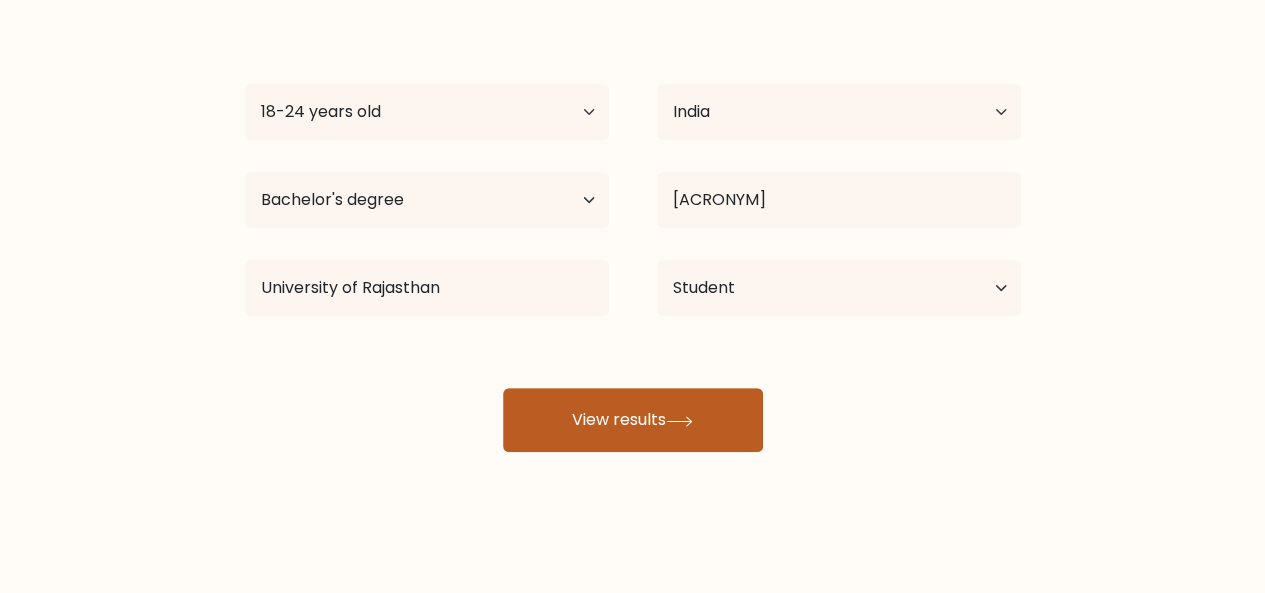 click on "View results" at bounding box center (633, 420) 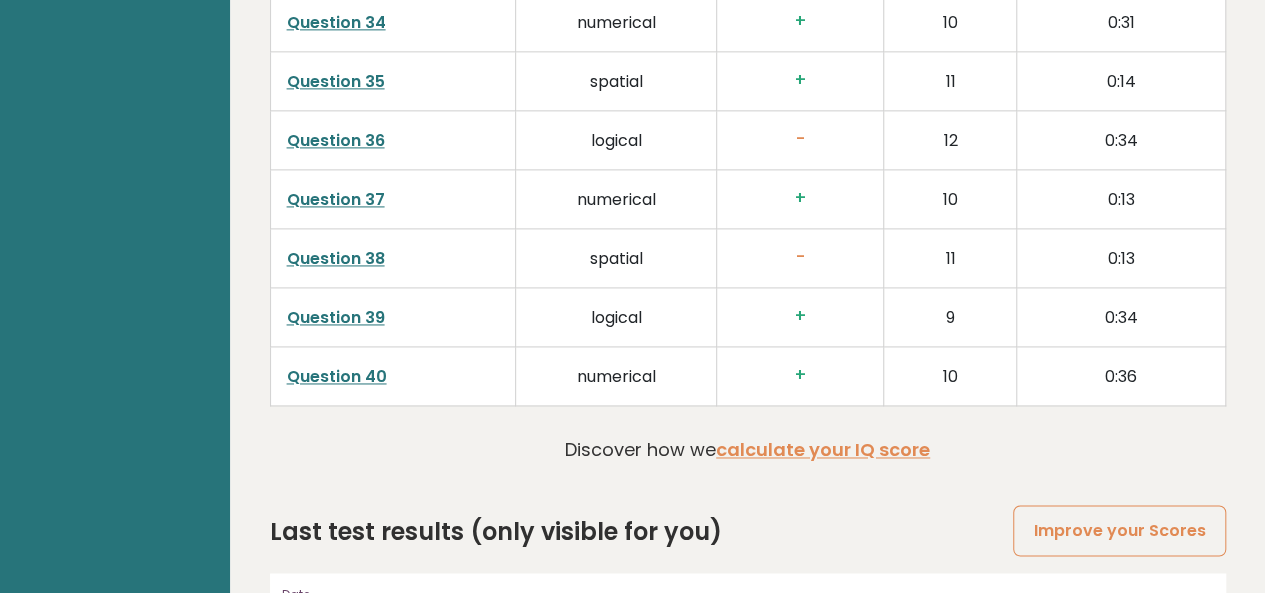 scroll, scrollTop: 5160, scrollLeft: 0, axis: vertical 